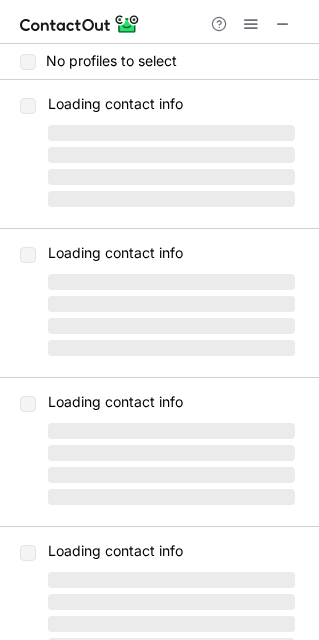 scroll, scrollTop: 0, scrollLeft: 0, axis: both 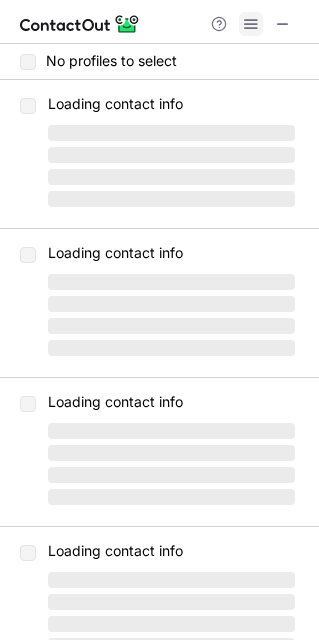click at bounding box center [251, 24] 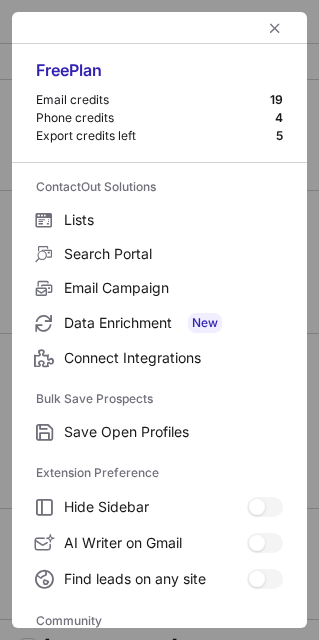 click at bounding box center [159, 28] 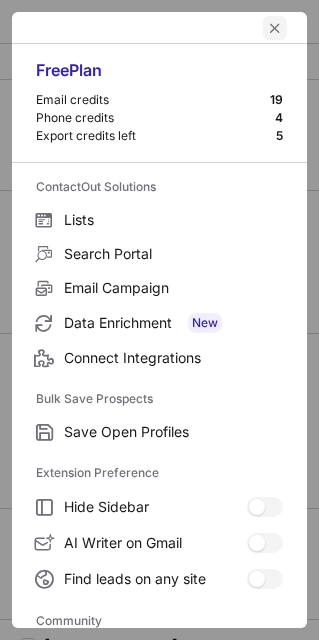 click at bounding box center (275, 28) 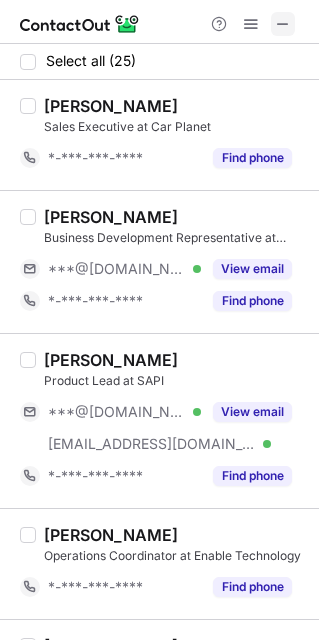 click at bounding box center [283, 24] 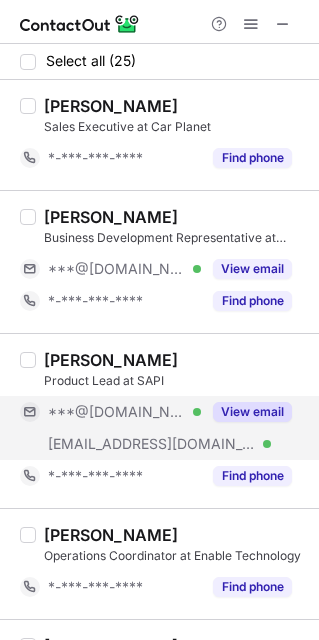 click on "View email" at bounding box center (252, 412) 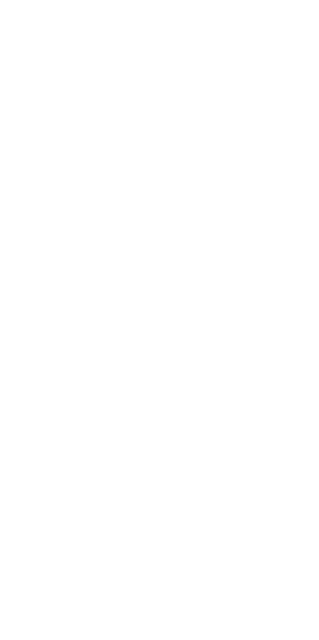 scroll, scrollTop: 0, scrollLeft: 0, axis: both 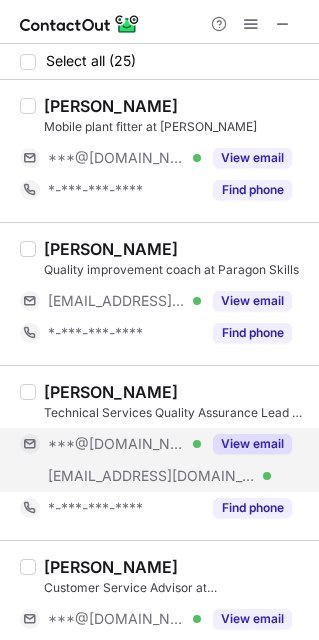 click on "View email" at bounding box center [252, 444] 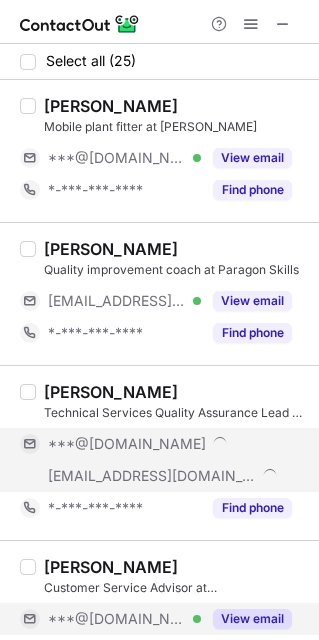 click on "View email" at bounding box center [252, 619] 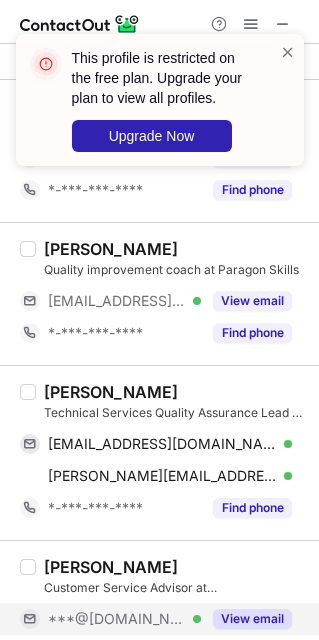 click on "Varad Yadav" at bounding box center (111, 392) 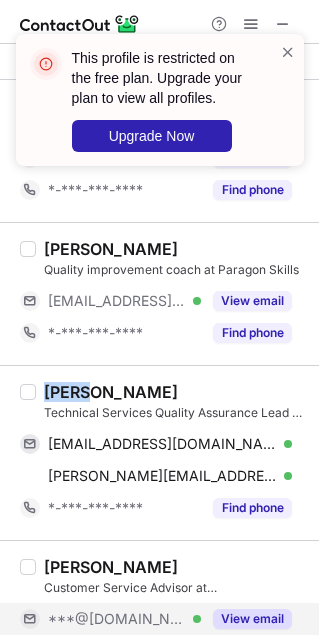 click on "Varad Yadav" at bounding box center [111, 392] 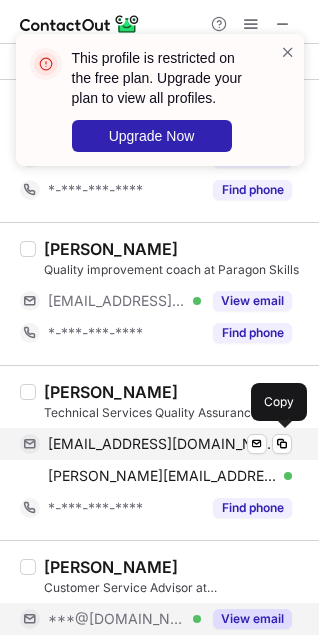click on "yvarad6797@gmail.com" at bounding box center (162, 444) 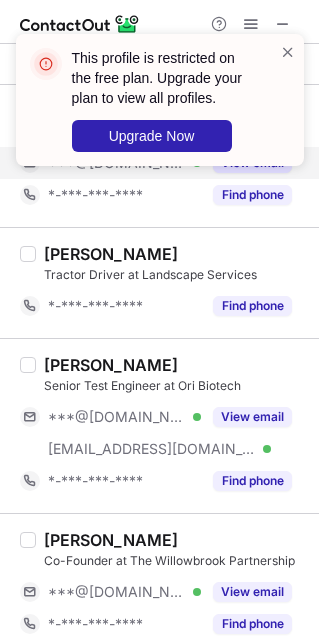 scroll, scrollTop: 457, scrollLeft: 0, axis: vertical 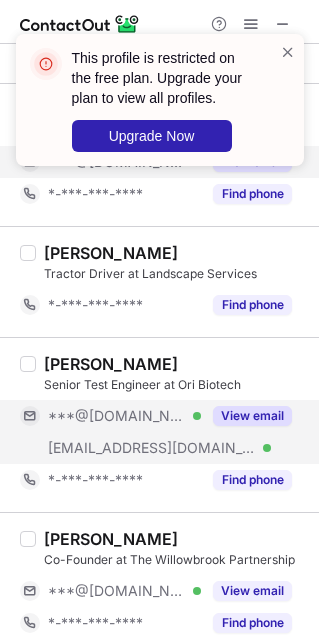 click on "View email" at bounding box center [252, 416] 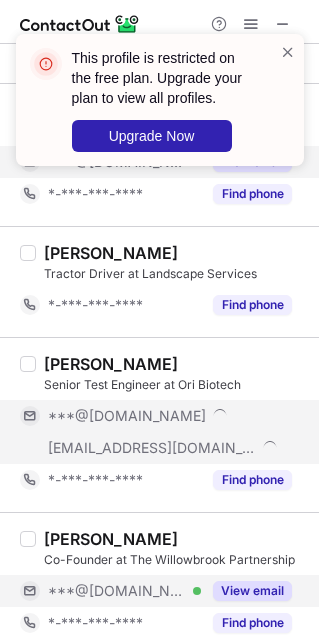 click on "View email" at bounding box center (252, 591) 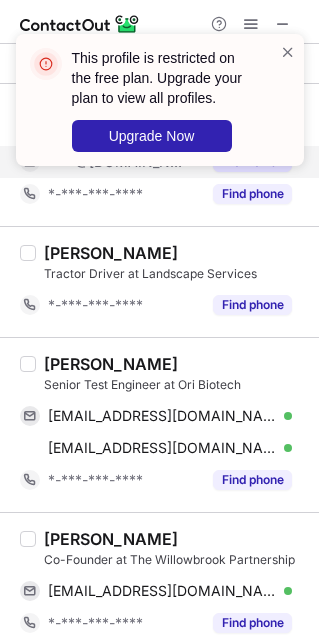 click on "Conor Gill" at bounding box center [111, 364] 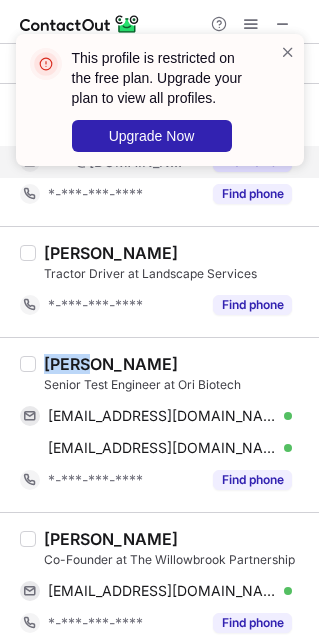 click on "Conor Gill" at bounding box center [111, 364] 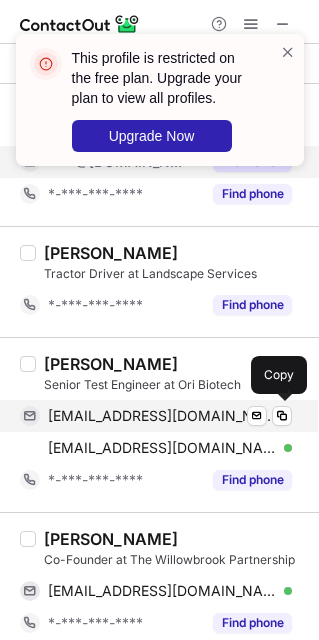 click on "gillconorj@gmail.com" at bounding box center (162, 416) 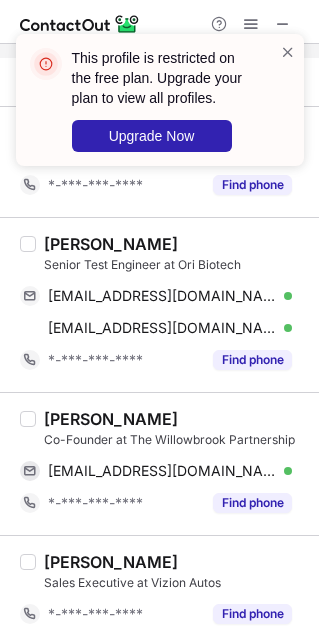 scroll, scrollTop: 600, scrollLeft: 0, axis: vertical 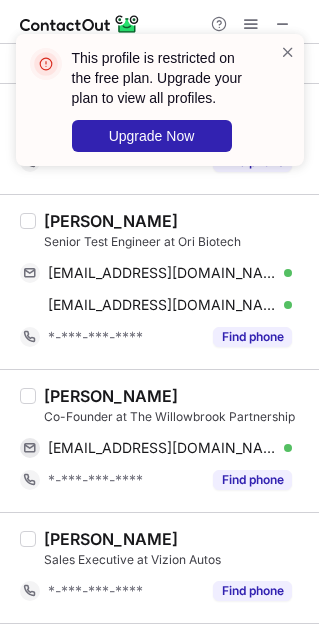 click on "Amanda Harridge" at bounding box center (111, 396) 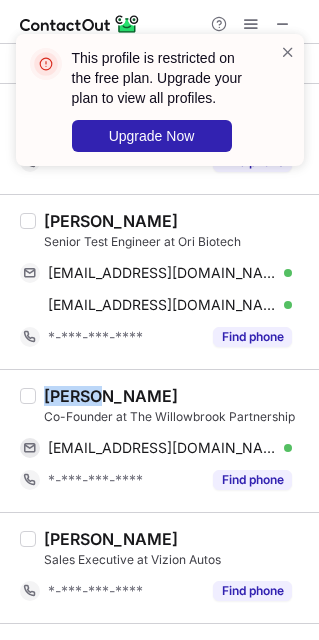 click on "Amanda Harridge" at bounding box center [111, 396] 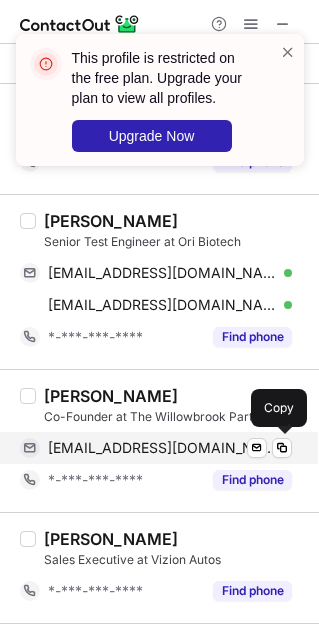 click on "amandajharridge@gmail.com" at bounding box center (162, 448) 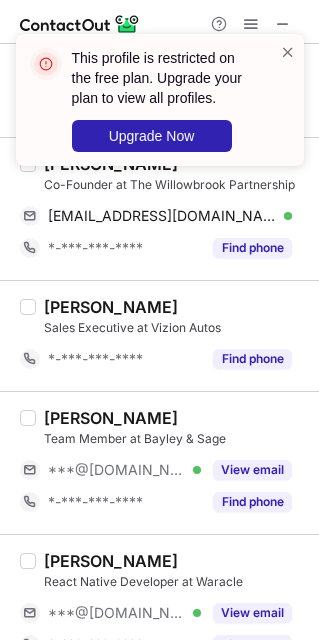 scroll, scrollTop: 835, scrollLeft: 0, axis: vertical 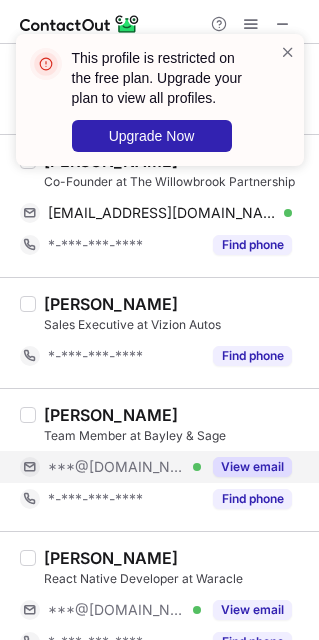 click on "View email" at bounding box center [252, 467] 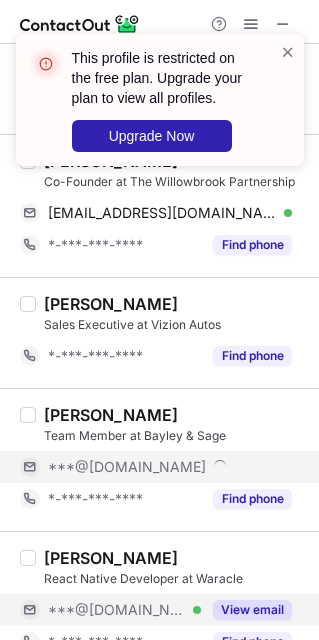 click on "View email" at bounding box center (252, 610) 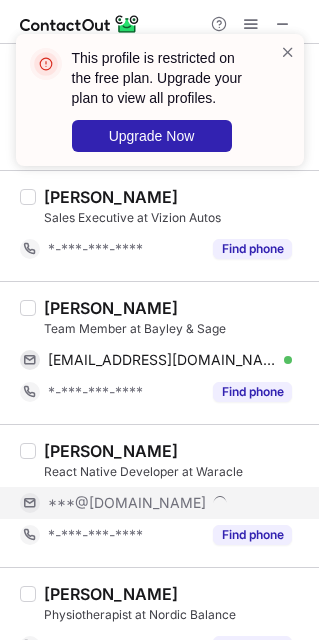 scroll, scrollTop: 949, scrollLeft: 0, axis: vertical 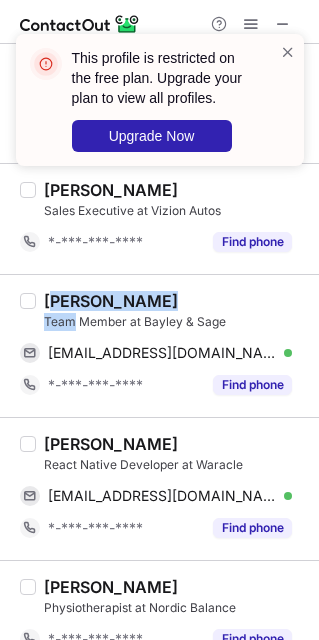 drag, startPoint x: 70, startPoint y: 315, endPoint x: 55, endPoint y: 297, distance: 23.43075 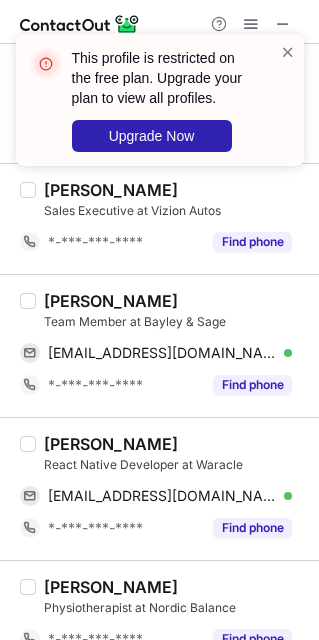 click on "Aarchi Gandhi" at bounding box center (111, 301) 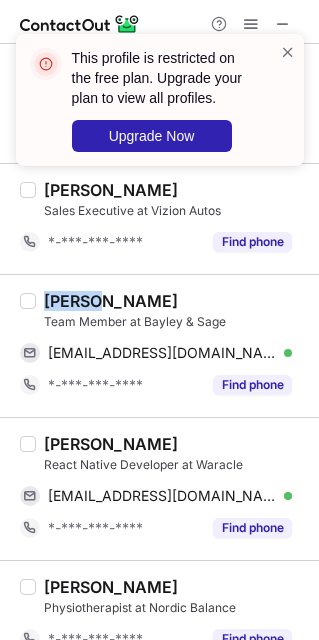 click on "Aarchi Gandhi" at bounding box center [111, 301] 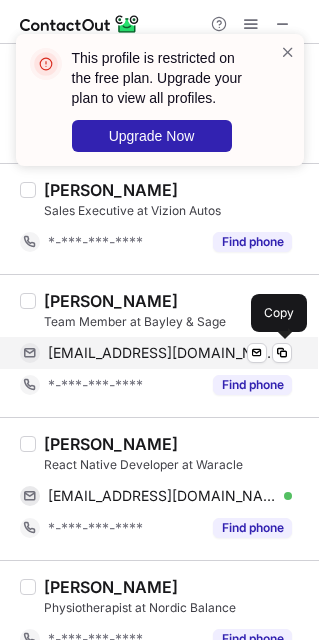 click on "archiegandhi01@gmail.com" at bounding box center [162, 353] 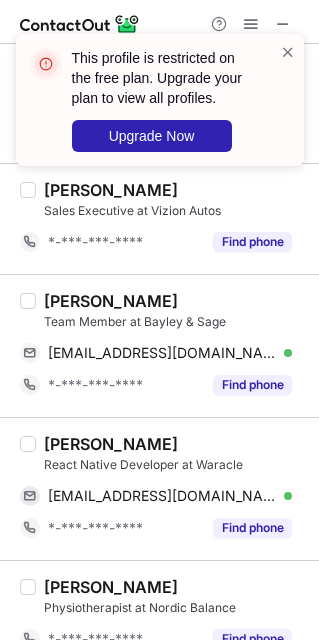 click on "Karthikan Murugathas React Native Developer at Waracle kmurugathas@gmail.com Verified Send email Copy *-***-***-**** Find phone" at bounding box center [159, 488] 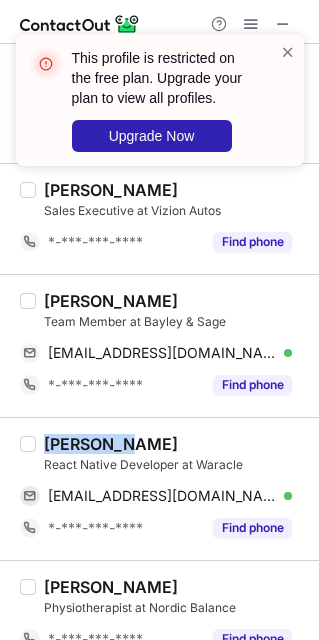 click on "Karthikan Murugathas React Native Developer at Waracle kmurugathas@gmail.com Verified Send email Copy *-***-***-**** Find phone" at bounding box center (159, 488) 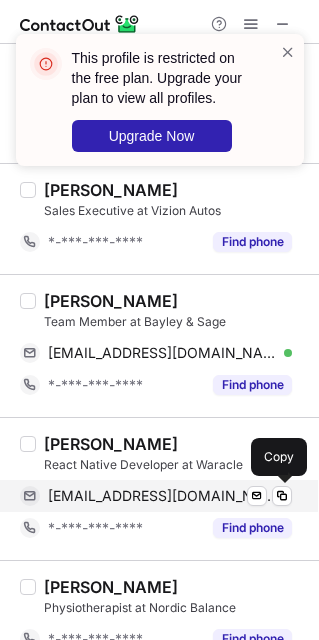 click on "kmurugathas@gmail.com" at bounding box center (162, 496) 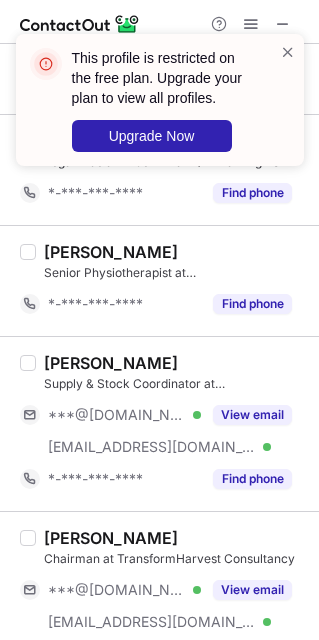 scroll, scrollTop: 1558, scrollLeft: 0, axis: vertical 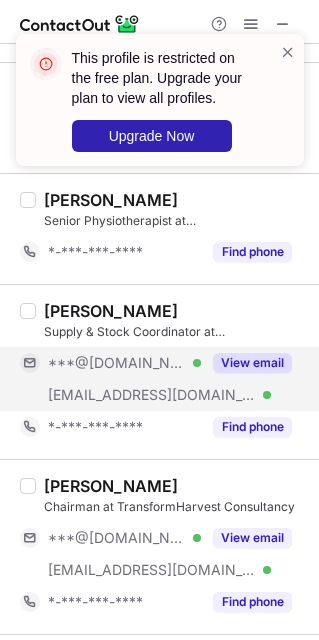 click on "View email" at bounding box center [252, 363] 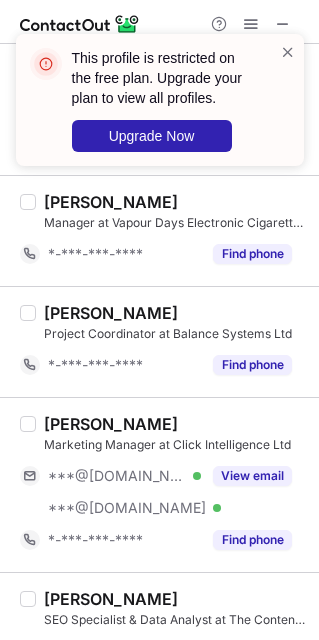 scroll, scrollTop: 2212, scrollLeft: 0, axis: vertical 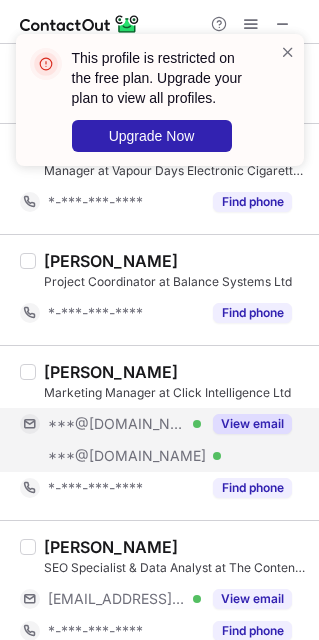 click on "View email" at bounding box center (252, 424) 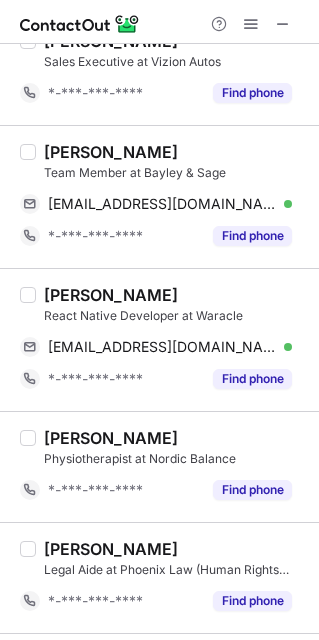 scroll, scrollTop: 0, scrollLeft: 0, axis: both 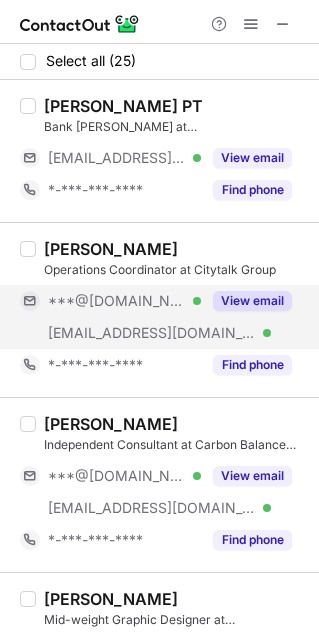 click on "View email" at bounding box center [252, 301] 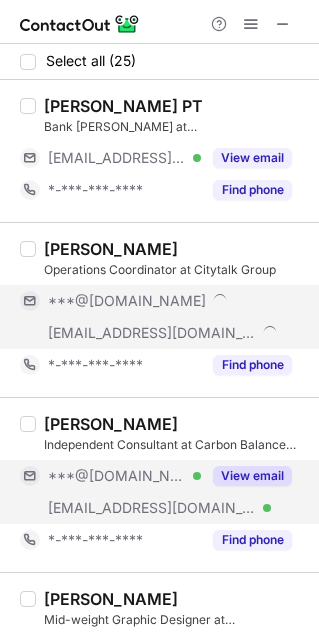 click on "View email" at bounding box center [252, 476] 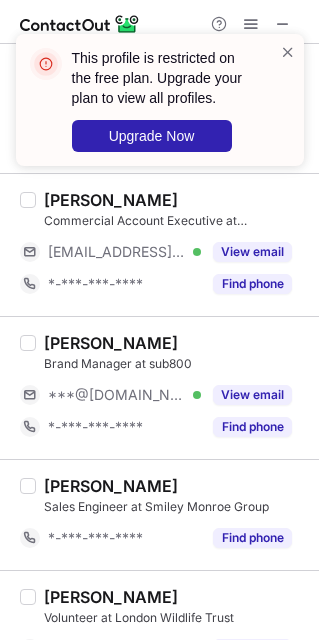 scroll, scrollTop: 2235, scrollLeft: 0, axis: vertical 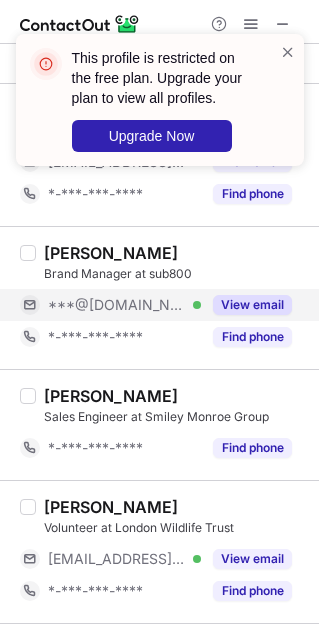 click on "View email" at bounding box center (252, 305) 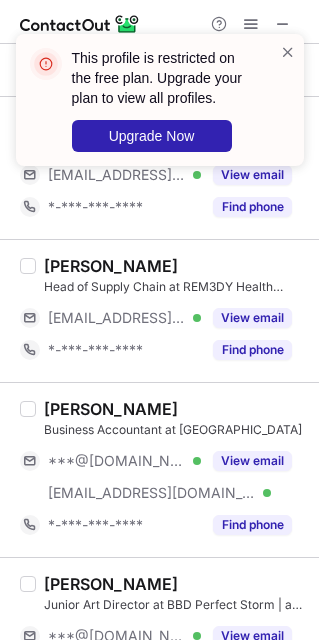 scroll, scrollTop: 2691, scrollLeft: 0, axis: vertical 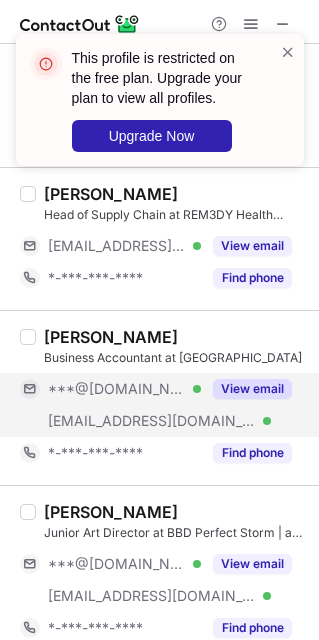 click on "View email" at bounding box center [252, 389] 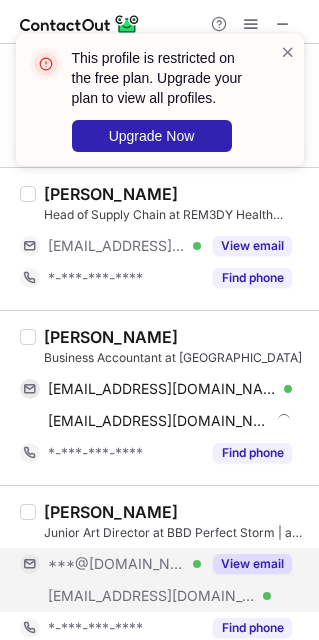 click on "View email" at bounding box center (252, 564) 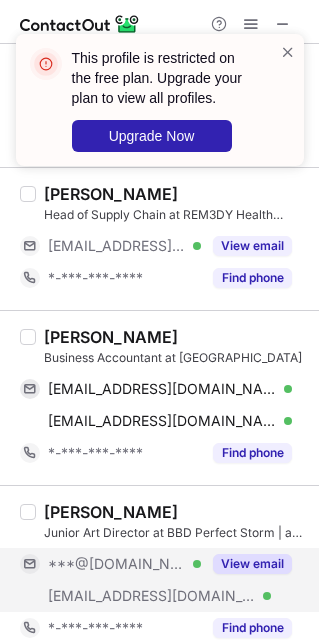 click on "Spozhmai Fazeli" at bounding box center (111, 337) 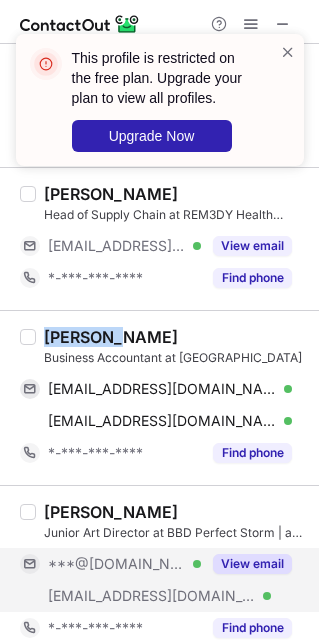 click on "Spozhmai Fazeli" at bounding box center (111, 337) 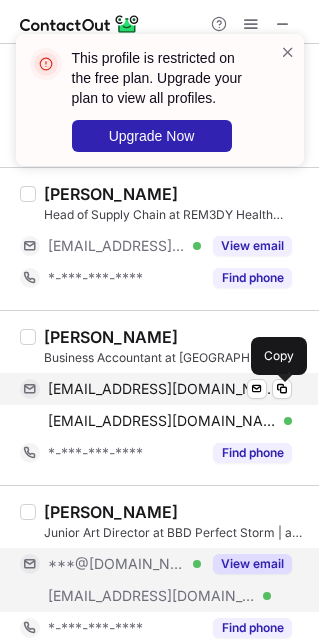 click on "spozhmaifazli@gmail.com" at bounding box center (162, 389) 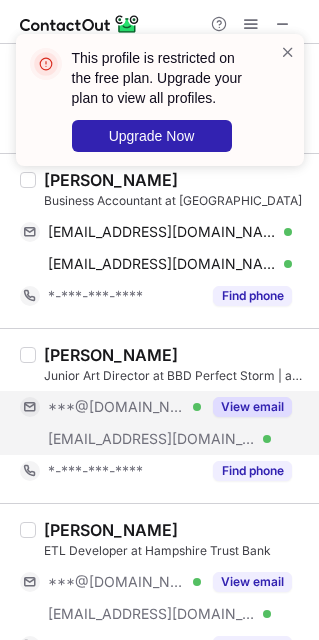 scroll, scrollTop: 2895, scrollLeft: 0, axis: vertical 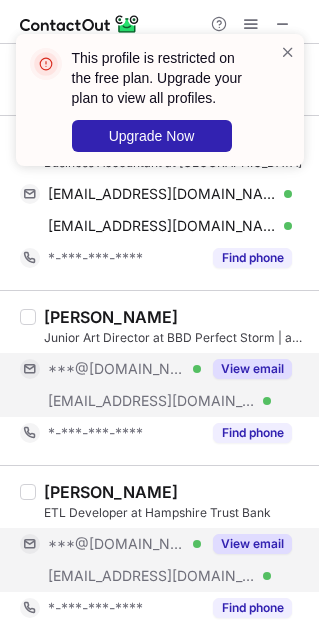 click on "View email" at bounding box center [252, 544] 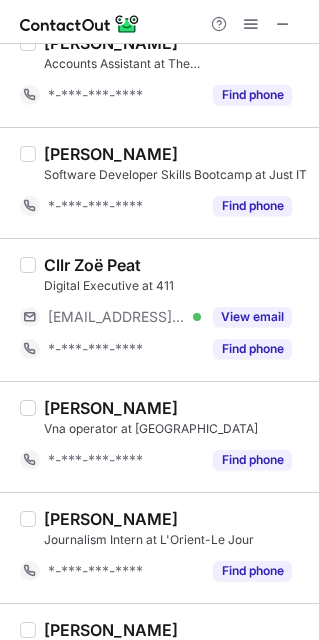 scroll, scrollTop: 0, scrollLeft: 0, axis: both 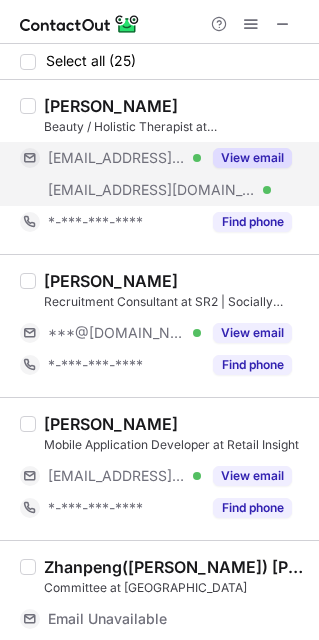 click on "View email" at bounding box center (252, 158) 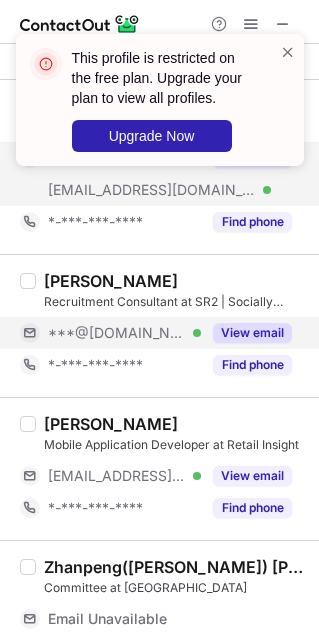 click on "View email" at bounding box center (252, 333) 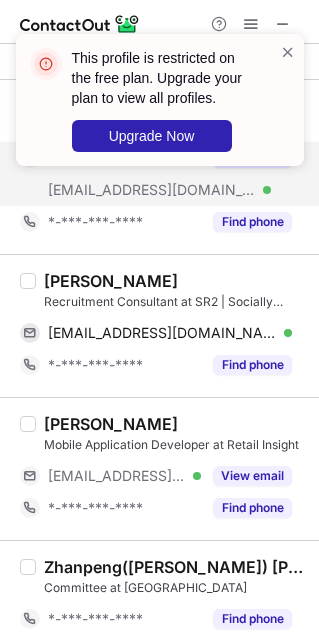 click on "Ben Sheppard" at bounding box center (111, 281) 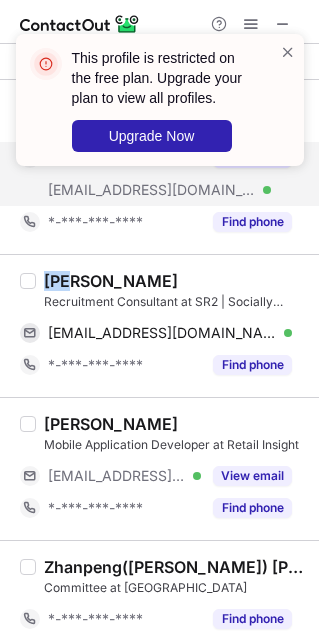 click on "Ben Sheppard" at bounding box center [111, 281] 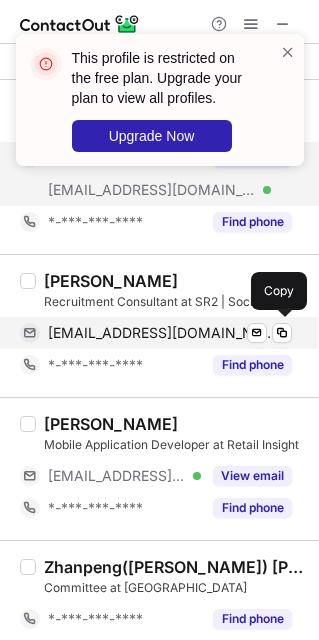 click on "benshep8@gmail.com Verified Send email Copy" at bounding box center (156, 333) 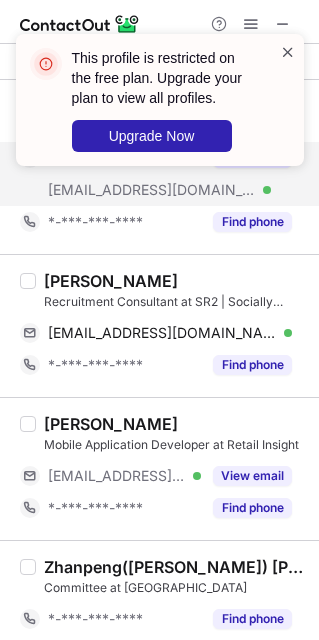 click at bounding box center [288, 52] 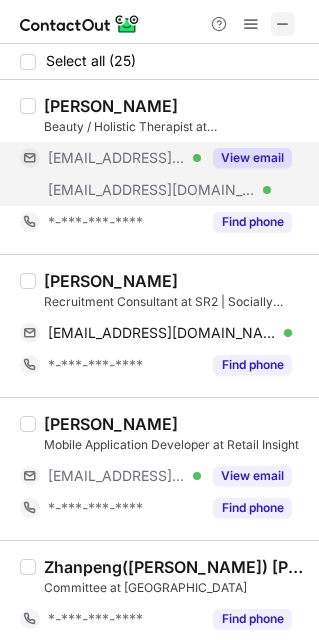 click at bounding box center [283, 24] 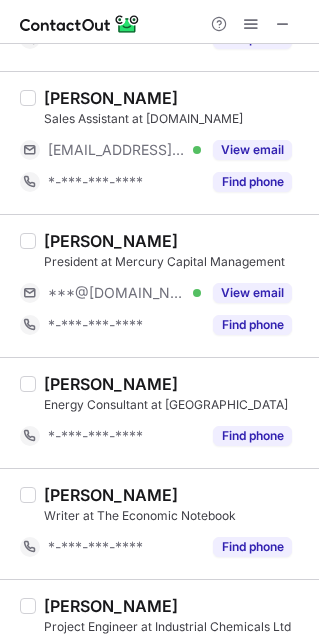 scroll, scrollTop: 1095, scrollLeft: 0, axis: vertical 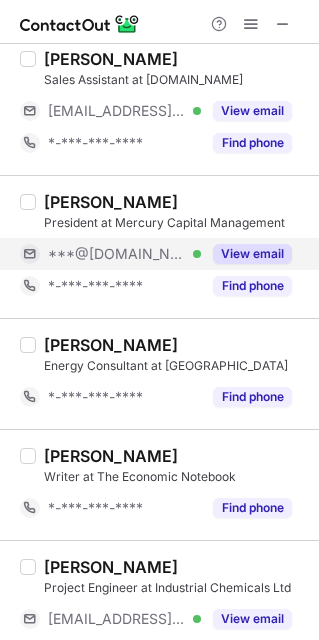 click on "View email" at bounding box center [252, 254] 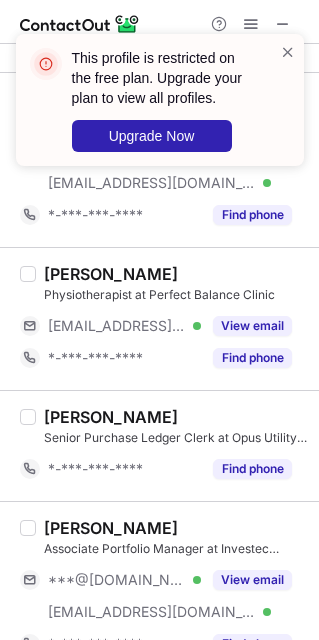 scroll, scrollTop: 2671, scrollLeft: 0, axis: vertical 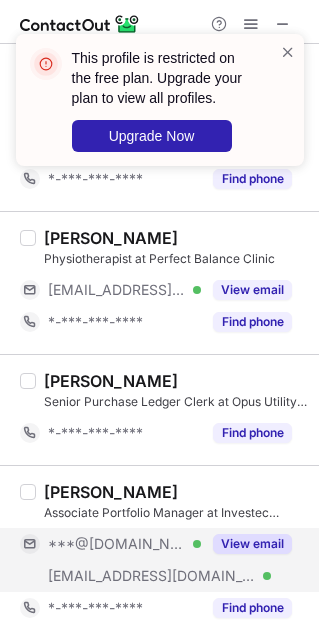 click on "View email" at bounding box center (252, 544) 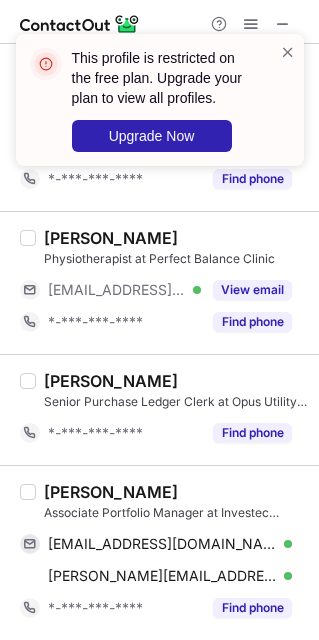 click on "Charlie Wilson" at bounding box center [111, 492] 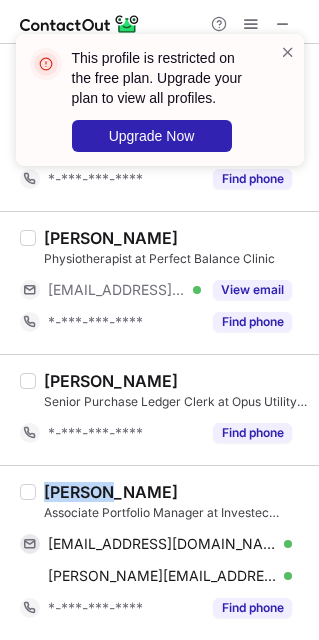 click on "Charlie Wilson" at bounding box center (111, 492) 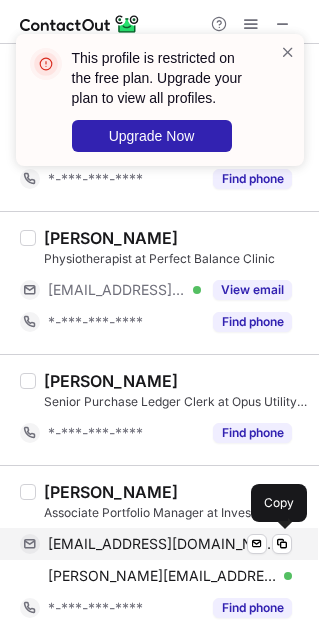 click on "charliewilson701@gmail.com" at bounding box center (162, 544) 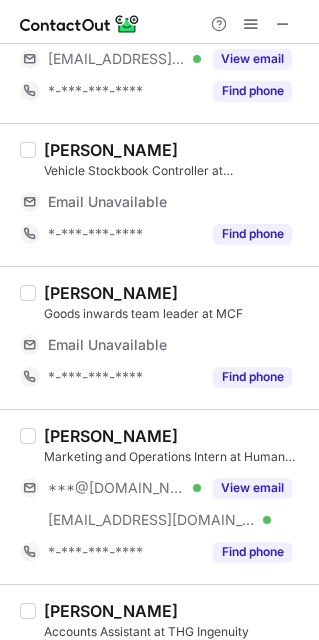 scroll, scrollTop: 940, scrollLeft: 0, axis: vertical 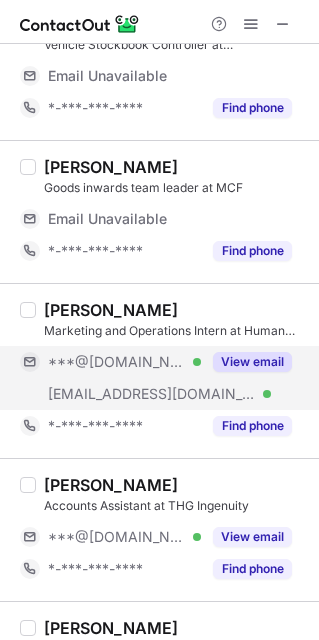 click on "View email" at bounding box center (252, 362) 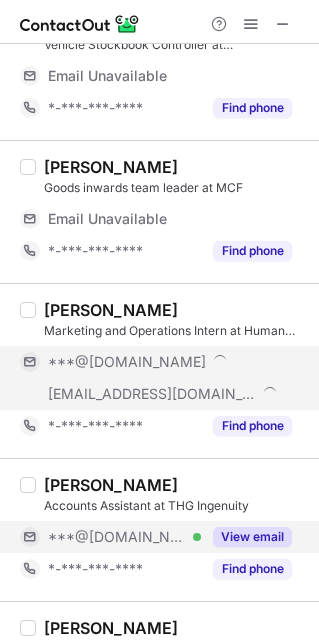 click on "View email" at bounding box center [252, 537] 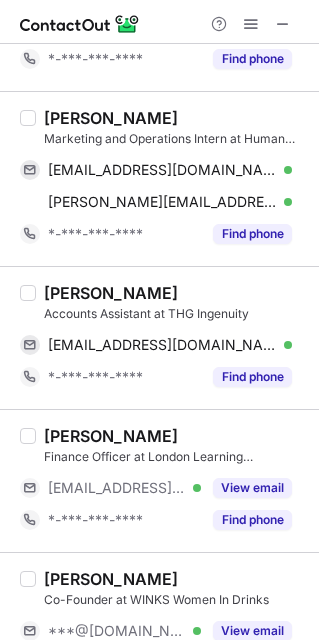 scroll, scrollTop: 813, scrollLeft: 0, axis: vertical 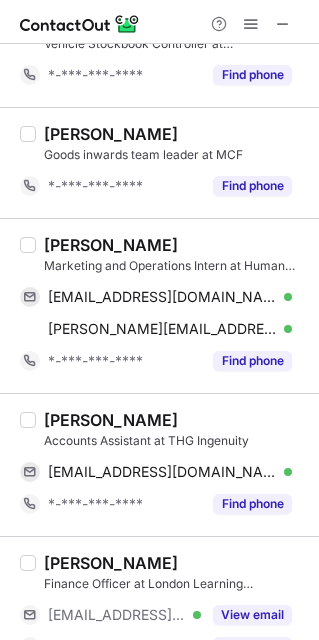 click on "Madhushri Sridhar" at bounding box center (111, 245) 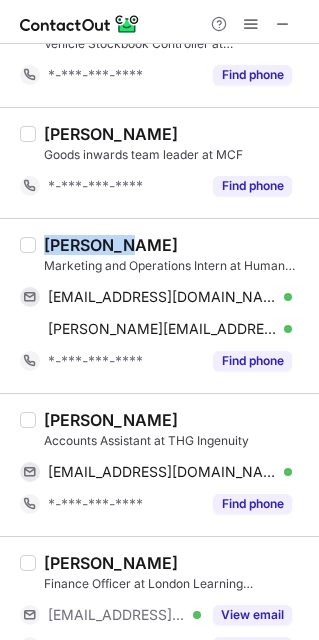 click on "Madhushri Sridhar" at bounding box center (111, 245) 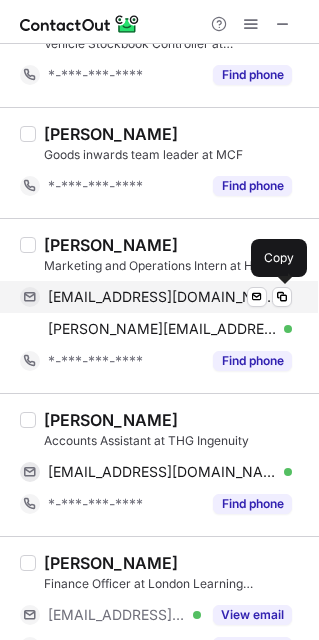 click on "madhushrisridhar@gmail.com" at bounding box center [162, 297] 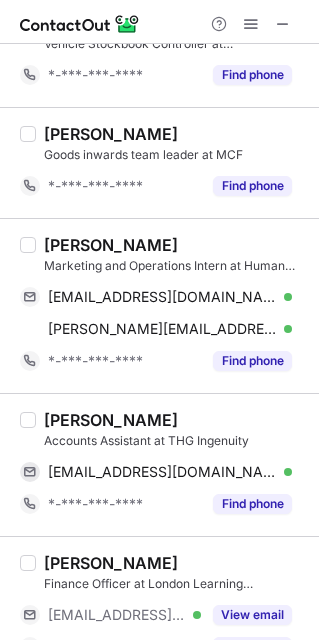 click on "Aaron Young Sandriano Accounts Assistant at THG Ingenuity aaronyoungsandriano@gmail.com Verified Send email Copy *-***-***-**** Find phone" at bounding box center (159, 464) 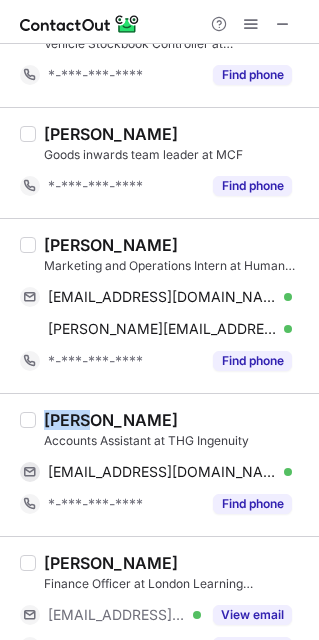 click on "Aaron Young Sandriano Accounts Assistant at THG Ingenuity aaronyoungsandriano@gmail.com Verified Send email Copy *-***-***-**** Find phone" at bounding box center [159, 464] 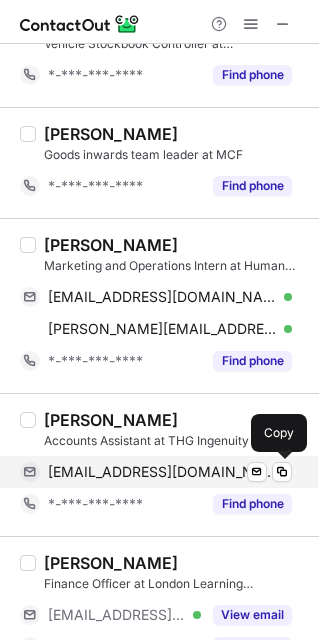 click on "aaronyoungsandriano@gmail.com Verified Send email Copy" at bounding box center [156, 472] 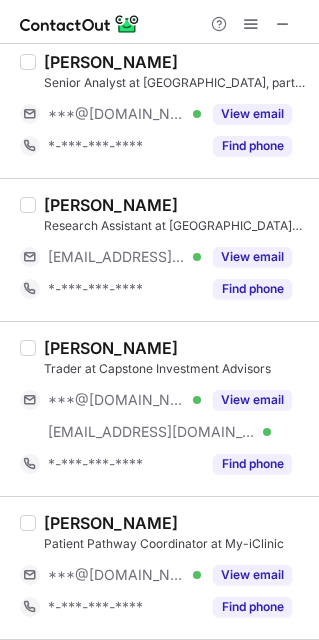 scroll, scrollTop: 1776, scrollLeft: 0, axis: vertical 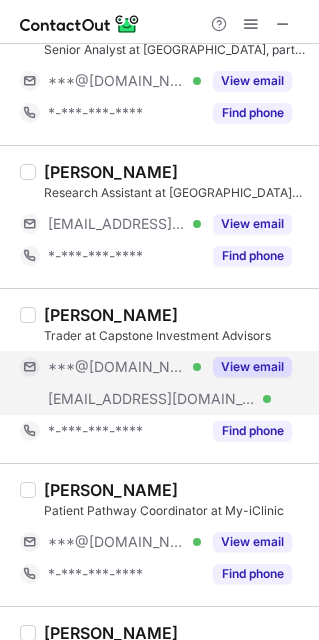 click on "View email" at bounding box center (252, 367) 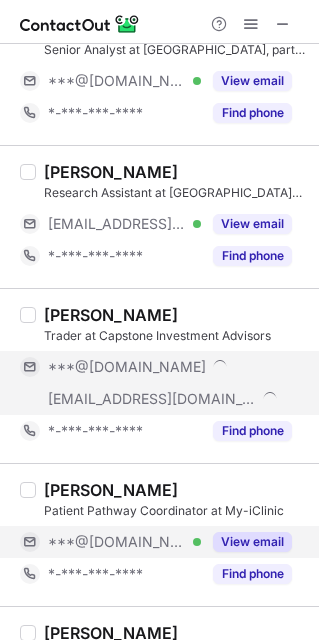 click on "View email" at bounding box center (252, 542) 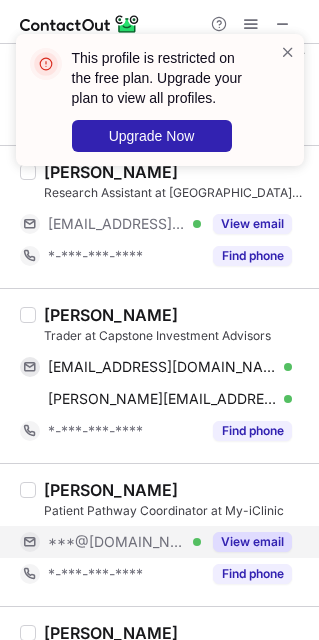 click on "Andrew Hyams" at bounding box center (111, 315) 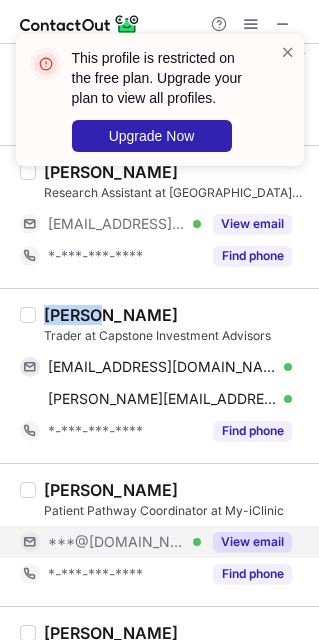 click on "Andrew Hyams" at bounding box center [111, 315] 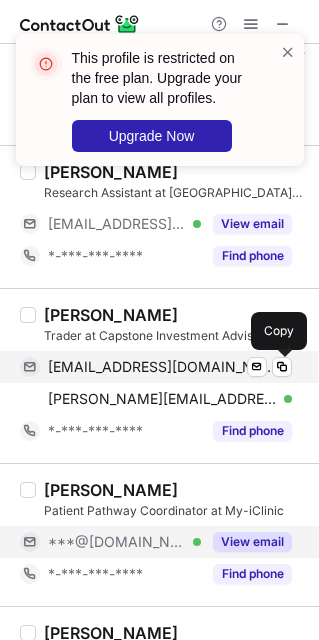 click on "hyamsandrew3911@gmail.com" at bounding box center [162, 367] 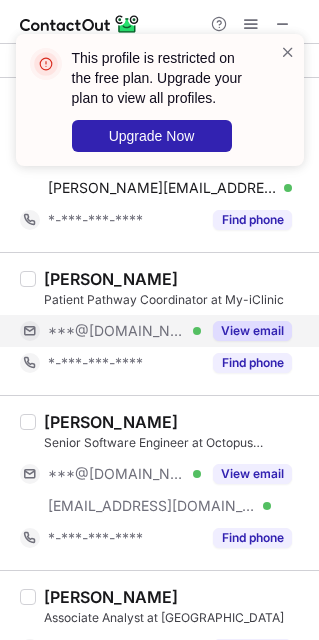 scroll, scrollTop: 1990, scrollLeft: 0, axis: vertical 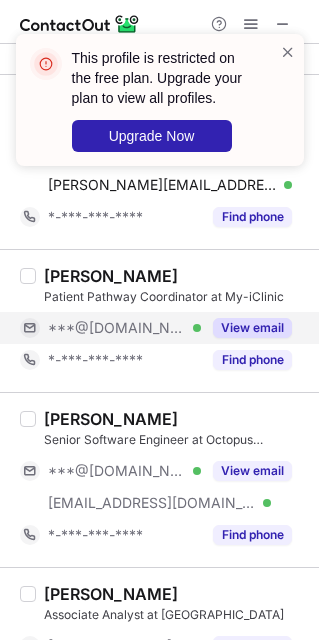 click on "View email" at bounding box center [252, 328] 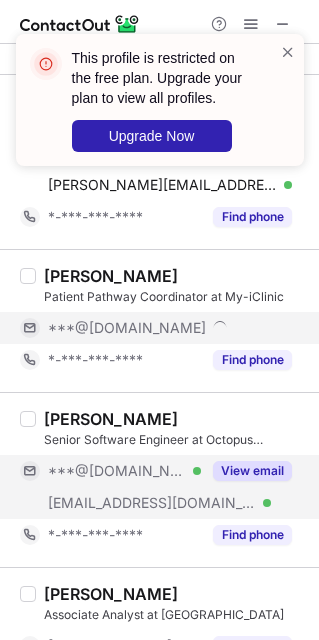 click on "View email" at bounding box center (252, 471) 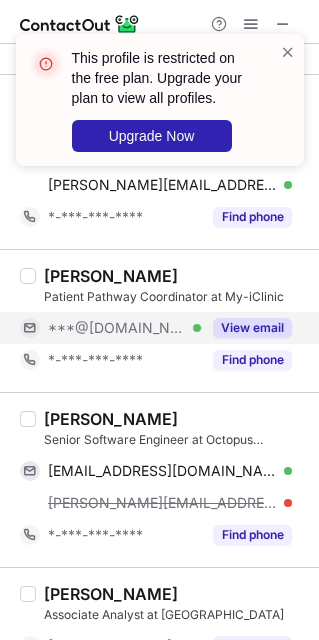 click on "Bálint Szépfalvi" at bounding box center (111, 419) 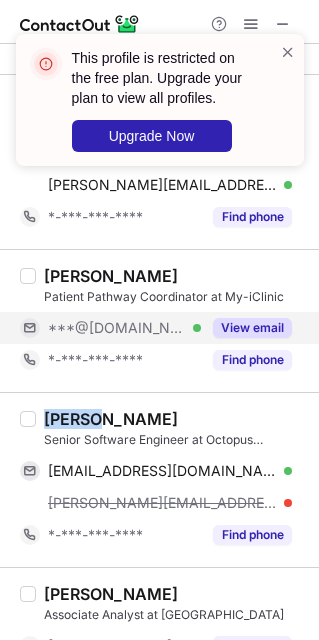 click on "Bálint Szépfalvi" at bounding box center (111, 419) 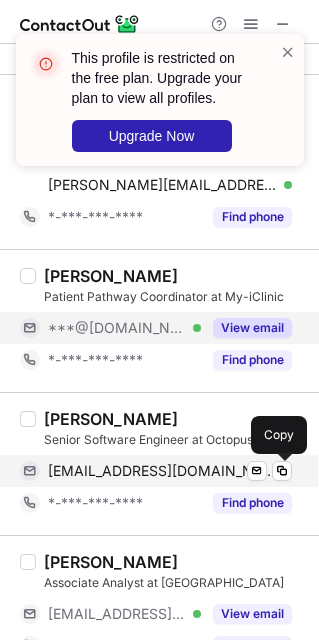 click on "szepfalvibalint@gmail.com" at bounding box center [162, 471] 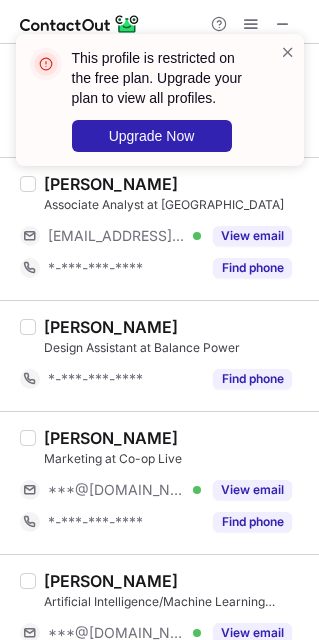 scroll, scrollTop: 2430, scrollLeft: 0, axis: vertical 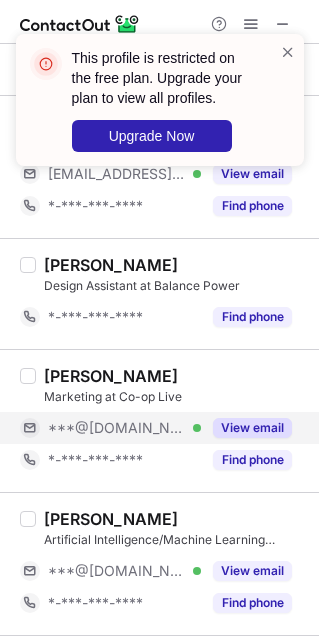 click on "View email" at bounding box center (252, 428) 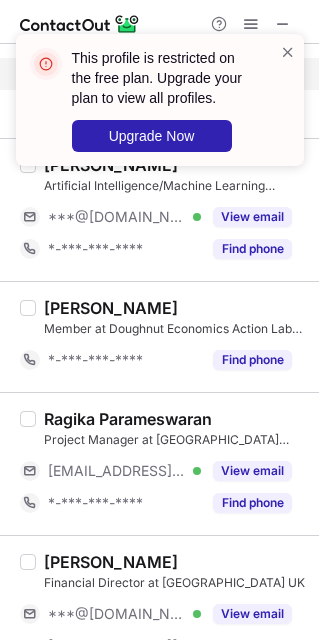 scroll, scrollTop: 2863, scrollLeft: 0, axis: vertical 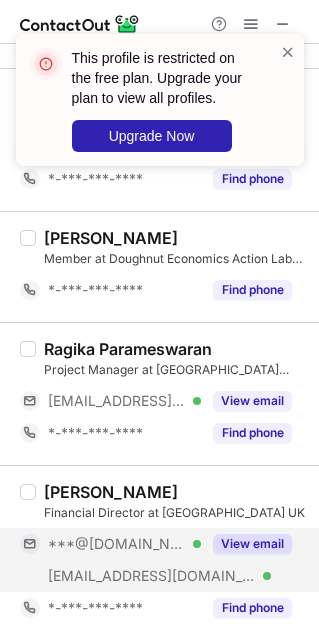 click on "View email" at bounding box center (252, 544) 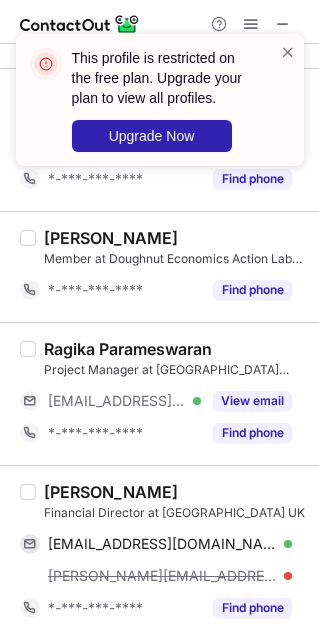 click on "Shahla Sadeq" at bounding box center [111, 492] 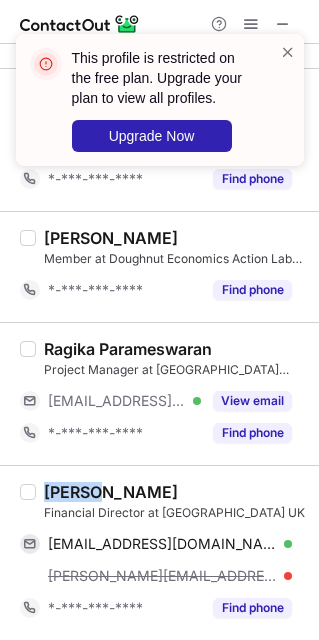 click on "Shahla Sadeq" at bounding box center [111, 492] 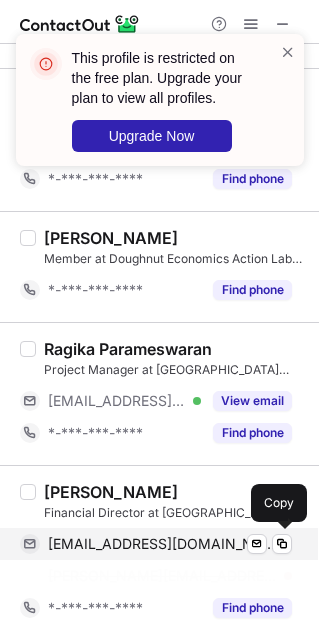 click on "Shahla Sadeq Financial Director at Marantec UK shahlasadeq123@gmail.com Verified Send email Copy shahla@marantec.com *-***-***-**** Find phone" at bounding box center [171, 553] 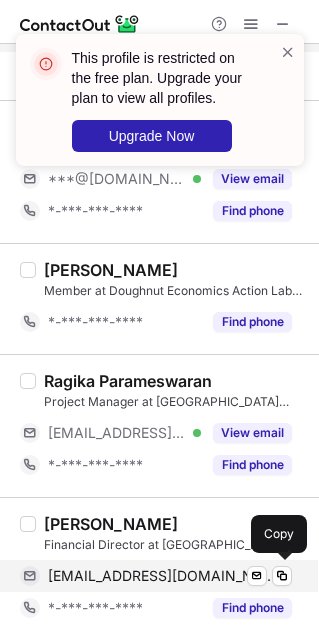 click on "shahlasadeq123@gmail.com" at bounding box center [162, 576] 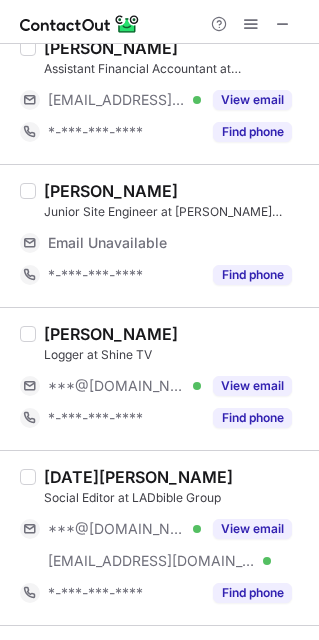 scroll, scrollTop: 1138, scrollLeft: 0, axis: vertical 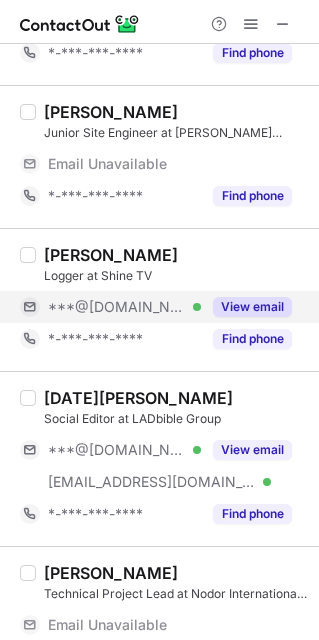 click on "View email" at bounding box center (252, 307) 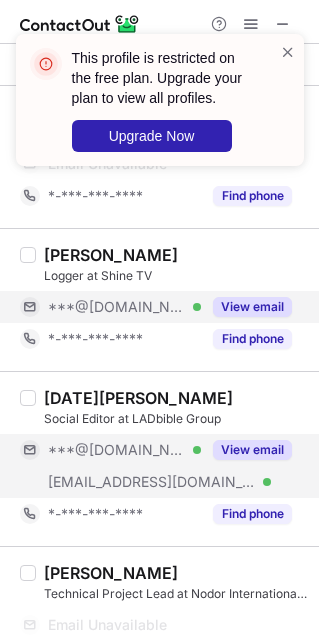 click on "View email" at bounding box center [252, 450] 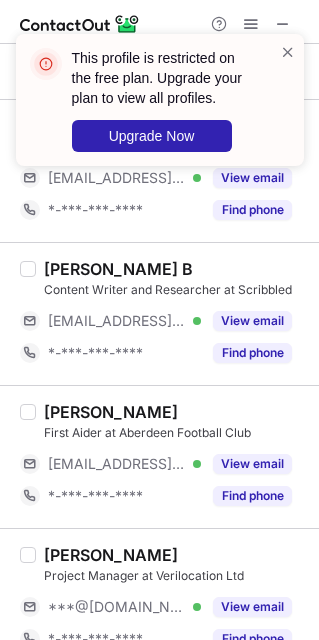 scroll, scrollTop: 1653, scrollLeft: 0, axis: vertical 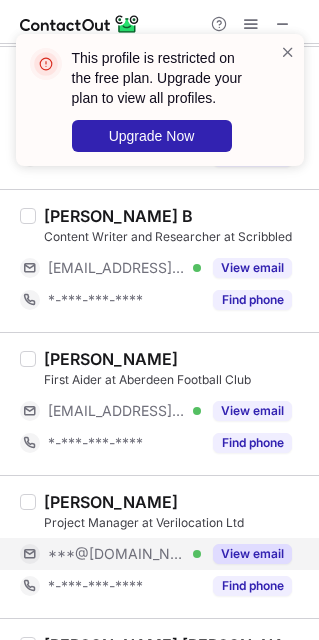 click on "View email" at bounding box center [252, 554] 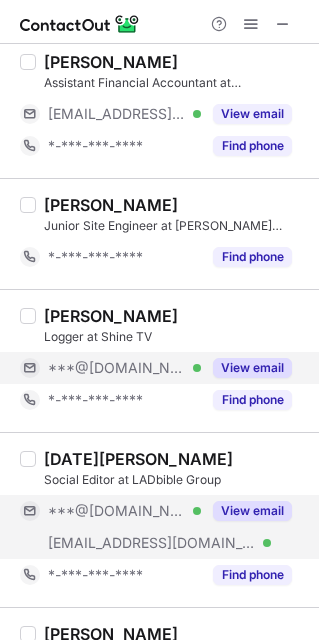 scroll, scrollTop: 0, scrollLeft: 0, axis: both 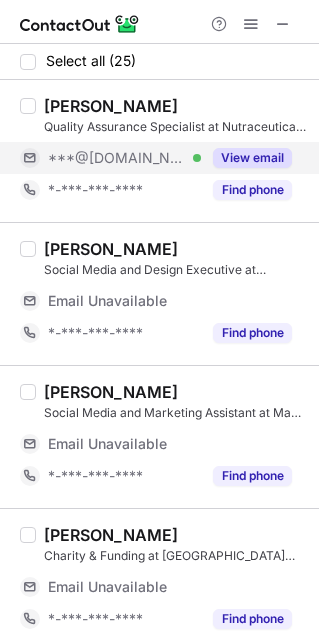 click on "View email" at bounding box center (252, 158) 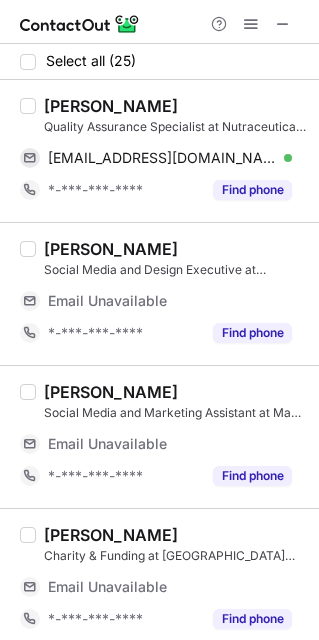 click on "Leena S." at bounding box center [111, 106] 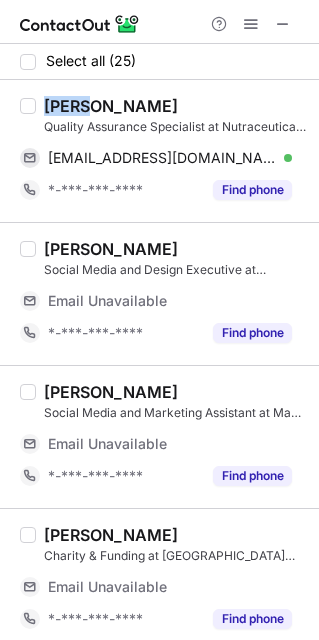 click on "Leena S." at bounding box center [111, 106] 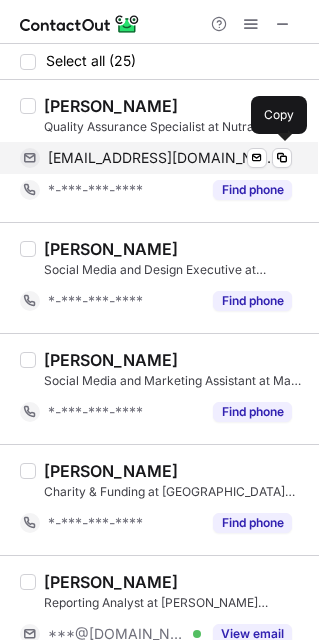 click on "leenasai0002@gmail.com" at bounding box center [162, 158] 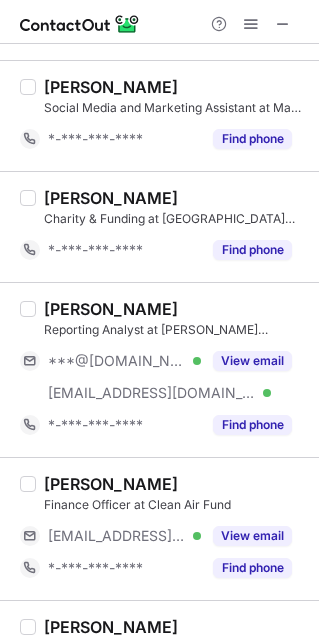 scroll, scrollTop: 309, scrollLeft: 0, axis: vertical 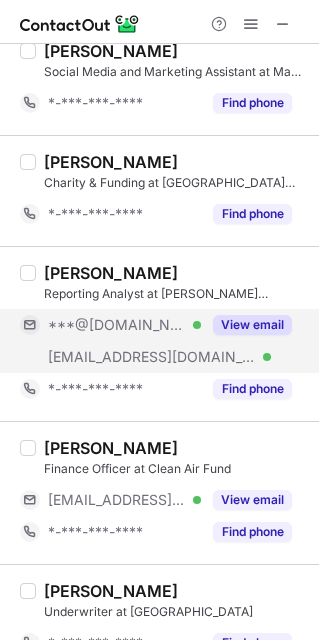click on "View email" at bounding box center [252, 325] 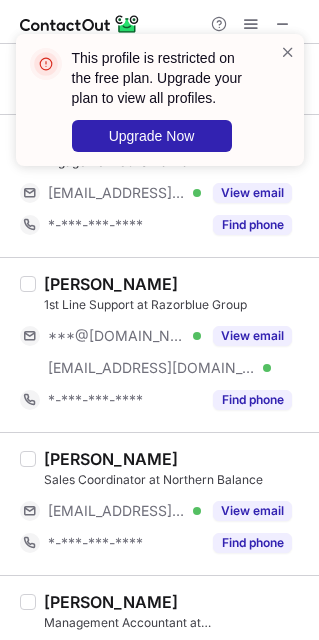 scroll, scrollTop: 2185, scrollLeft: 0, axis: vertical 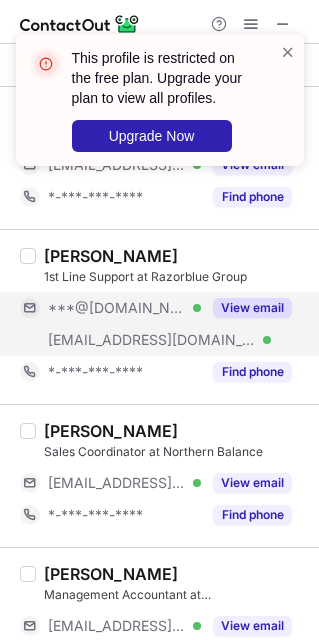 click on "View email" at bounding box center [252, 308] 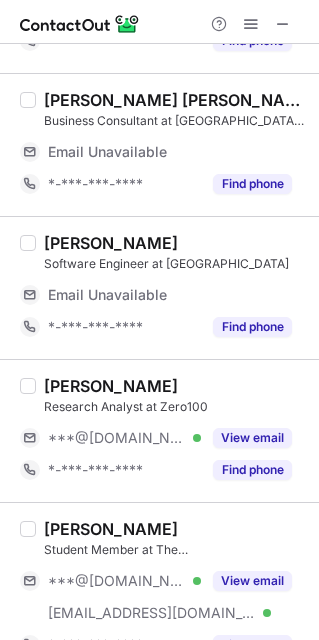 scroll, scrollTop: 493, scrollLeft: 0, axis: vertical 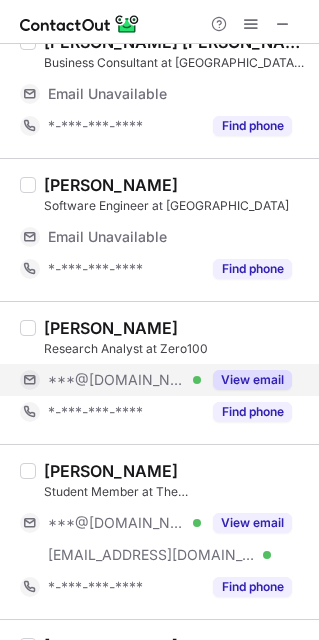 click on "View email" at bounding box center (252, 380) 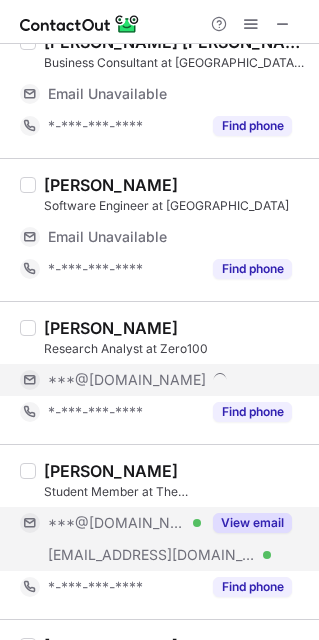 click on "View email" at bounding box center (252, 523) 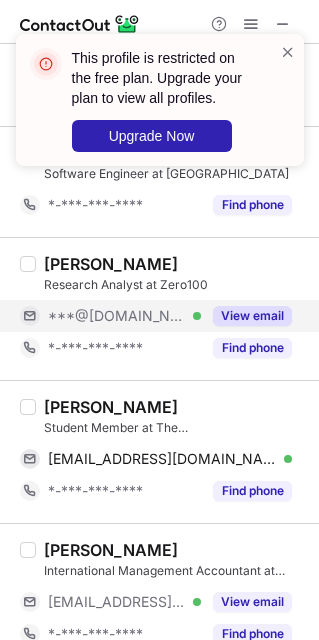 click on "Jamie Man" at bounding box center [111, 407] 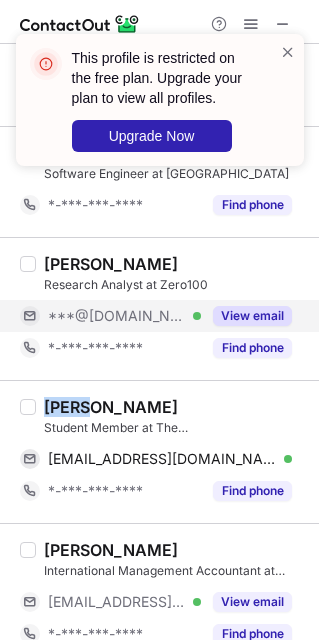 click on "Jamie Man" at bounding box center [111, 407] 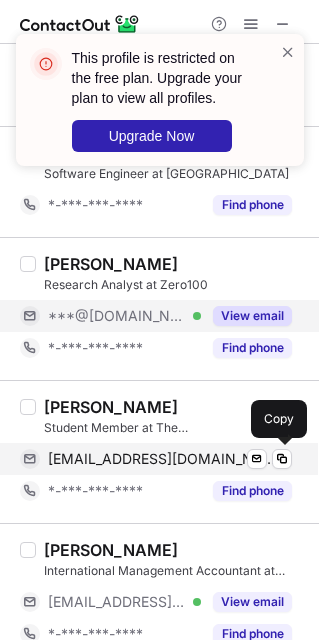 click on "jamiem2101@gmail.com" at bounding box center (162, 459) 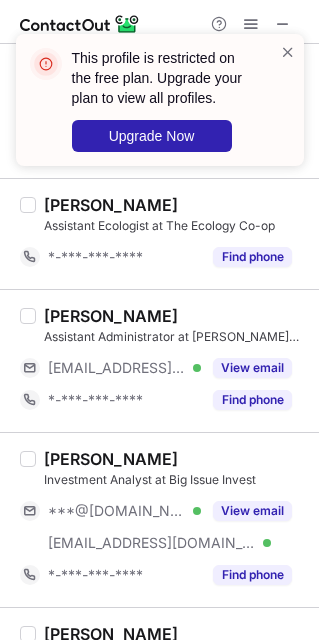 scroll, scrollTop: 1020, scrollLeft: 0, axis: vertical 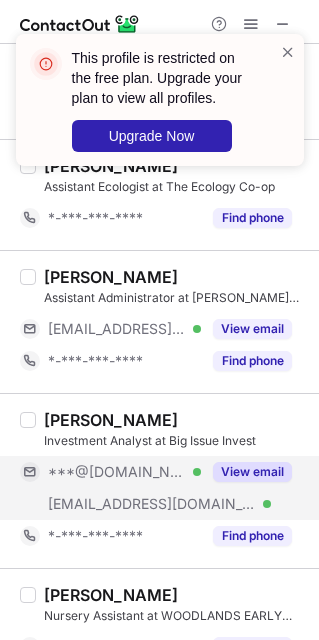 click on "View email" at bounding box center (252, 472) 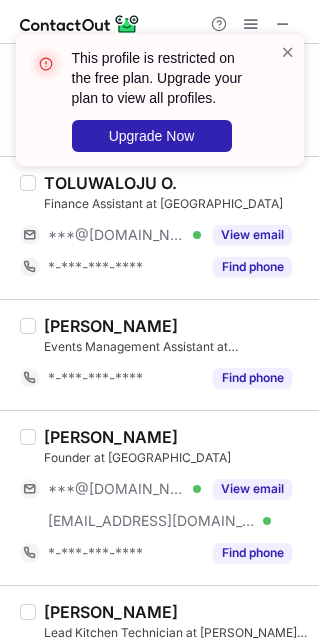 scroll, scrollTop: 1729, scrollLeft: 0, axis: vertical 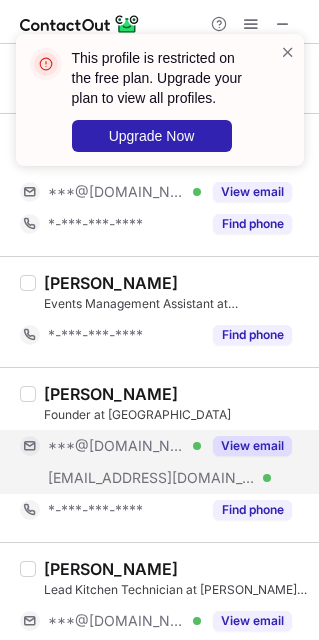 click on "View email" at bounding box center (252, 446) 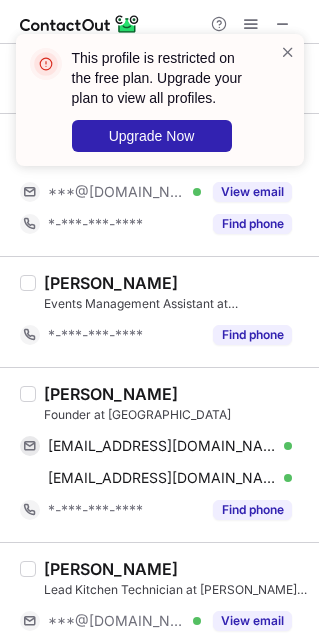 click on "Sophie Chatfield" at bounding box center (111, 394) 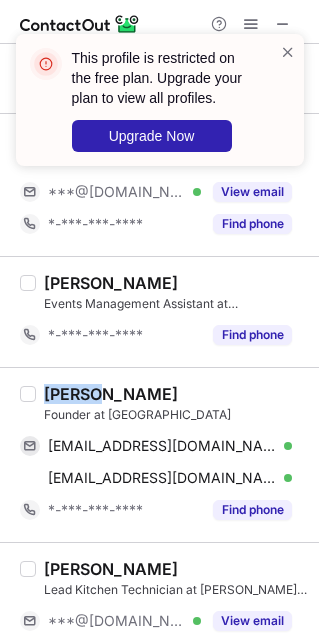 click on "Sophie Chatfield" at bounding box center [111, 394] 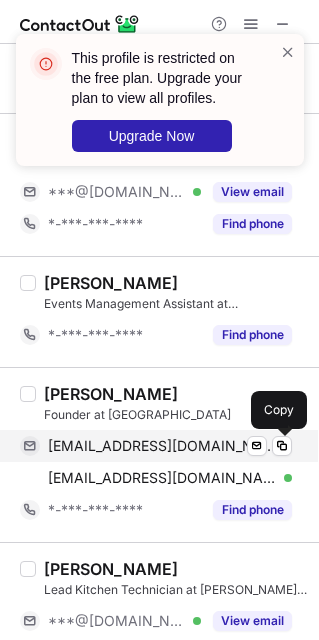click on "sophiechat0612@gmail.com" at bounding box center [162, 446] 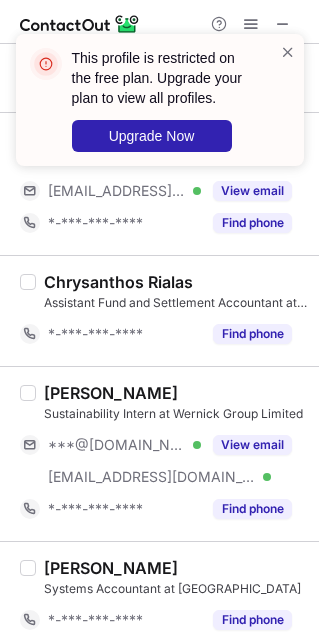scroll, scrollTop: 2502, scrollLeft: 0, axis: vertical 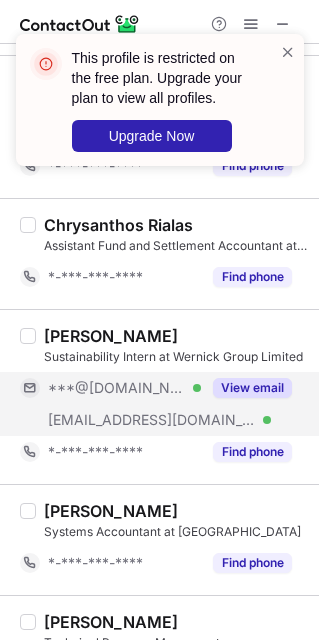 click on "View email" at bounding box center [252, 388] 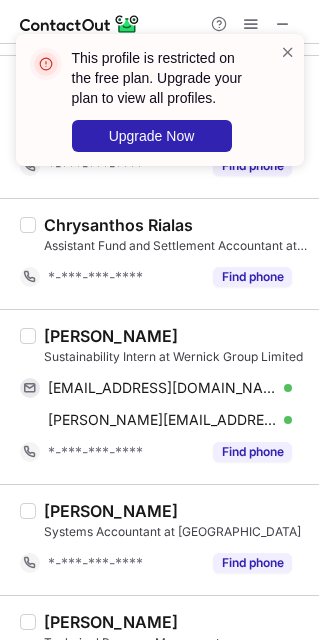 click on "Padmapriya Ramamoorthy" at bounding box center (111, 336) 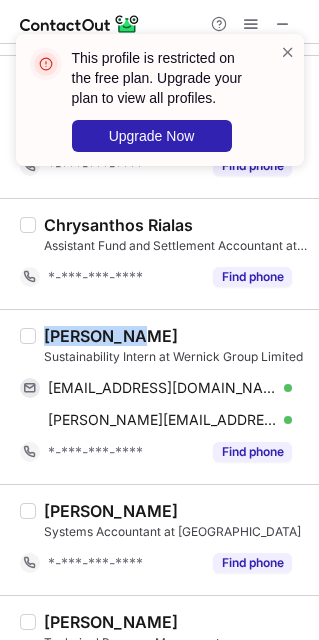 click on "Padmapriya Ramamoorthy" at bounding box center [111, 336] 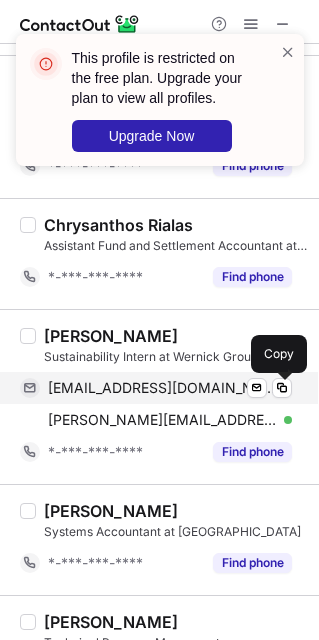 click on "padmapriyar8@gmail.com" at bounding box center [162, 388] 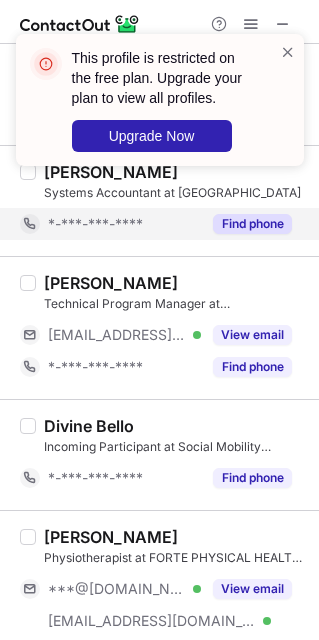 scroll, scrollTop: 2895, scrollLeft: 0, axis: vertical 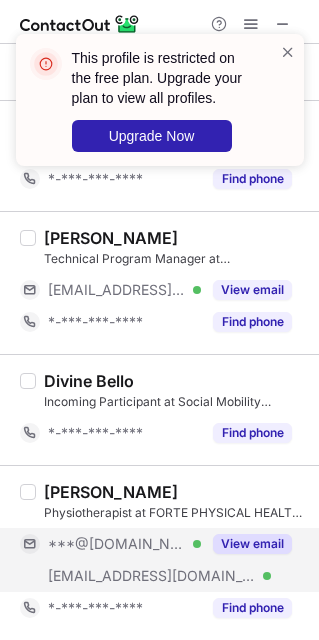 click on "View email" at bounding box center [252, 544] 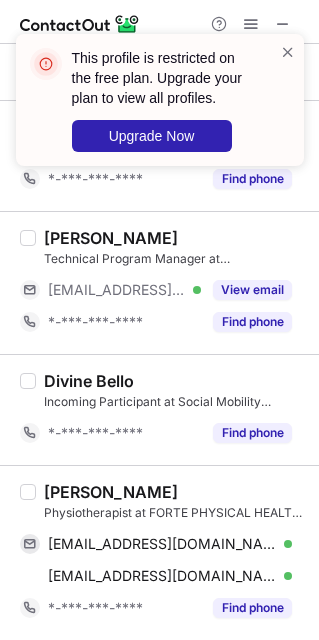 click on "Aishwarya Bhise" at bounding box center (111, 492) 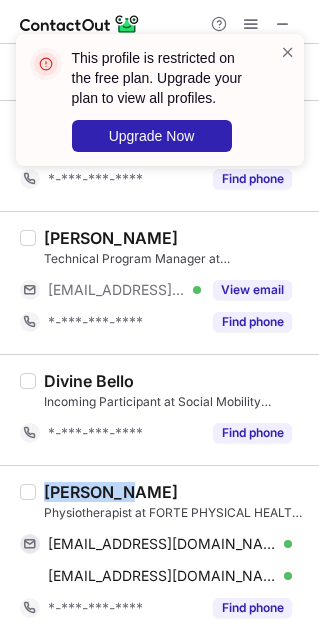 click on "Aishwarya Bhise" at bounding box center [111, 492] 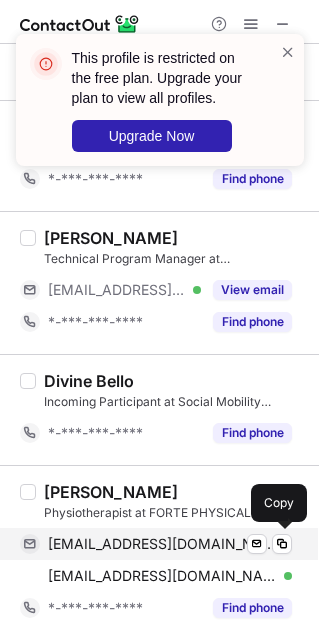 click on "physiobhise@gmail.com" at bounding box center [162, 544] 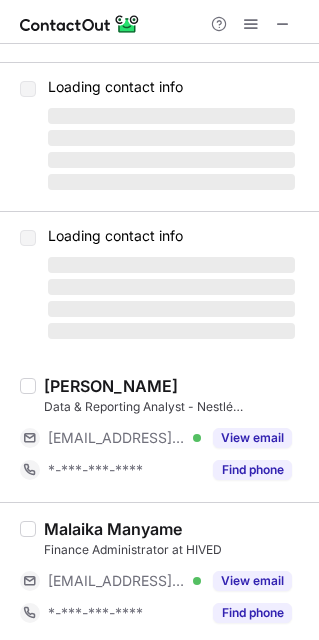 scroll, scrollTop: 0, scrollLeft: 0, axis: both 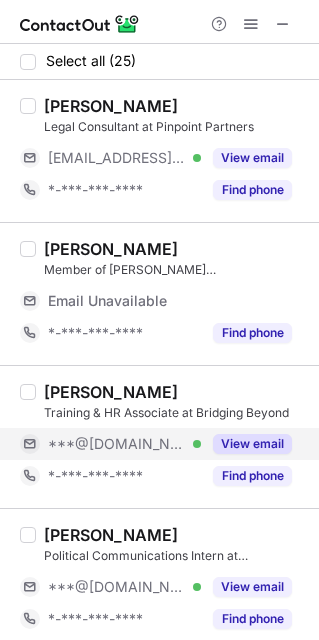 click on "View email" at bounding box center [252, 444] 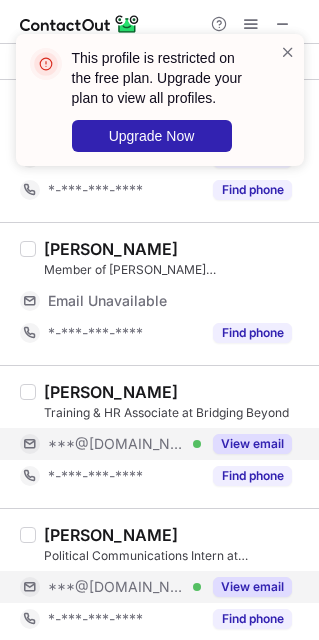click on "View email" at bounding box center [252, 587] 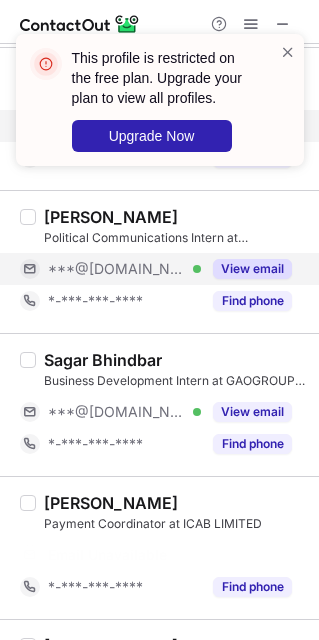 scroll, scrollTop: 295, scrollLeft: 0, axis: vertical 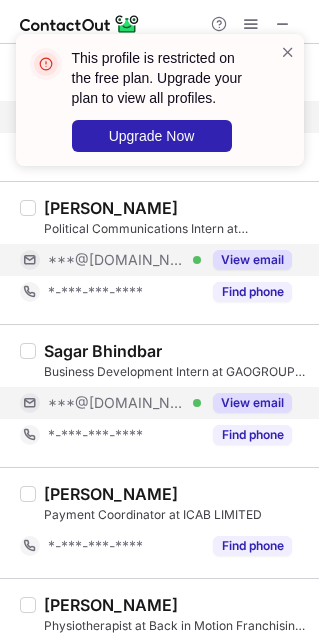 click on "View email" at bounding box center [252, 403] 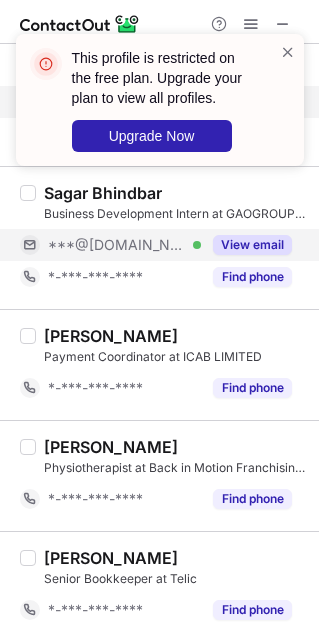 scroll, scrollTop: 499, scrollLeft: 0, axis: vertical 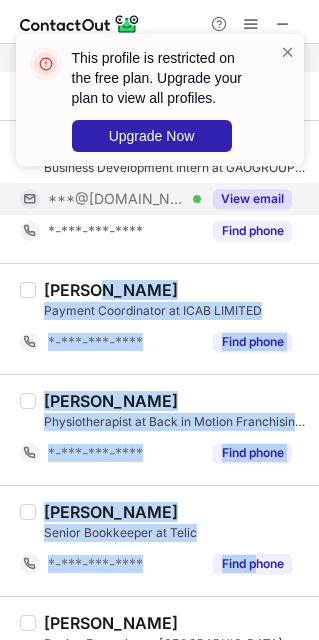 drag, startPoint x: 259, startPoint y: 397, endPoint x: 93, endPoint y: 285, distance: 200.24985 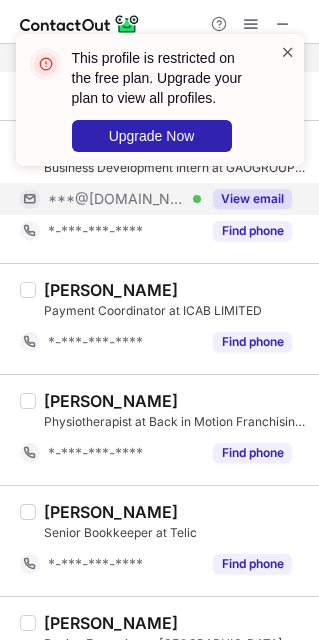 click at bounding box center [288, 52] 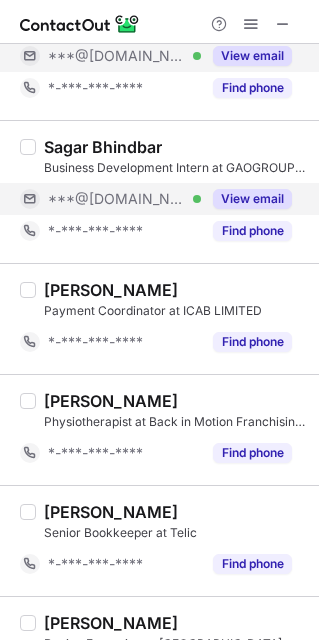 click at bounding box center (251, 24) 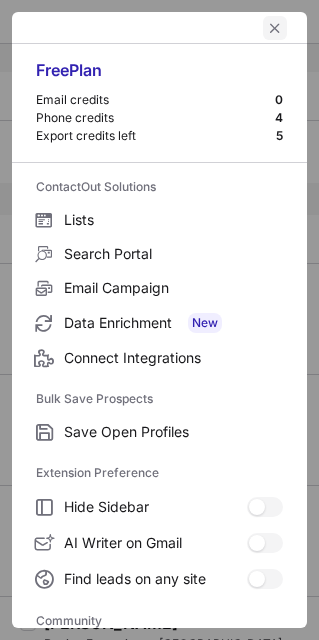 click at bounding box center [275, 28] 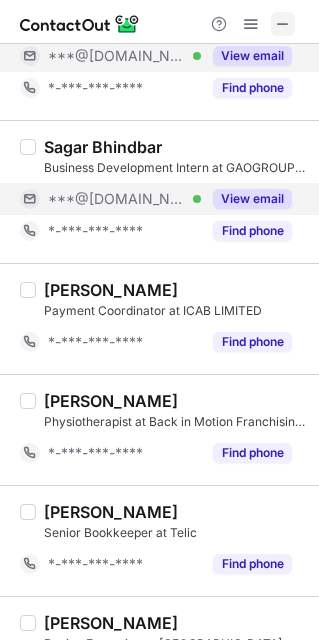 click at bounding box center (283, 24) 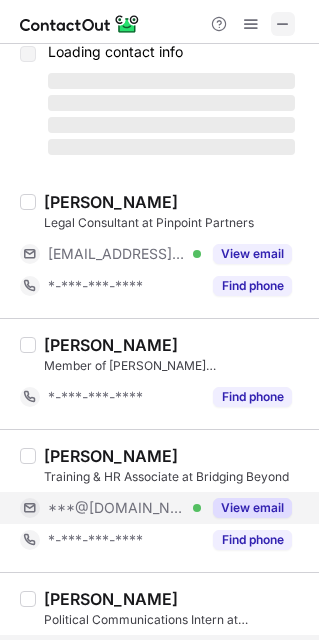 scroll, scrollTop: 1104, scrollLeft: 0, axis: vertical 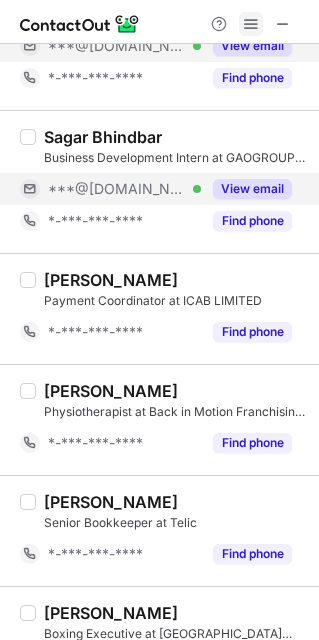 click at bounding box center (251, 24) 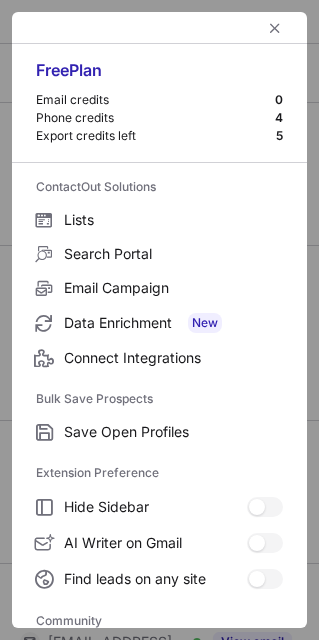 scroll, scrollTop: 499, scrollLeft: 0, axis: vertical 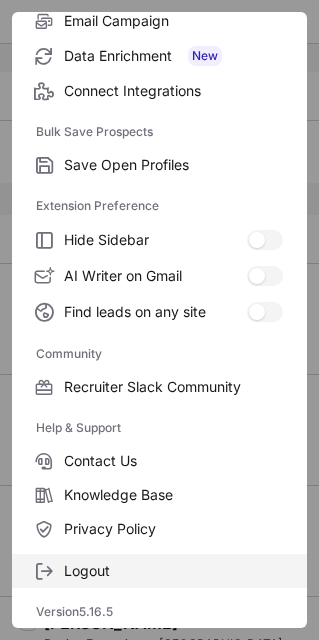 click on "Logout" at bounding box center (173, 571) 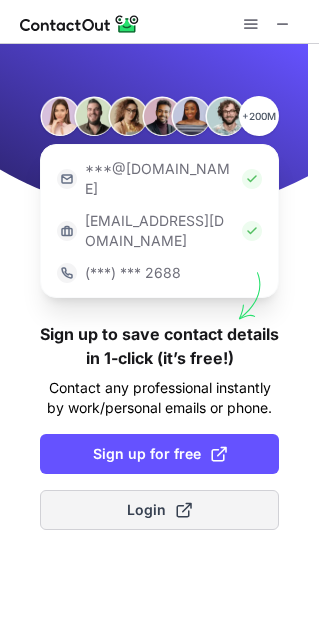 click on "Login" at bounding box center (159, 510) 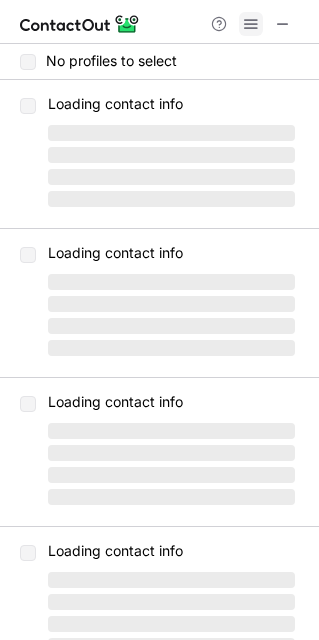 click at bounding box center (251, 24) 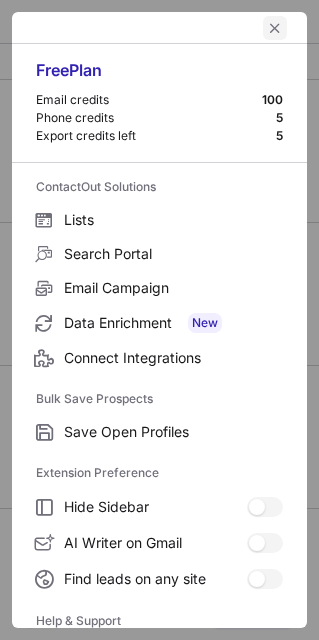 click at bounding box center [275, 28] 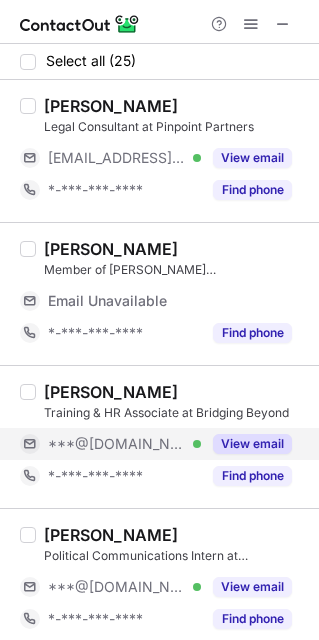 click on "View email" at bounding box center (252, 444) 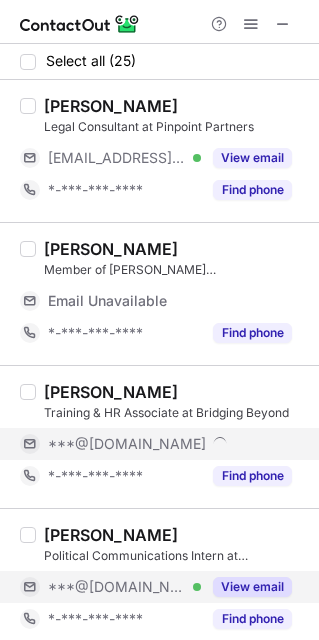 click on "View email" at bounding box center (252, 587) 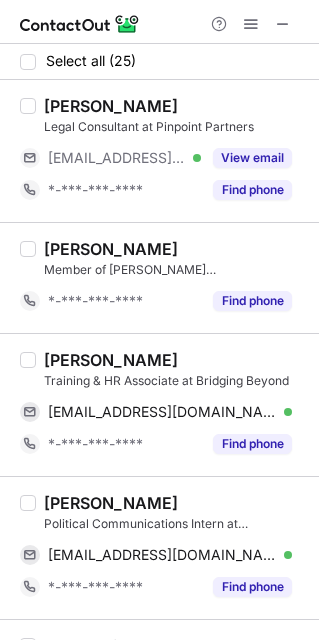 click on "Training & HR Associate at Bridging Beyond" at bounding box center [175, 381] 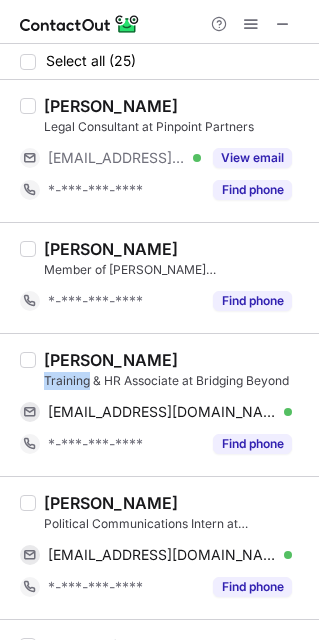 click on "Training & HR Associate at Bridging Beyond" at bounding box center [175, 381] 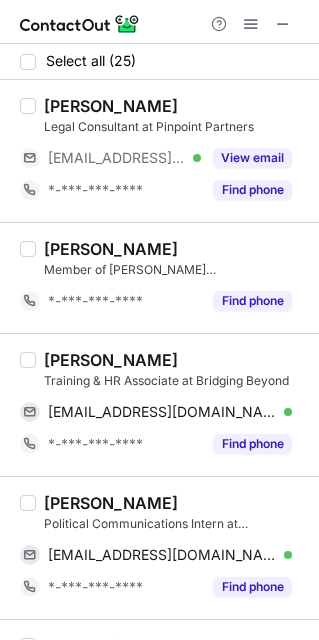 click on "Aaryan Ganguli" at bounding box center (111, 360) 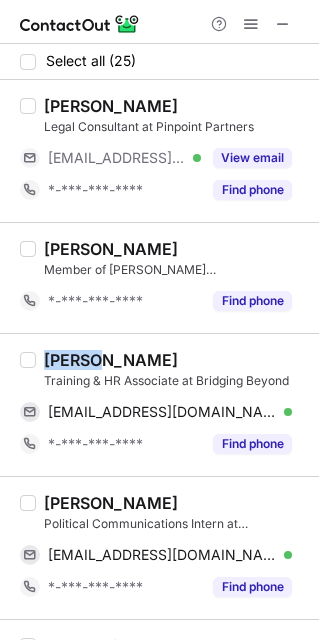 click on "Aaryan Ganguli" at bounding box center [111, 360] 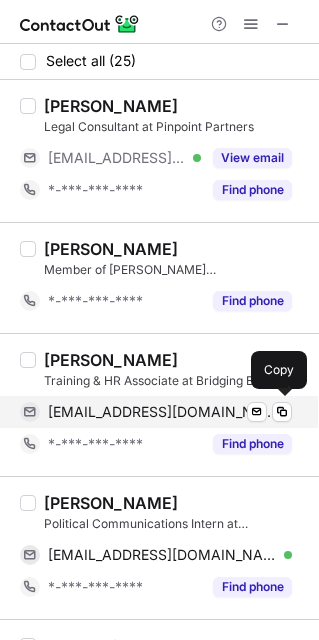 click on "aaryanganguli@gmail.com Verified Send email Copy" at bounding box center [156, 412] 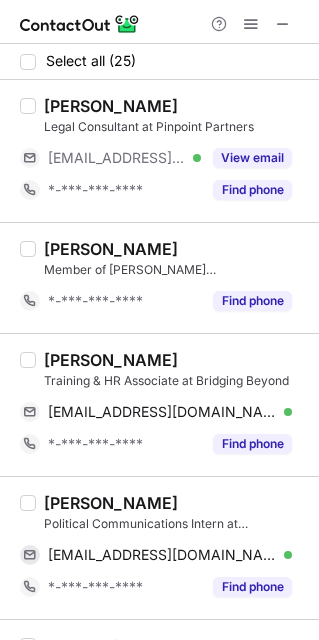 click on "Abdullah Mukhtar" at bounding box center [111, 503] 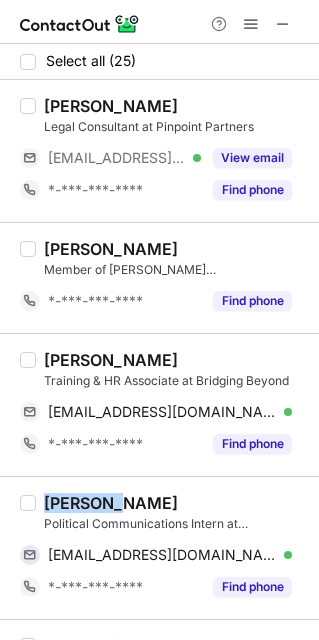 click on "Abdullah Mukhtar" at bounding box center (111, 503) 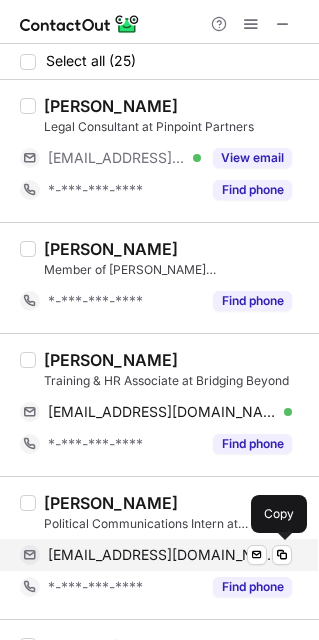 click on "abdullahmukhtarwork@gmail.com" at bounding box center [162, 555] 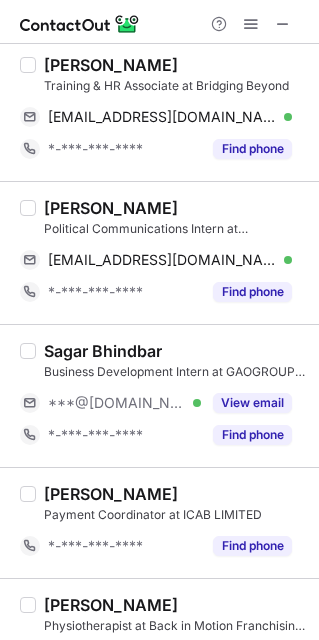 scroll, scrollTop: 354, scrollLeft: 0, axis: vertical 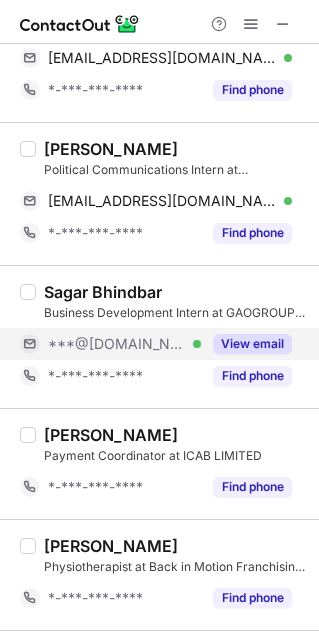 click on "View email" at bounding box center (252, 344) 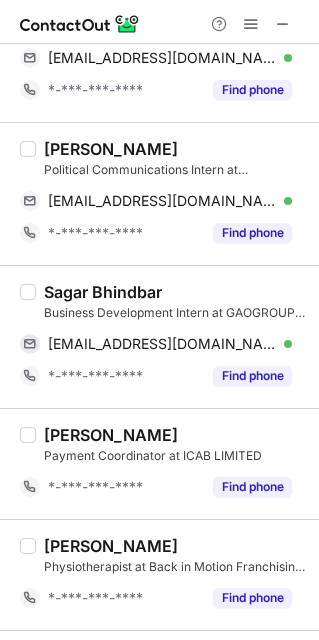 click on "Sagar Bhindbar" at bounding box center [103, 292] 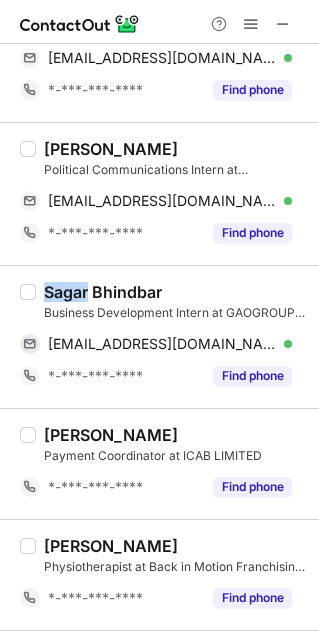click on "Sagar Bhindbar" at bounding box center [103, 292] 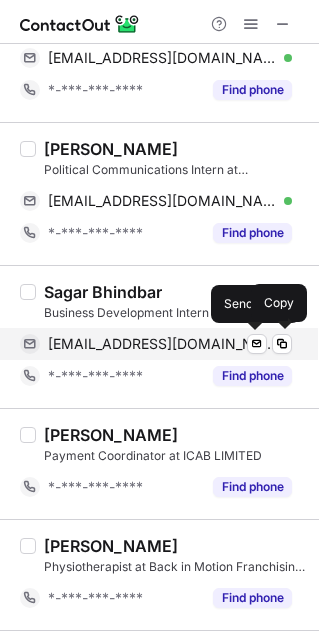 click on "sagarrjb698@gmail.com Verified Send email Copy" at bounding box center (156, 344) 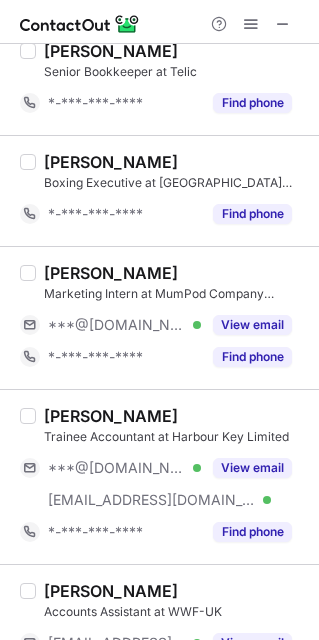 scroll, scrollTop: 994, scrollLeft: 0, axis: vertical 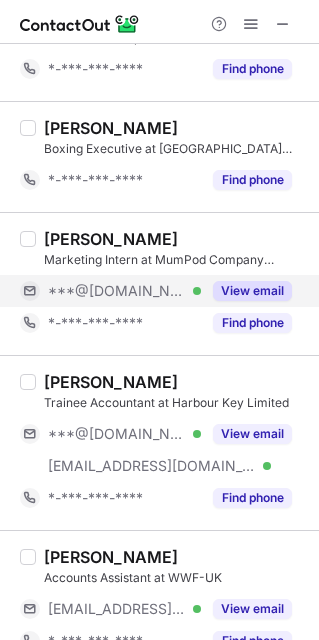 click on "View email" at bounding box center [252, 291] 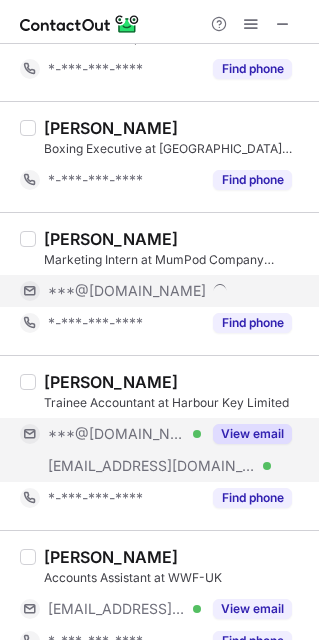 click on "View email" at bounding box center (252, 434) 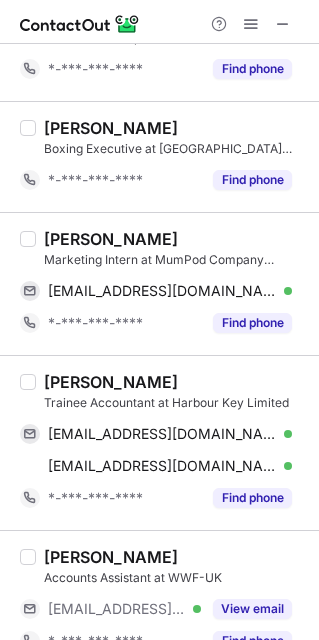click on "Shraddha Mahapatra" at bounding box center [111, 239] 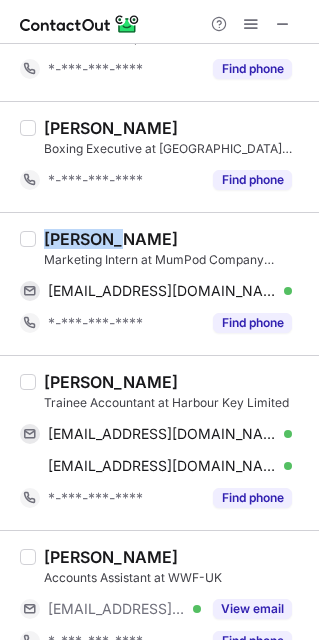 click on "Shraddha Mahapatra" at bounding box center (111, 239) 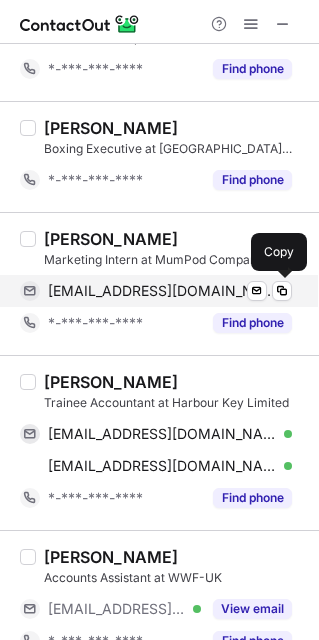click on "1996shraddha@gmail.com Verified Send email Copy" at bounding box center (156, 291) 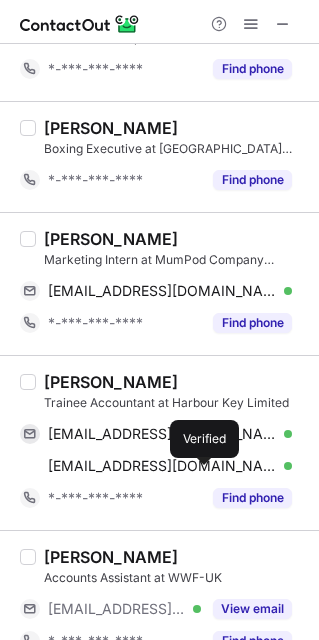 click on "Arya Saji" at bounding box center [111, 382] 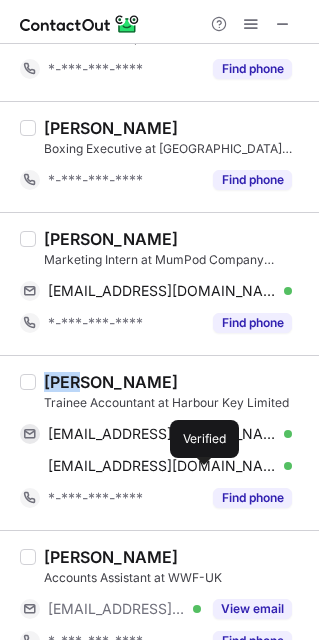 click on "Arya Saji" at bounding box center [111, 382] 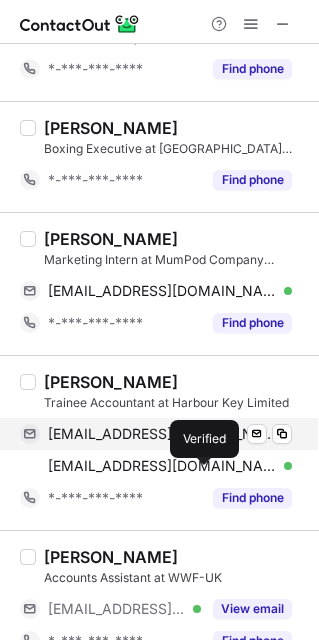 click on "aryasajim5@gmail.com Verified Send email Copy" at bounding box center (156, 434) 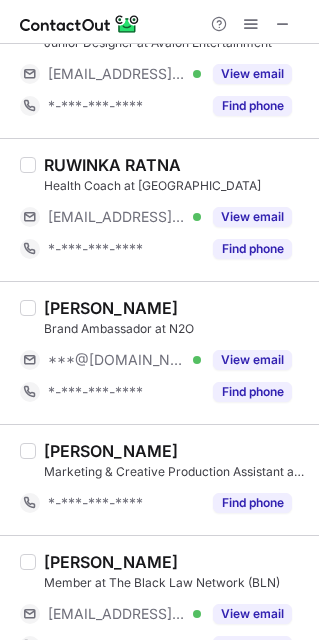 scroll, scrollTop: 2799, scrollLeft: 0, axis: vertical 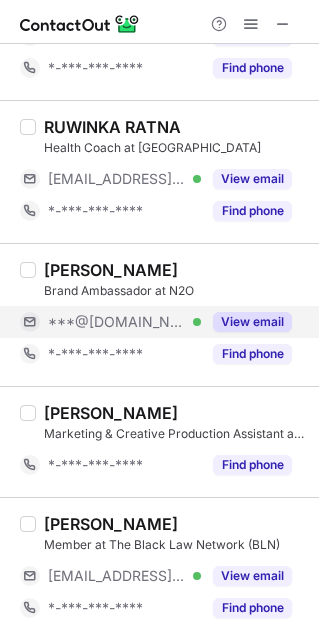 click on "View email" at bounding box center (252, 322) 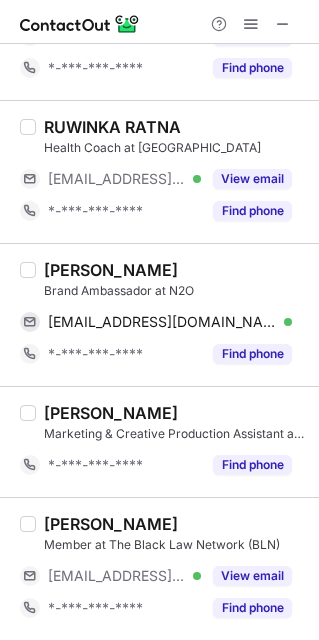 click on "Hrithik Patel" at bounding box center [111, 270] 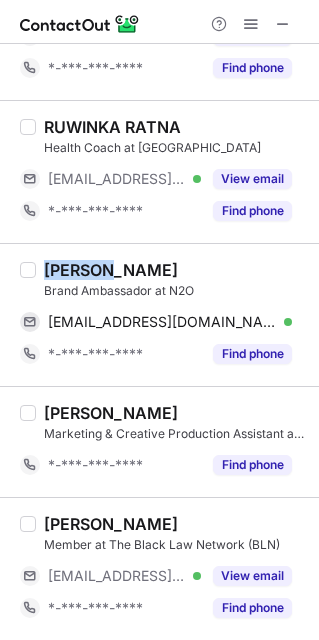 click on "Hrithik Patel" at bounding box center [111, 270] 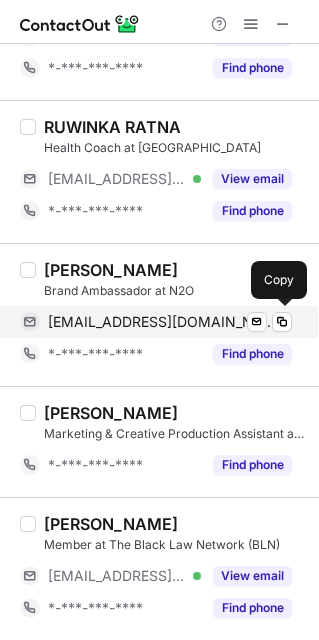 click on "hrithikpatel72@gmail.com" at bounding box center [162, 322] 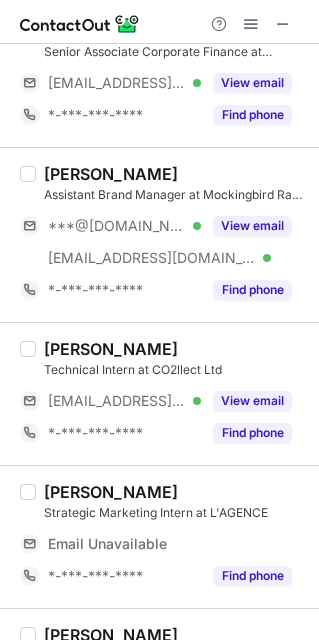 scroll, scrollTop: 0, scrollLeft: 0, axis: both 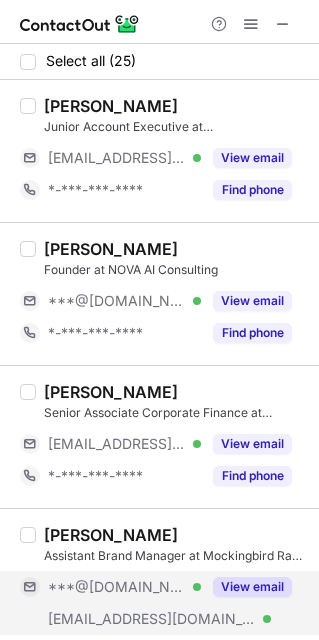 click on "View email" at bounding box center (252, 587) 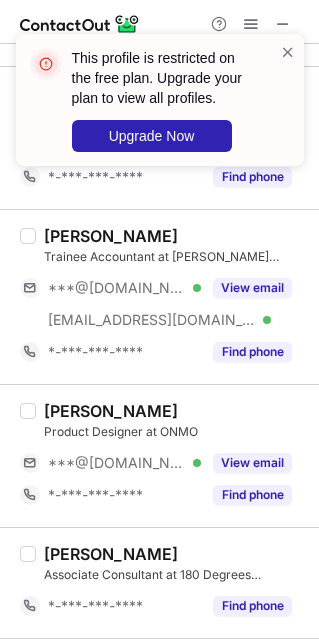scroll, scrollTop: 1809, scrollLeft: 0, axis: vertical 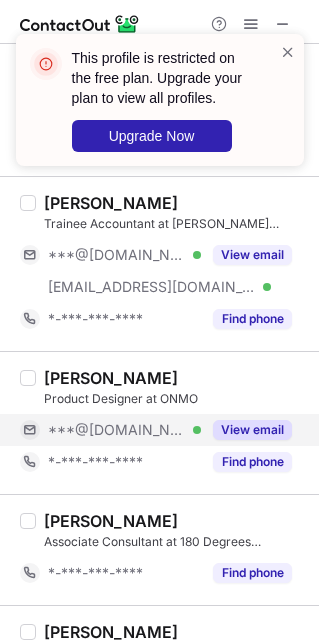 click on "View email" at bounding box center [252, 430] 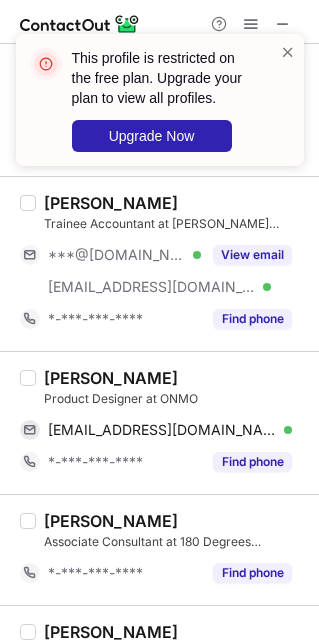 click on "Claire-Elise Humphery-Smith" at bounding box center [111, 378] 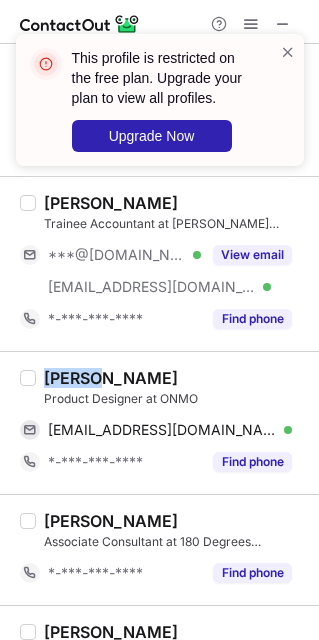 click on "Claire-Elise Humphery-Smith" at bounding box center (111, 378) 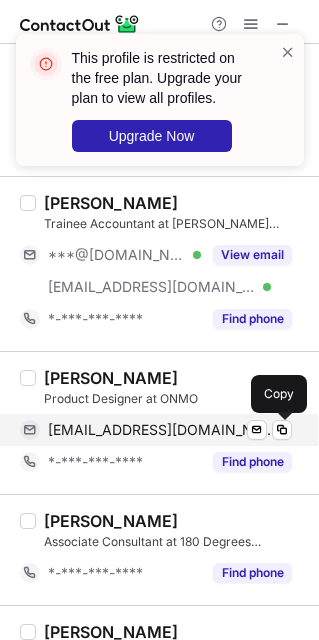 click on "claireelisehumpherysmith@gmail.com" at bounding box center [162, 430] 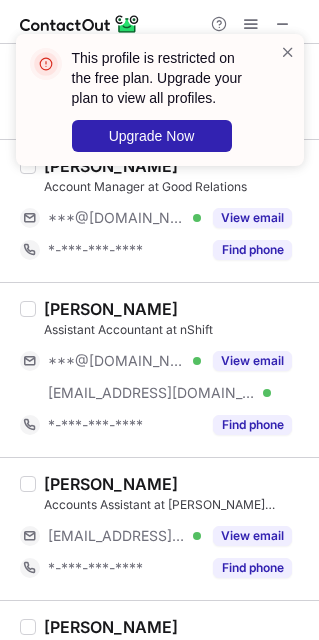 scroll, scrollTop: 2610, scrollLeft: 0, axis: vertical 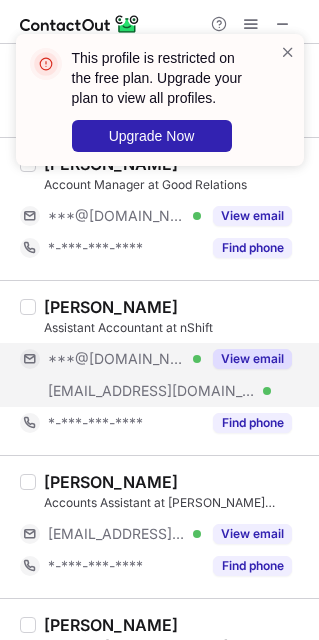 click on "View email" at bounding box center (252, 359) 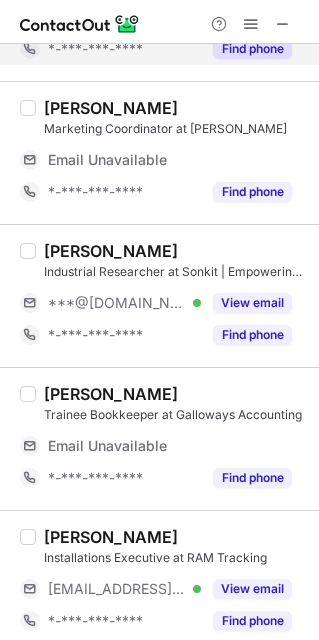 scroll, scrollTop: 457, scrollLeft: 0, axis: vertical 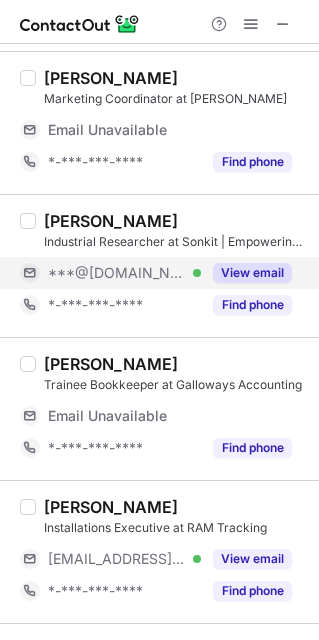 click on "View email" at bounding box center [252, 273] 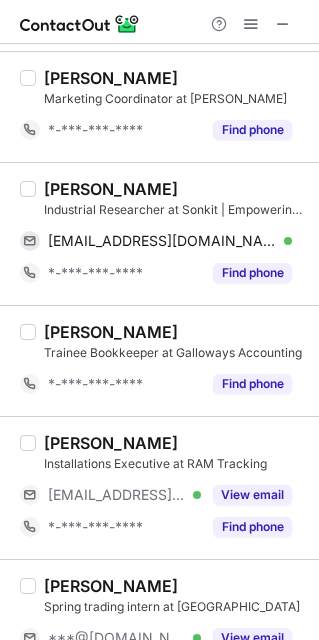 click on "Reza Javadi" at bounding box center [111, 189] 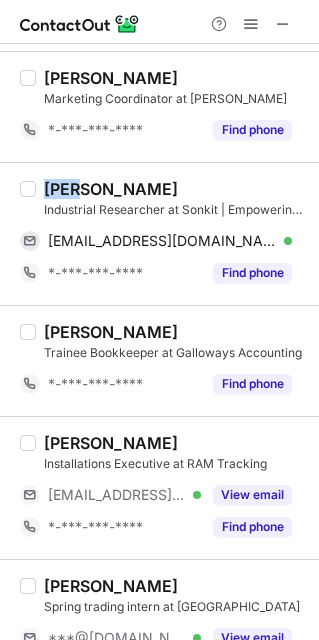 click on "Reza Javadi" at bounding box center [111, 189] 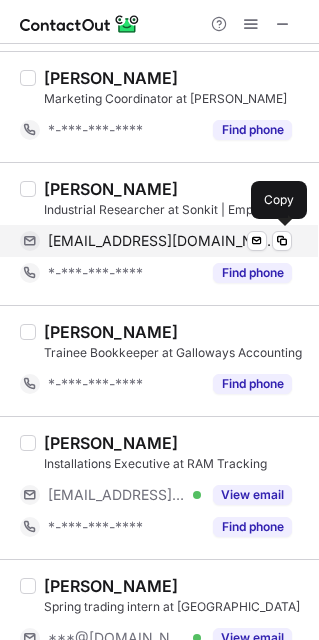 click on "rezajavadi3290@gmail.com" at bounding box center [162, 241] 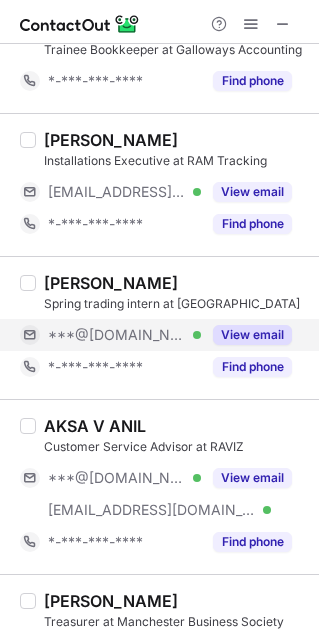 scroll, scrollTop: 772, scrollLeft: 0, axis: vertical 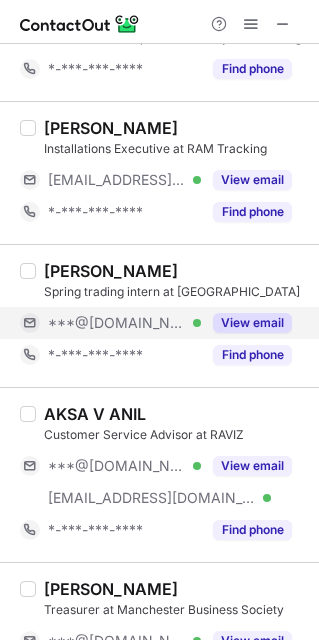 click on "View email" at bounding box center [252, 323] 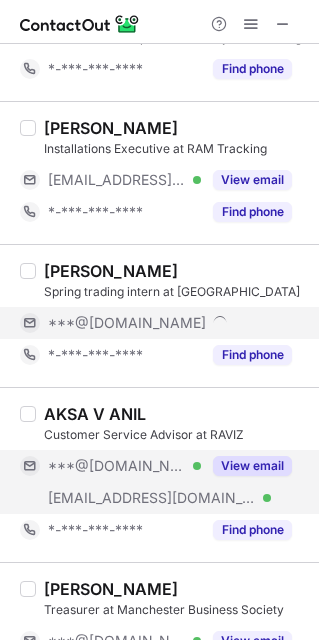 click on "View email" at bounding box center (252, 466) 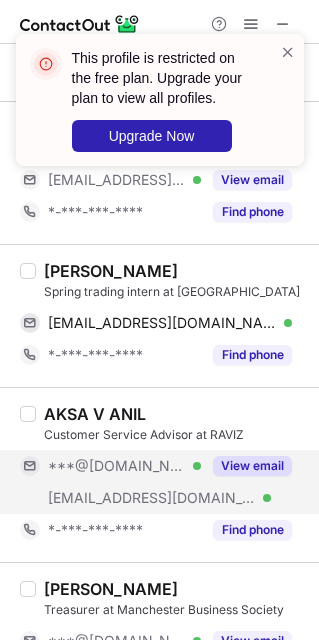 click on "Aditya Baksi" at bounding box center (111, 271) 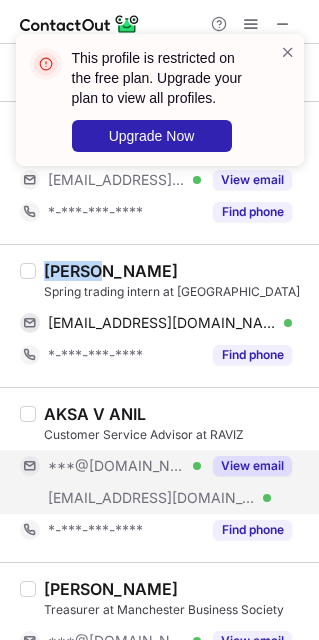 click on "Aditya Baksi" at bounding box center [111, 271] 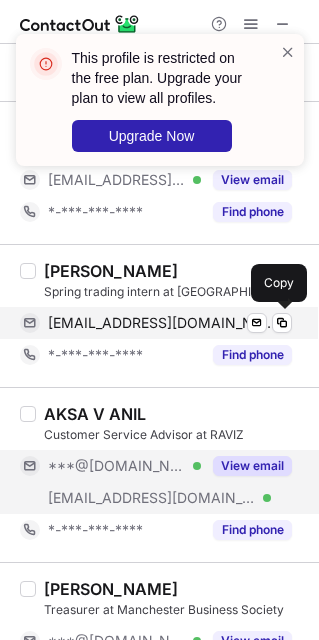click on "adityabaksi17@gmail.com" at bounding box center [162, 323] 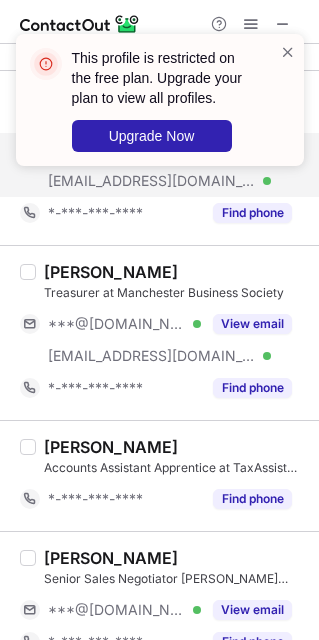 scroll, scrollTop: 1102, scrollLeft: 0, axis: vertical 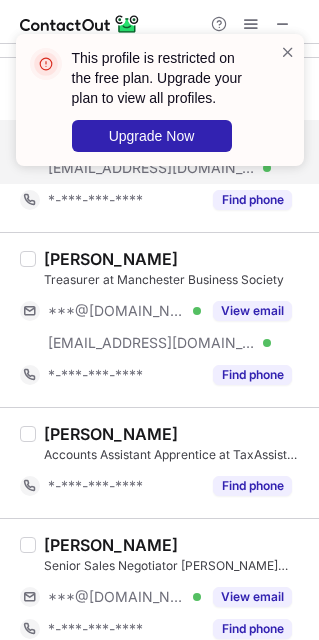 click on "Treasurer at Manchester Business Society" at bounding box center [175, 280] 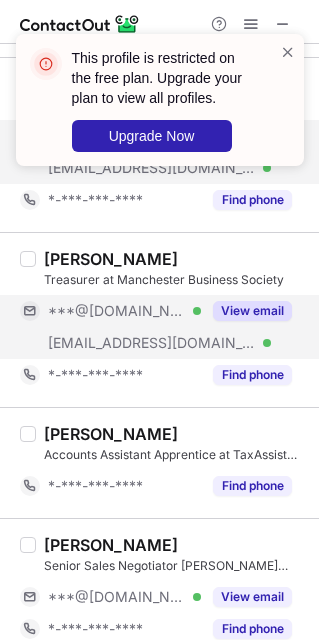 click on "View email" at bounding box center [252, 311] 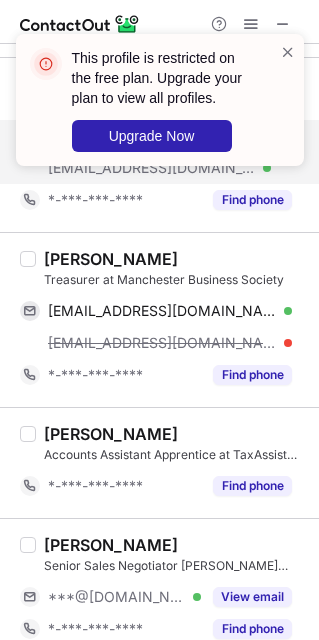 click on "Hiya Jain" at bounding box center (111, 259) 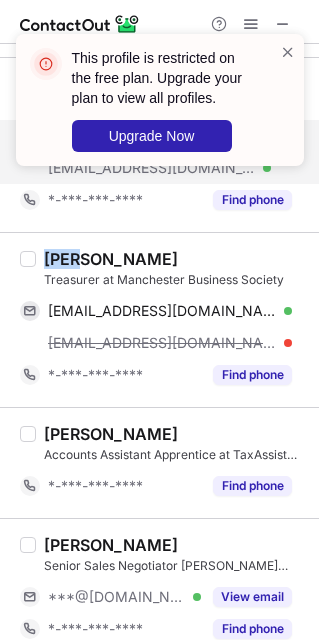 click on "Hiya Jain" at bounding box center [111, 259] 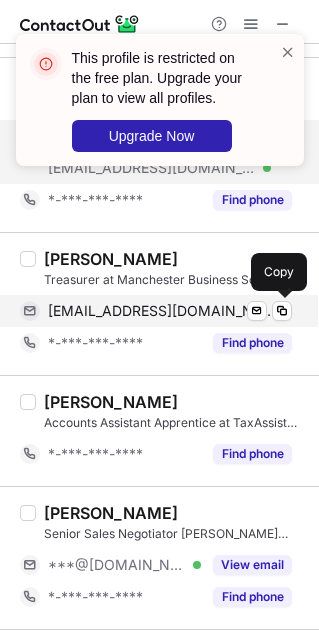 click on "hiyajain024@gmail.com" at bounding box center (162, 311) 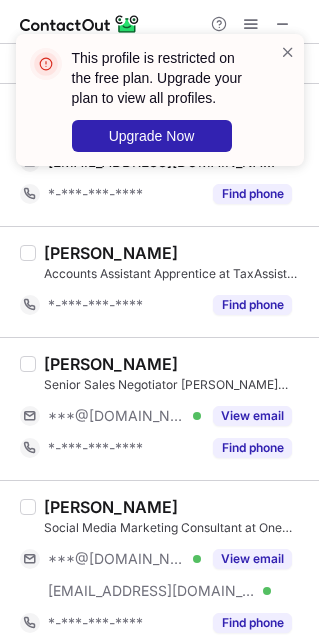 scroll, scrollTop: 1366, scrollLeft: 0, axis: vertical 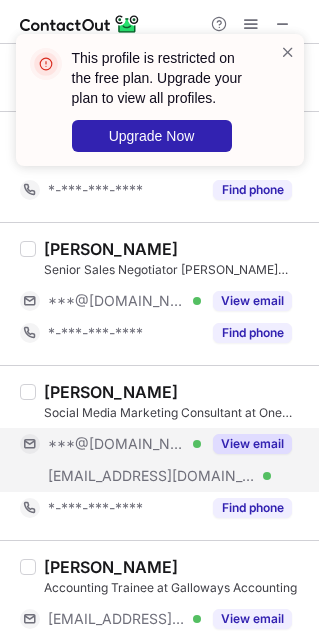 click on "View email" at bounding box center [252, 444] 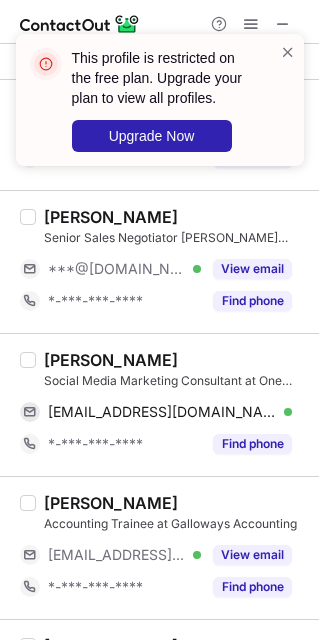 scroll, scrollTop: 1396, scrollLeft: 0, axis: vertical 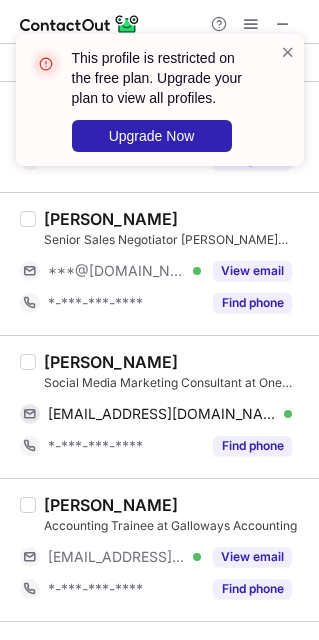 click on "Nidhi Nakhawa" at bounding box center [111, 362] 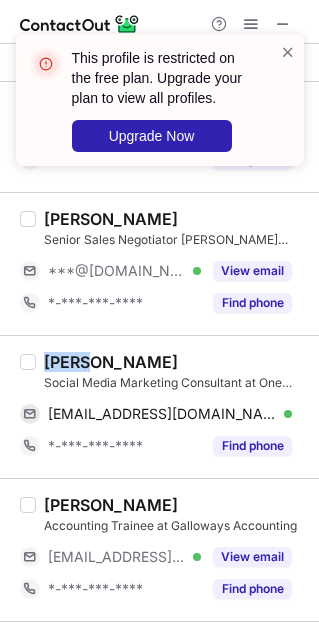 click on "Nidhi Nakhawa" at bounding box center (111, 362) 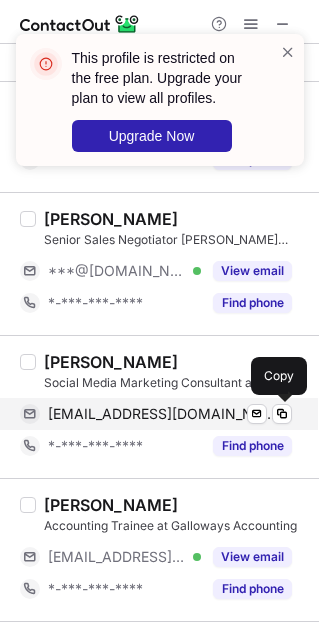 click on "nidhinnakhawa@gmail.com" at bounding box center [162, 414] 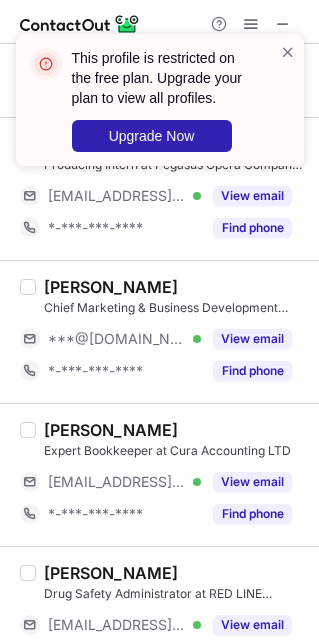 scroll, scrollTop: 2706, scrollLeft: 0, axis: vertical 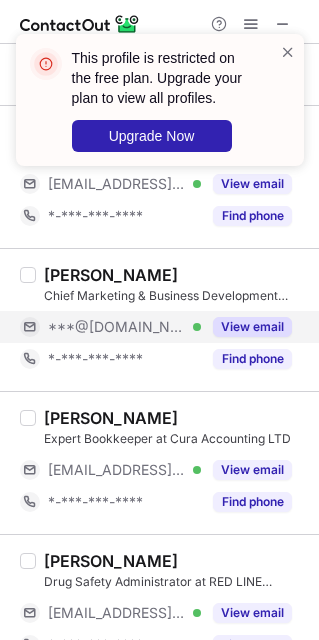 click on "View email" at bounding box center (252, 327) 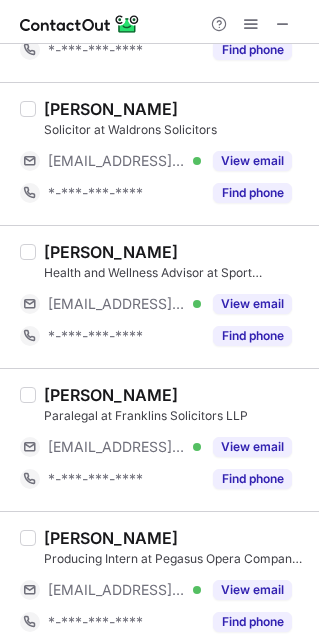 scroll, scrollTop: 3499, scrollLeft: 0, axis: vertical 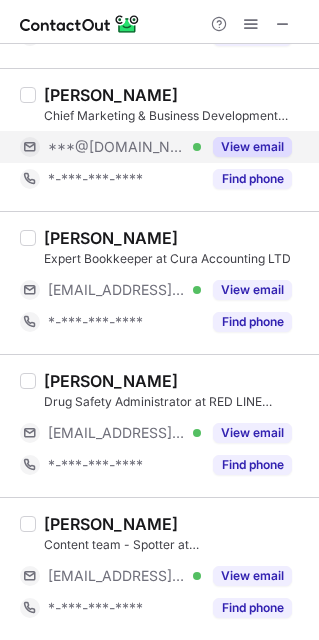 click on "Calum McCarthy Expert Bookkeeper at Cura Accounting LTD ***@cura-accounting.co.uk Verified View email *-***-***-**** Find phone" at bounding box center [159, 282] 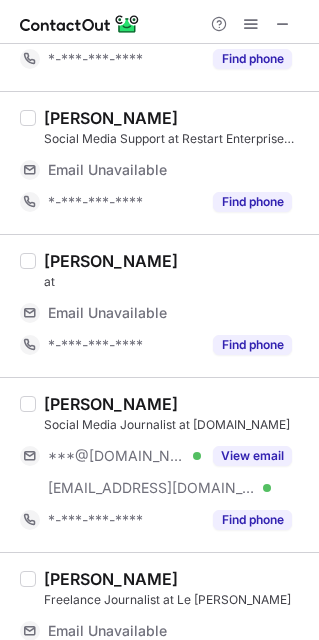 scroll, scrollTop: 1122, scrollLeft: 0, axis: vertical 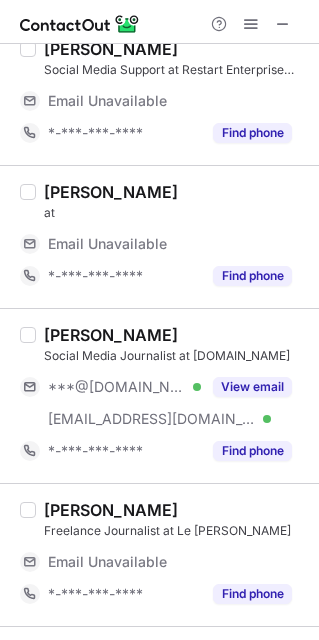 click on "Freelance Journalist at Le Parisien Matin" at bounding box center (175, 531) 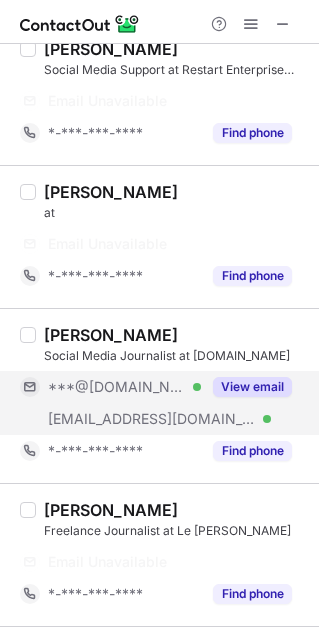 click on "View email" at bounding box center (252, 387) 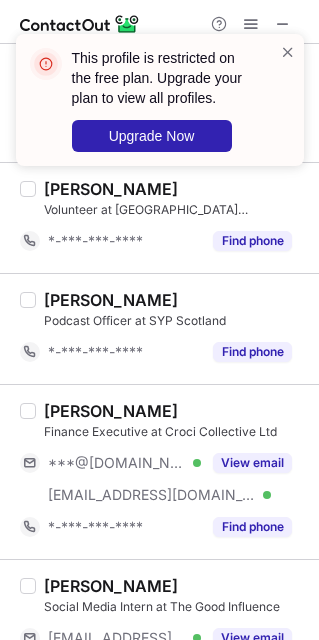 scroll, scrollTop: 1854, scrollLeft: 0, axis: vertical 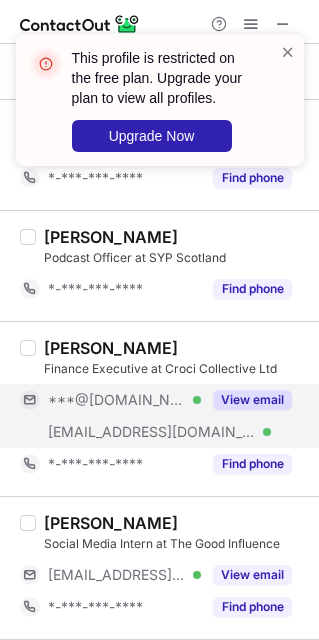 click on "View email" at bounding box center (252, 400) 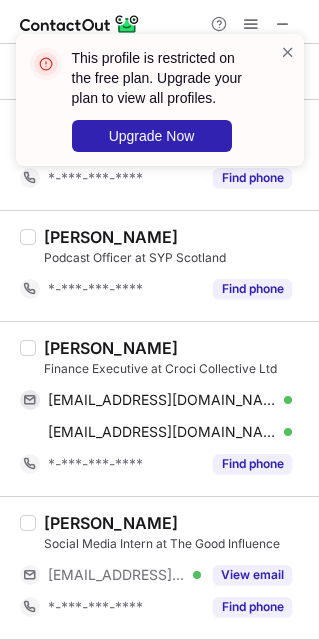 click on "Sarah L." at bounding box center [111, 348] 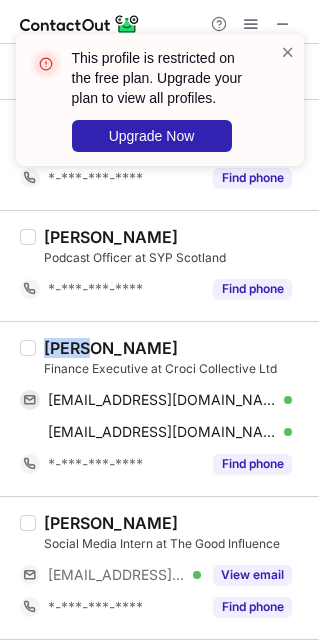 click on "Sarah L." at bounding box center [111, 348] 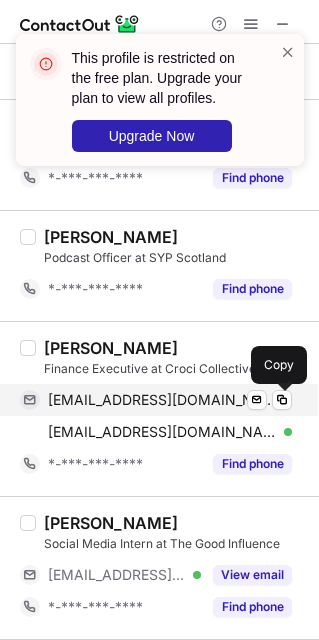 click on "sarahlawani00@gmail.com Verified Send email Copy" at bounding box center (156, 400) 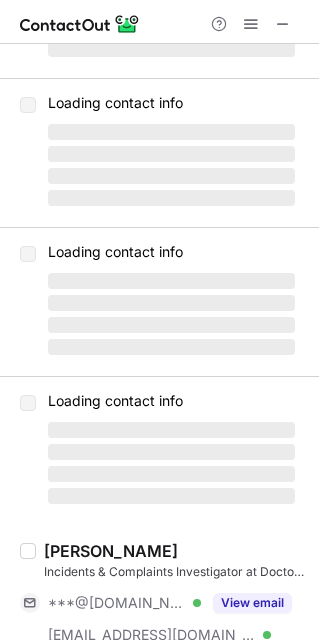 scroll, scrollTop: 0, scrollLeft: 0, axis: both 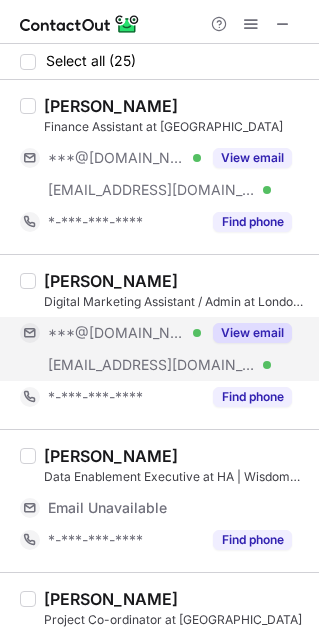 click on "View email" at bounding box center (252, 333) 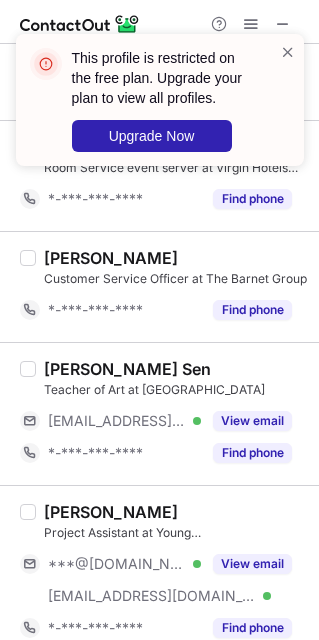 scroll, scrollTop: 1078, scrollLeft: 0, axis: vertical 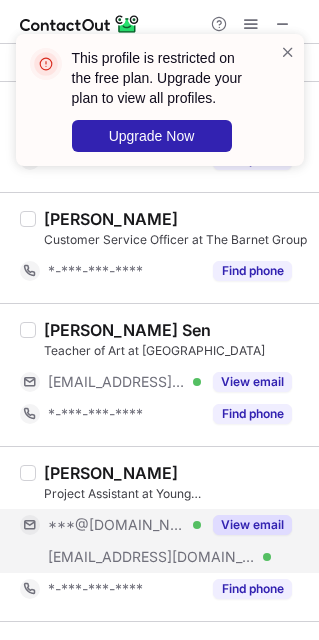 click on "View email" at bounding box center [252, 525] 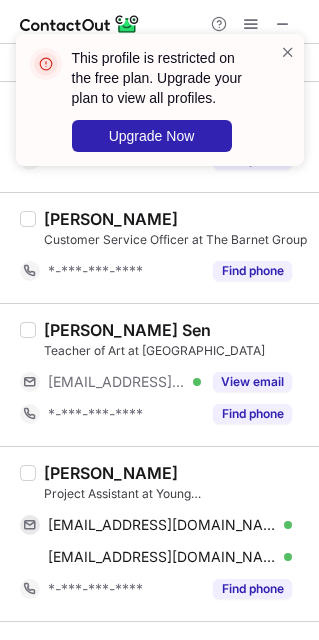 click on "Sameer Ahmed" at bounding box center [111, 473] 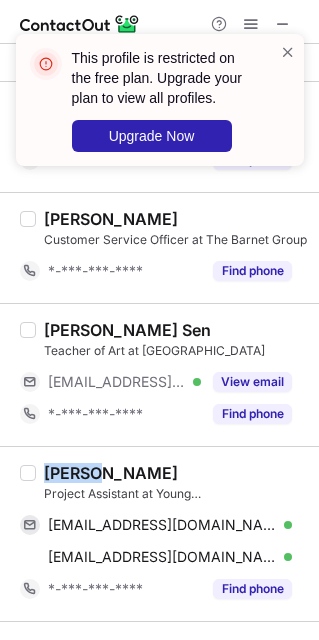 click on "Sameer Ahmed" at bounding box center (111, 473) 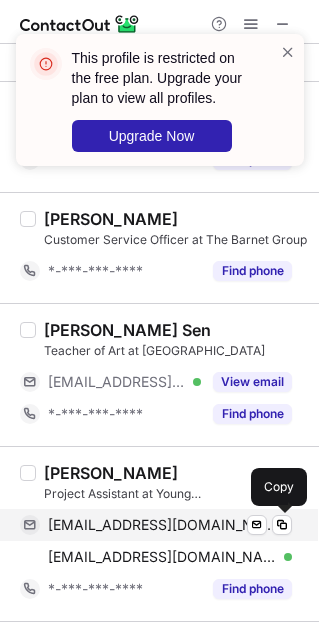 click on "syedsahmed41@gmail.com" at bounding box center (162, 525) 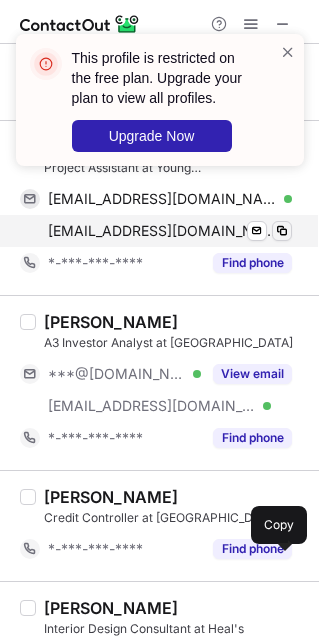 scroll, scrollTop: 1446, scrollLeft: 0, axis: vertical 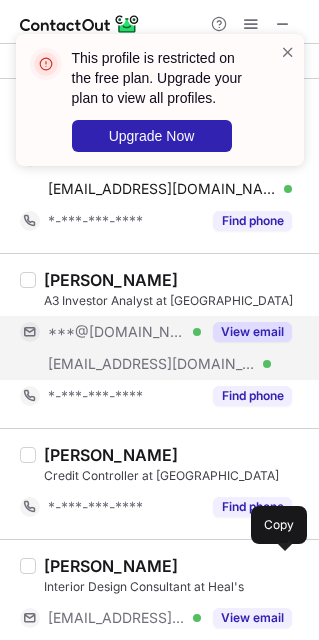 click on "View email" at bounding box center (252, 332) 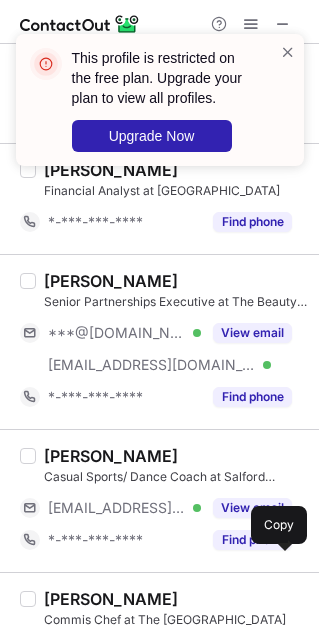 scroll, scrollTop: 2353, scrollLeft: 0, axis: vertical 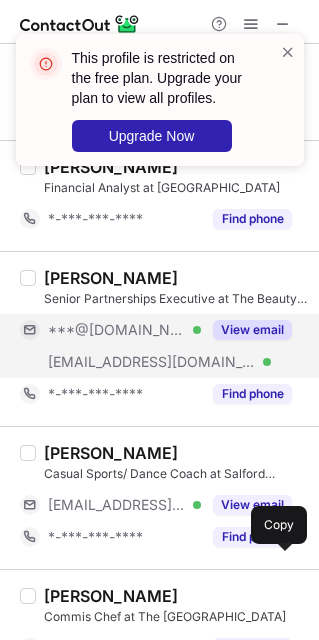 click on "View email" at bounding box center (252, 330) 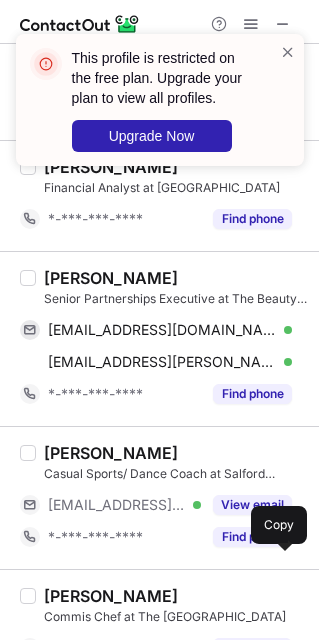 click on "Charlotte Walker" at bounding box center (111, 278) 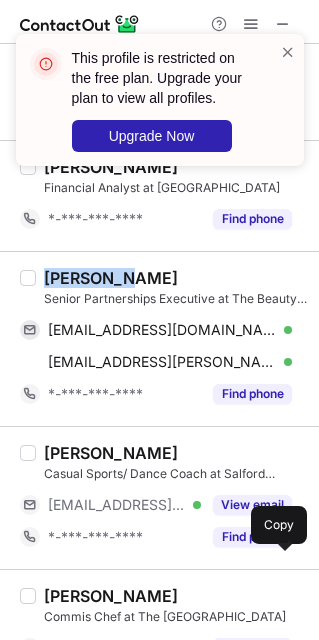 click on "Charlotte Walker" at bounding box center [111, 278] 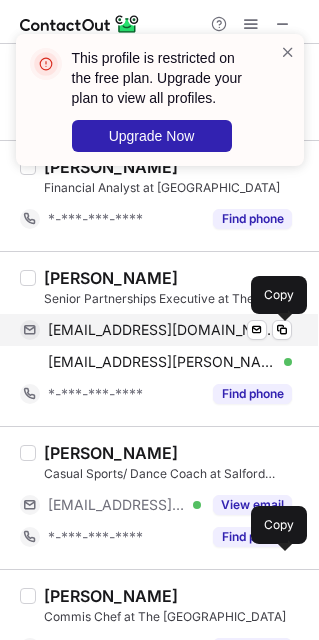 click on "charlottelydiawalker@gmail.com" at bounding box center [162, 330] 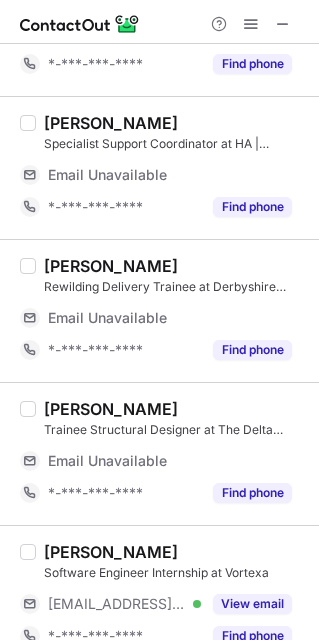 scroll, scrollTop: 0, scrollLeft: 0, axis: both 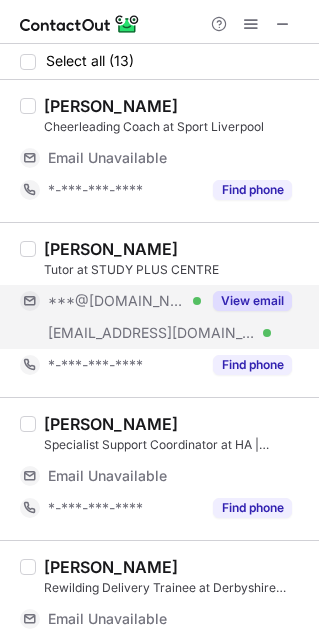 click on "View email" at bounding box center [252, 301] 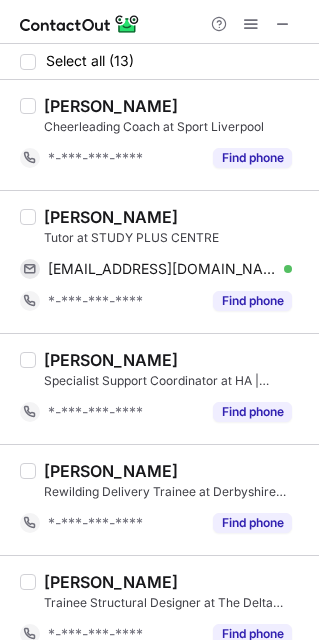 click on "Godfred Ameho" at bounding box center (111, 217) 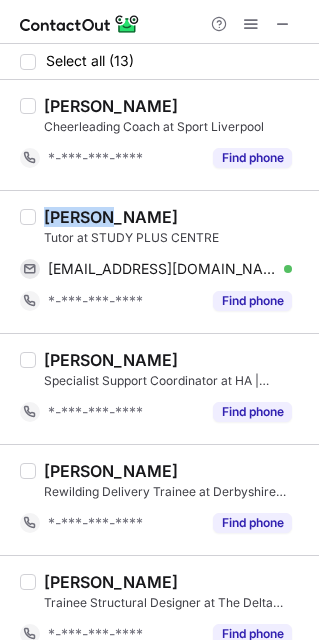 click on "Godfred Ameho" at bounding box center [111, 217] 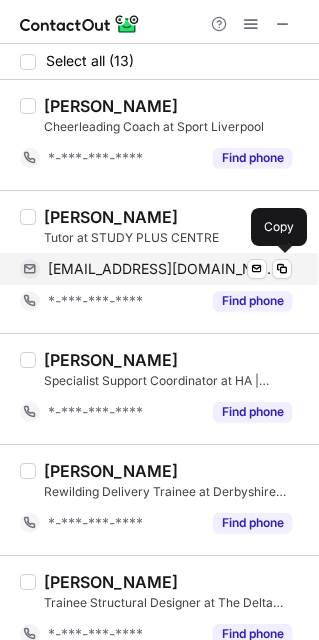 click on "g0dfr3d4m3h0@gmail.com" at bounding box center (162, 269) 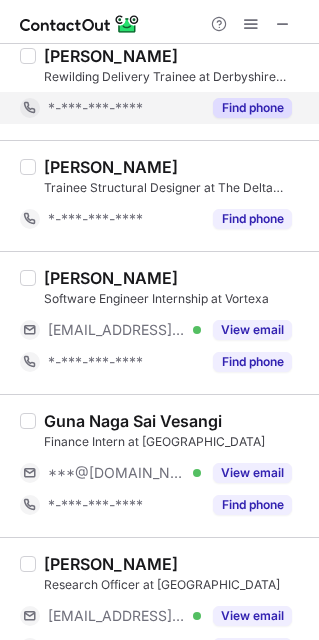 scroll, scrollTop: 451, scrollLeft: 0, axis: vertical 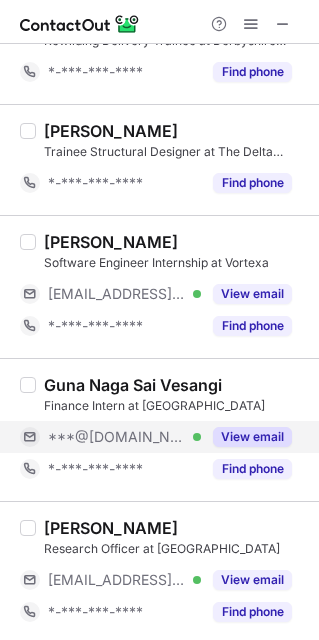 click on "View email" at bounding box center [252, 437] 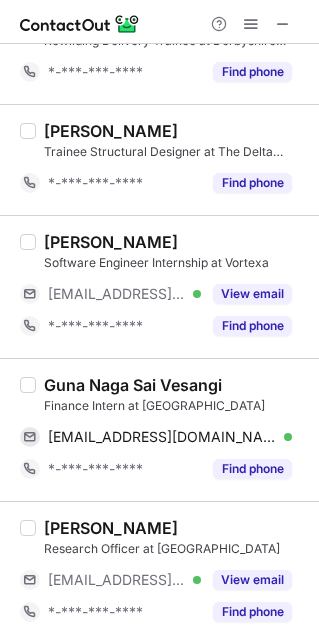 click on "Guna Naga Sai Vesangi" at bounding box center [133, 385] 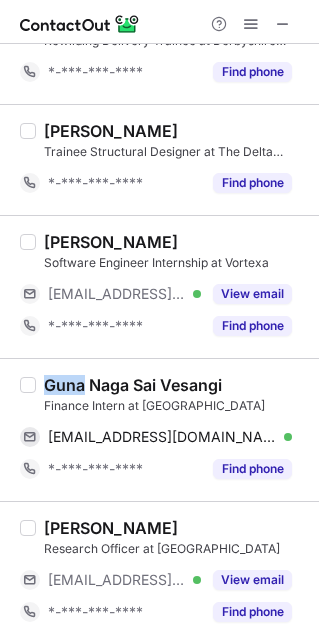 click on "Guna Naga Sai Vesangi" at bounding box center [133, 385] 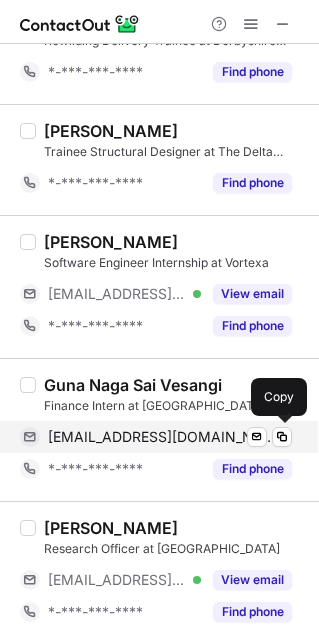 click on "vesangigunanagasai@gmail.com" at bounding box center [162, 437] 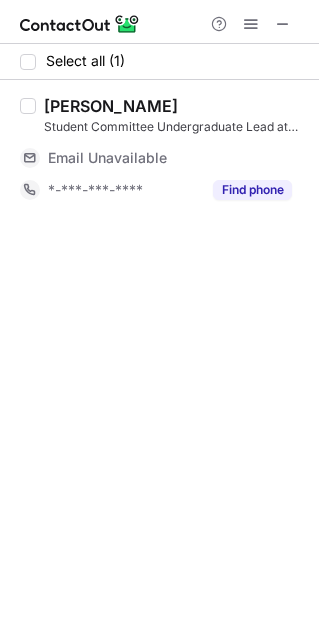 scroll, scrollTop: 0, scrollLeft: 0, axis: both 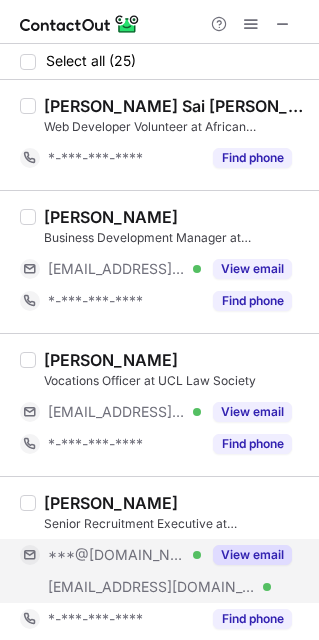 click on "View email" at bounding box center [252, 555] 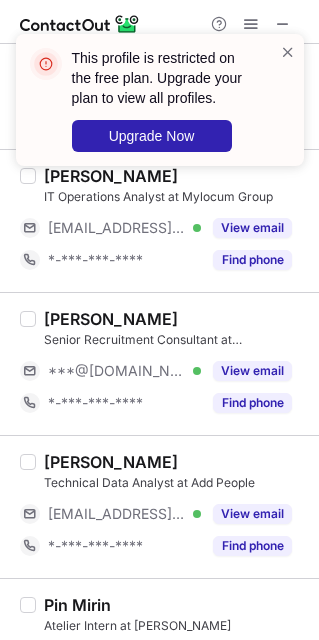 scroll, scrollTop: 940, scrollLeft: 0, axis: vertical 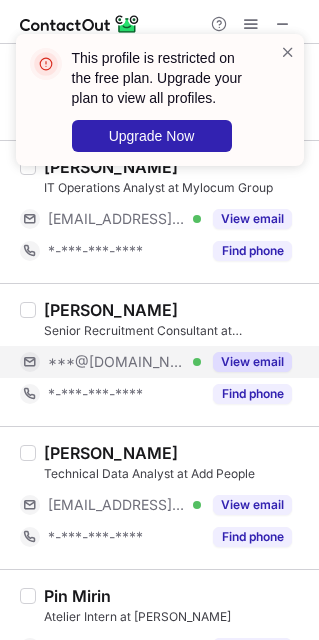 click on "View email" at bounding box center (252, 362) 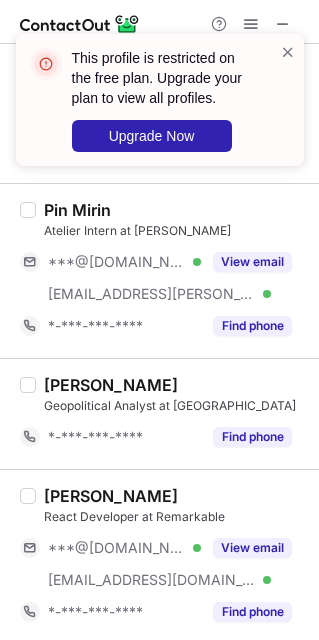 scroll, scrollTop: 1381, scrollLeft: 0, axis: vertical 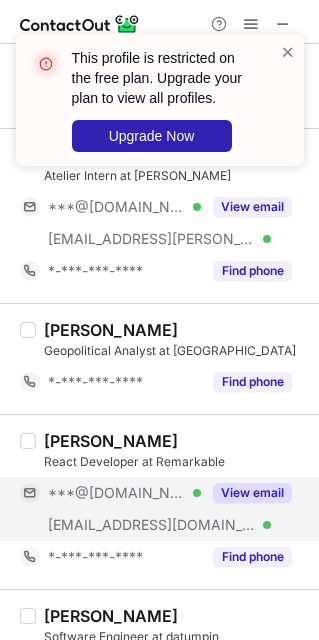 click on "View email" at bounding box center (252, 493) 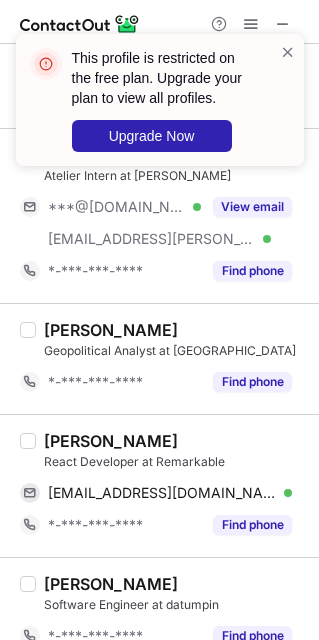 click on "George Sutton" at bounding box center [111, 441] 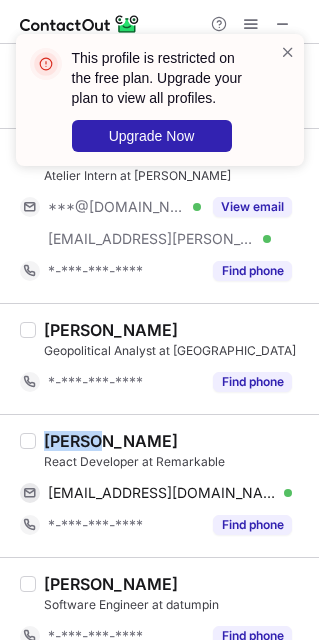 click on "George Sutton" at bounding box center (111, 441) 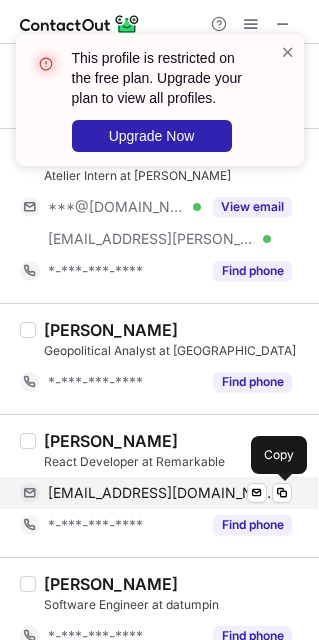 click on "georgeosutton@gmail.com" at bounding box center [162, 493] 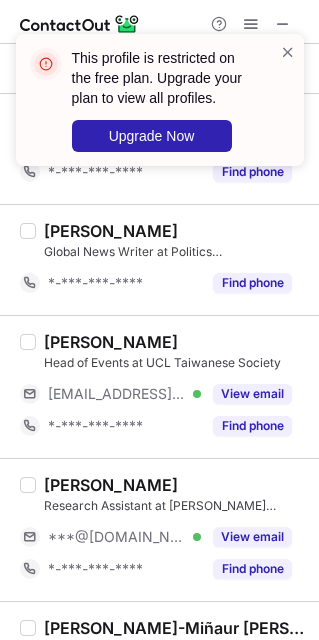 scroll, scrollTop: 2766, scrollLeft: 0, axis: vertical 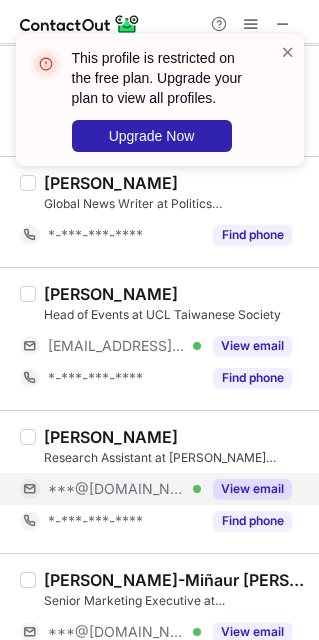 click on "View email" at bounding box center [252, 489] 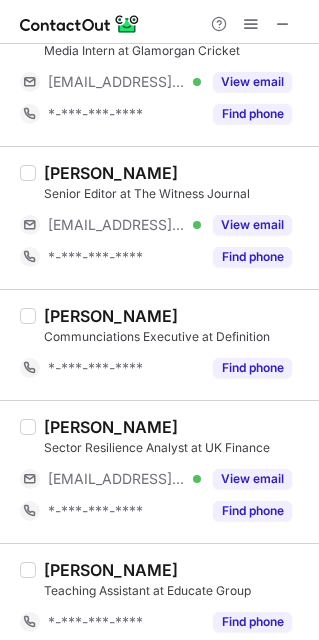 scroll, scrollTop: 0, scrollLeft: 0, axis: both 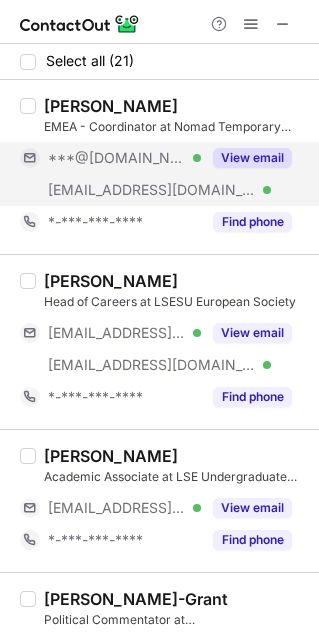 click on "View email" at bounding box center [252, 158] 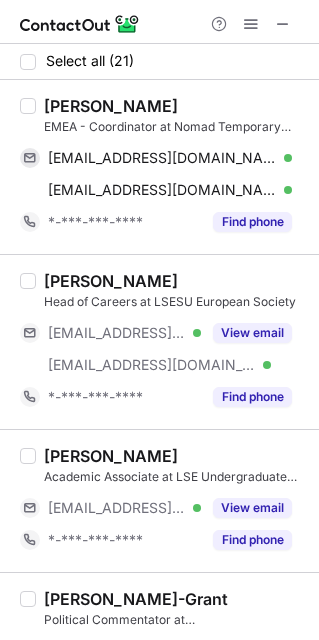 click on "Anri Shengelia" at bounding box center [111, 106] 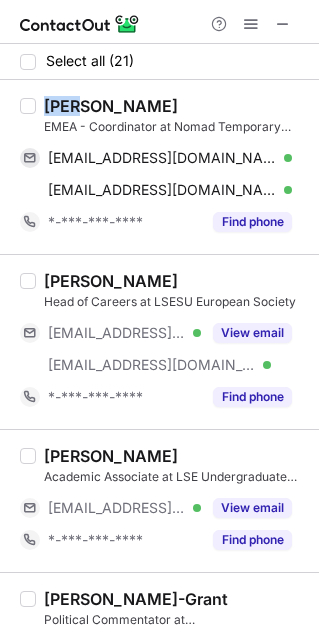 click on "Anri Shengelia" at bounding box center [111, 106] 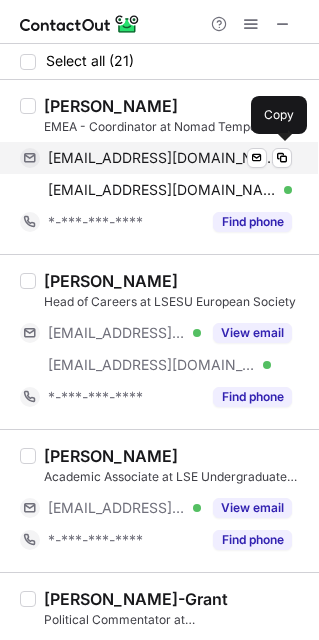 click on "anrishengelia1@gmail.com" at bounding box center [162, 158] 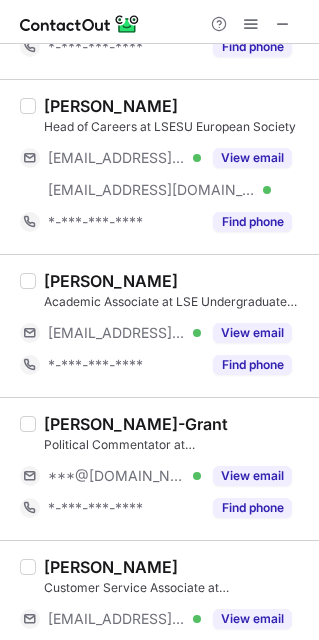 scroll, scrollTop: 259, scrollLeft: 0, axis: vertical 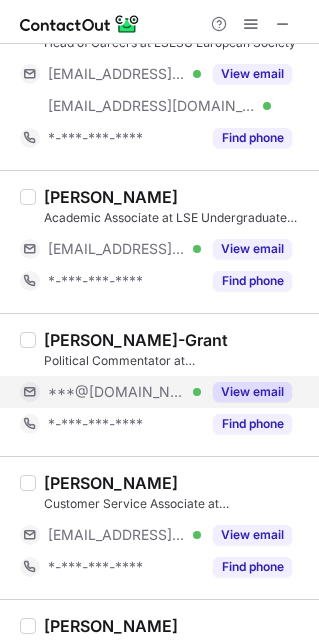 click on "View email" at bounding box center [252, 392] 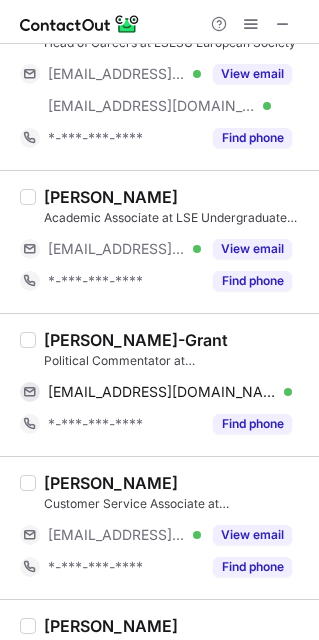 click on "Maya Sgaravato-Grant" at bounding box center [136, 340] 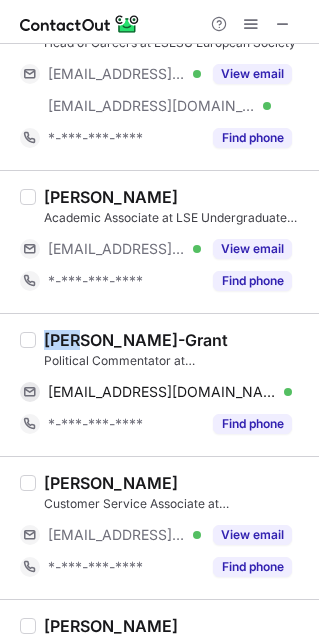 click on "Maya Sgaravato-Grant" at bounding box center (136, 340) 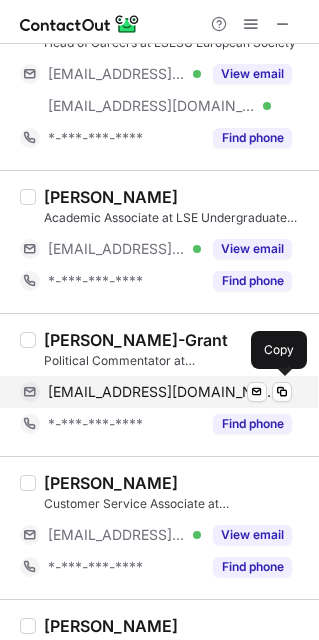 click on "mayaesg@gmail.com" at bounding box center [162, 392] 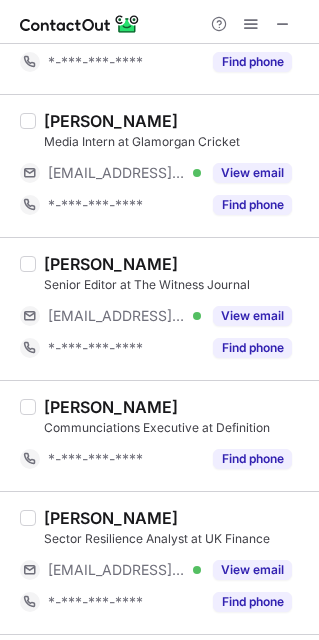 scroll, scrollTop: 0, scrollLeft: 0, axis: both 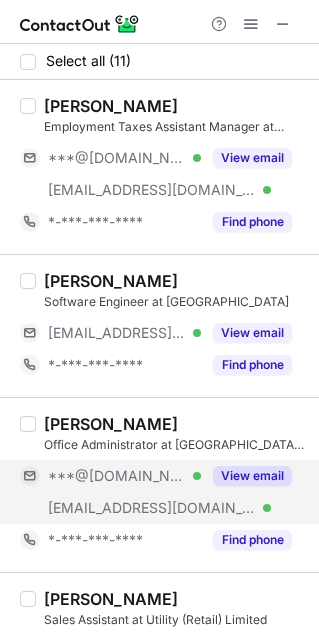 click on "***@outlook.com Verified" at bounding box center (124, 476) 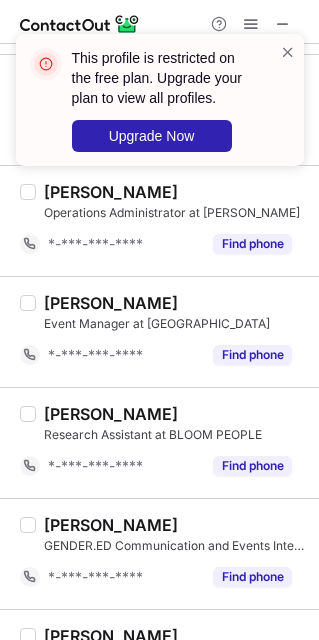 scroll, scrollTop: 855, scrollLeft: 0, axis: vertical 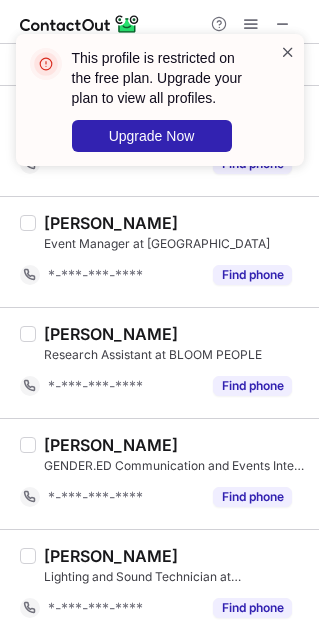 click at bounding box center (288, 52) 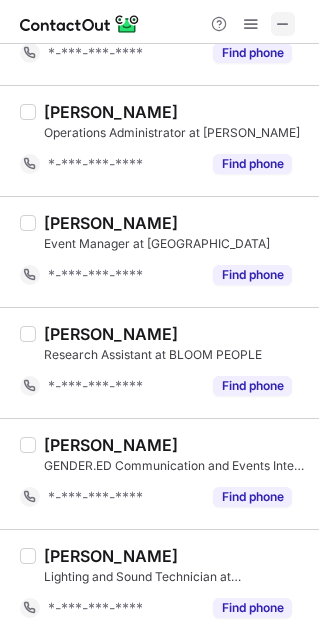 click at bounding box center (283, 24) 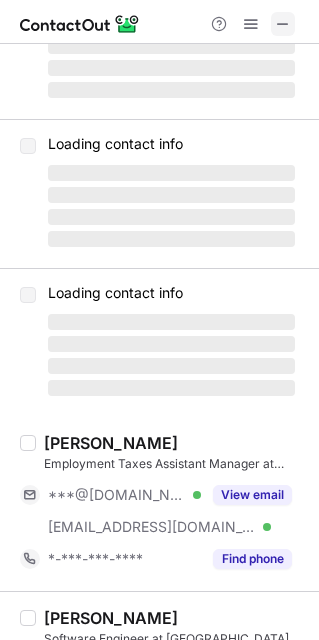 scroll, scrollTop: 0, scrollLeft: 0, axis: both 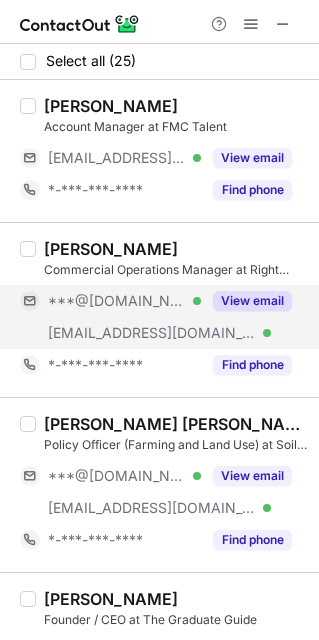 click on "View email" at bounding box center [246, 301] 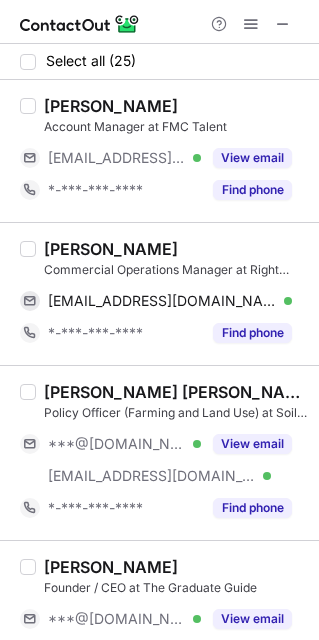 click on "Francesca Forrester-Wood" at bounding box center [111, 249] 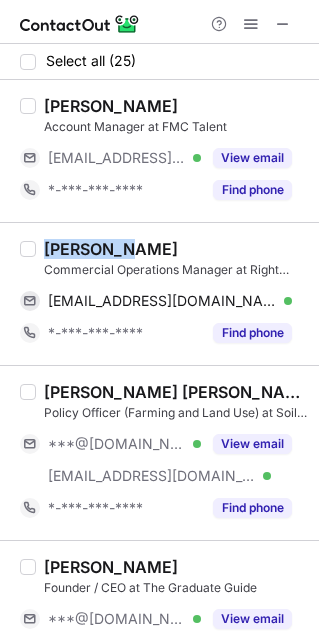 click on "Francesca Forrester-Wood" at bounding box center (111, 249) 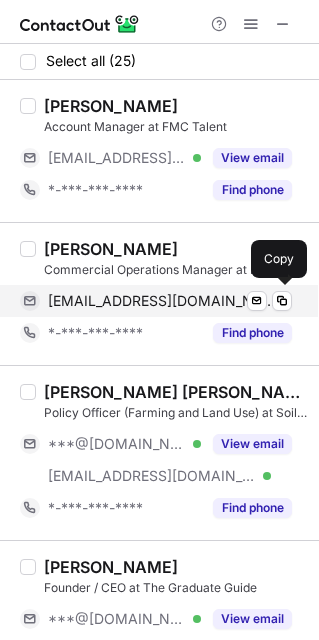 click on "francescafwood@gmail.com" at bounding box center (162, 301) 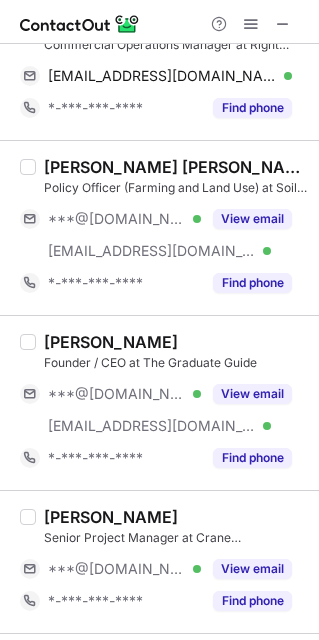 scroll, scrollTop: 268, scrollLeft: 0, axis: vertical 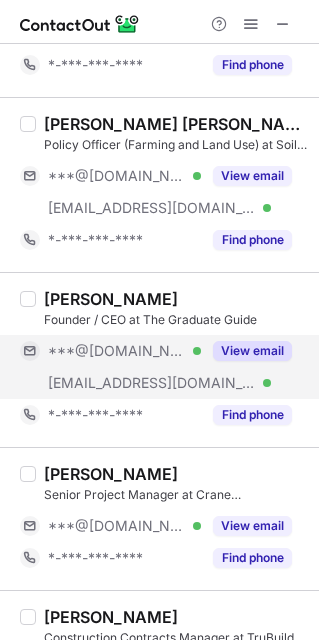 click on "View email" at bounding box center [252, 351] 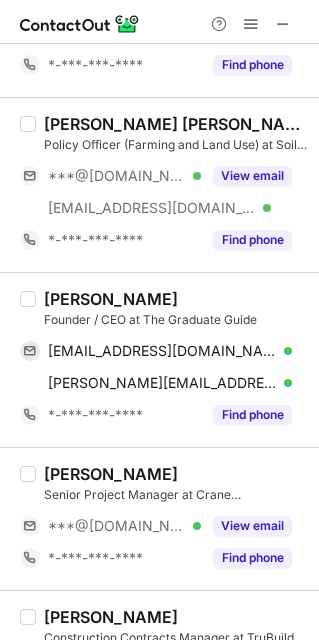 click on "Peter Wood" at bounding box center (111, 299) 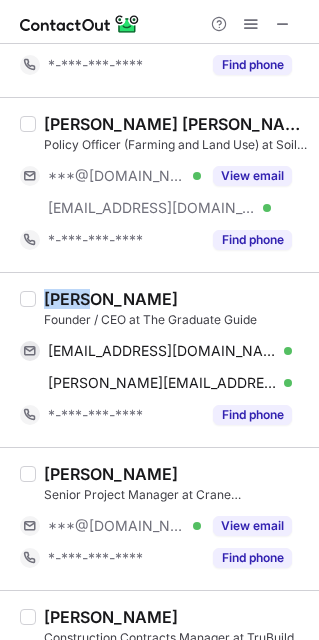 click on "Peter Wood" at bounding box center (111, 299) 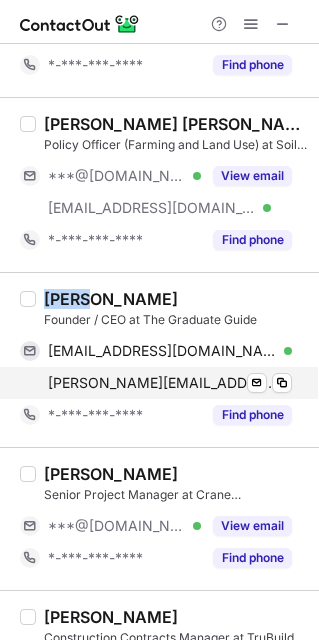 click on "petermwood2012@gmail.com" at bounding box center (162, 351) 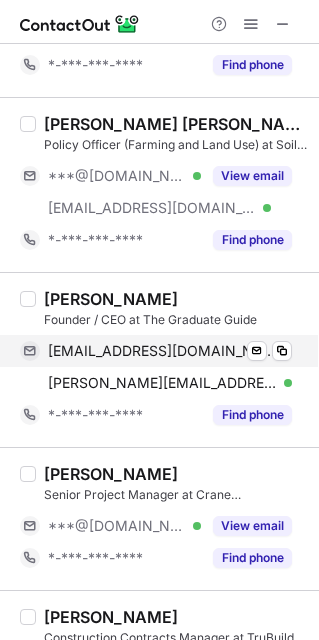 click on "petermwood2012@gmail.com" at bounding box center [162, 351] 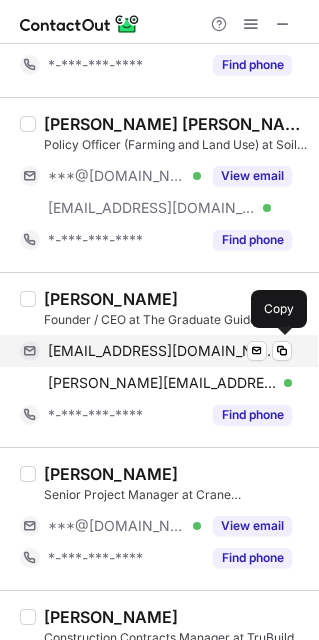click on "petermwood2012@gmail.com" at bounding box center [162, 351] 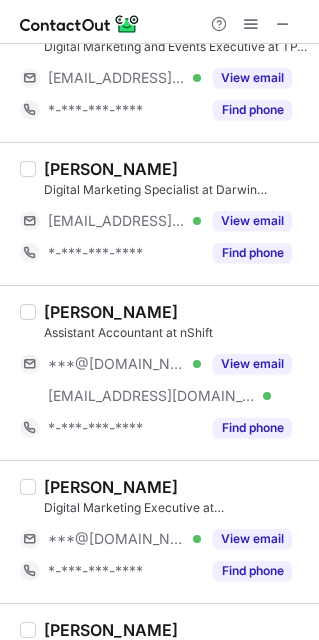 scroll, scrollTop: 367, scrollLeft: 0, axis: vertical 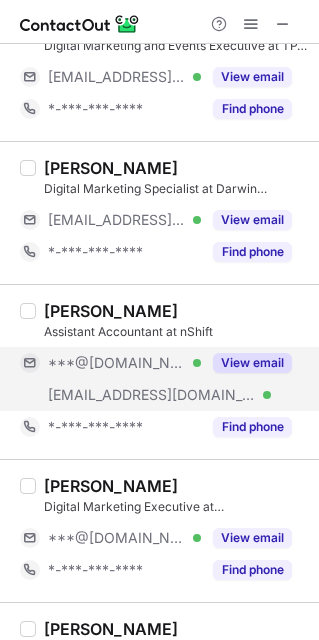 click on "View email" at bounding box center [252, 363] 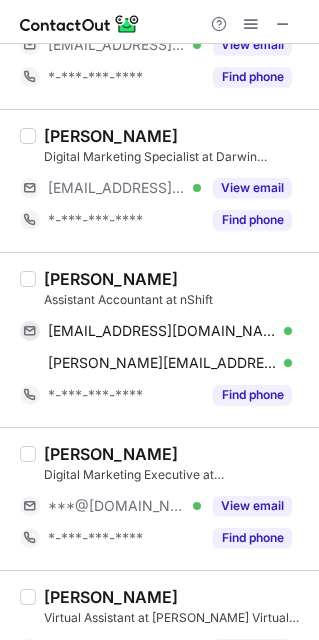 scroll, scrollTop: 336, scrollLeft: 0, axis: vertical 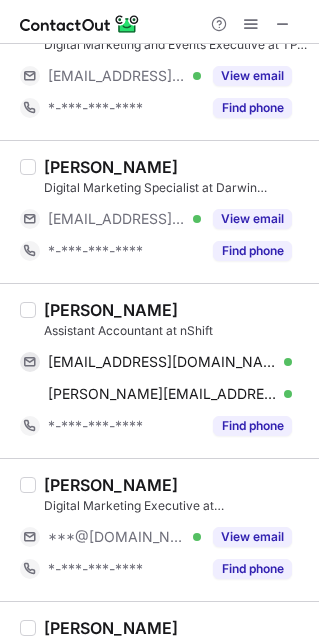 click on "Amy Wood" at bounding box center [111, 310] 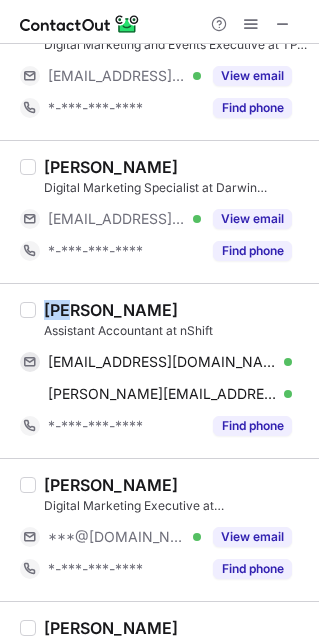 click on "Amy Wood" at bounding box center [111, 310] 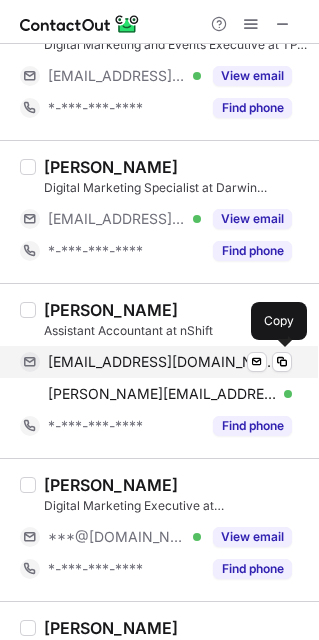 click on "amywood1910@gmail.com" at bounding box center (162, 362) 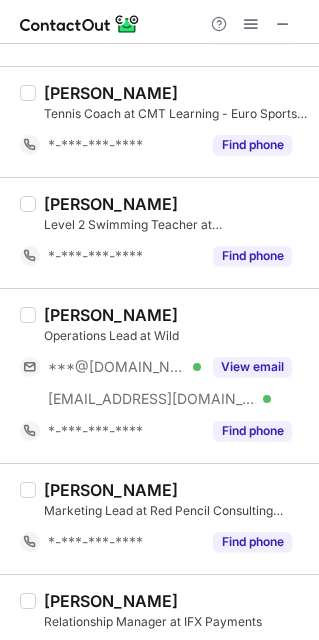 scroll, scrollTop: 1962, scrollLeft: 0, axis: vertical 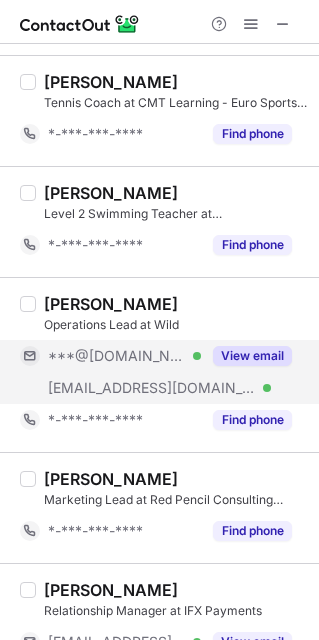 click on "View email" at bounding box center [252, 356] 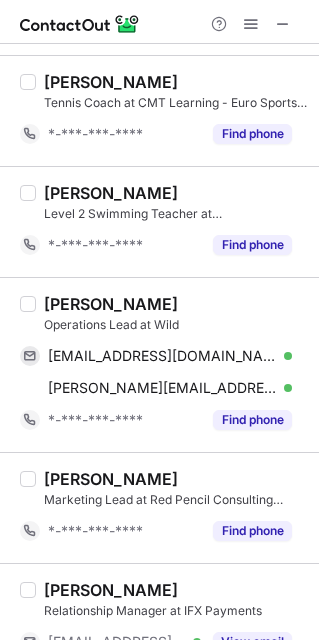 click on "Tom Wood" at bounding box center (111, 304) 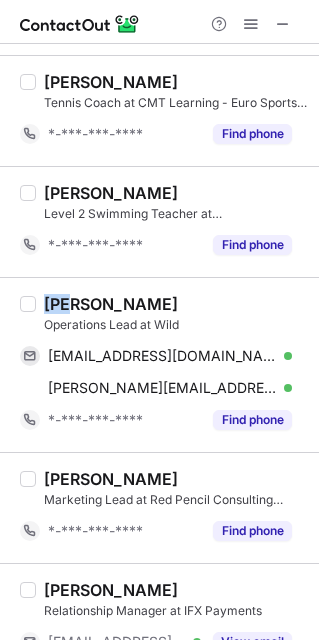 click on "Tom Wood" at bounding box center (111, 304) 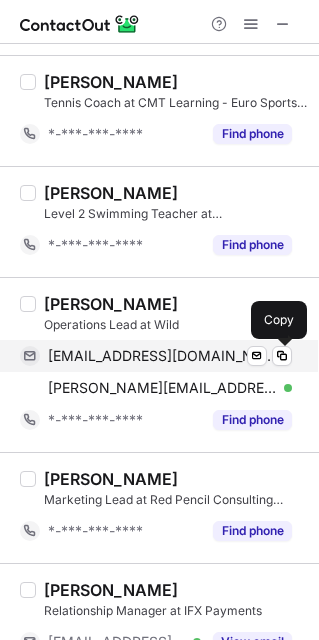 click on "thomasgeorgewood1@gmail.com" at bounding box center [162, 356] 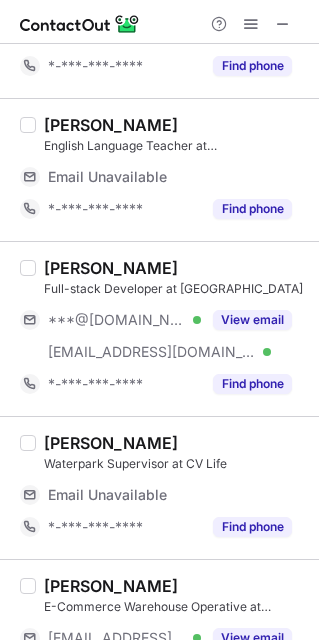 scroll, scrollTop: 717, scrollLeft: 0, axis: vertical 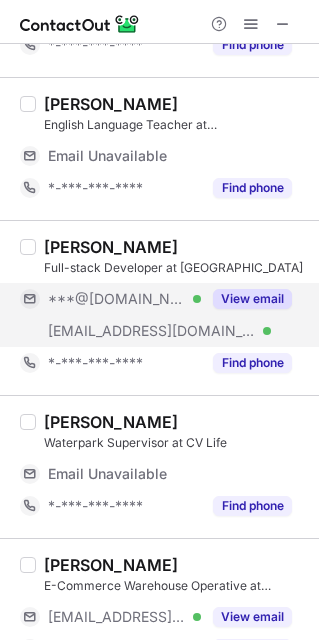 click on "View email" at bounding box center [252, 299] 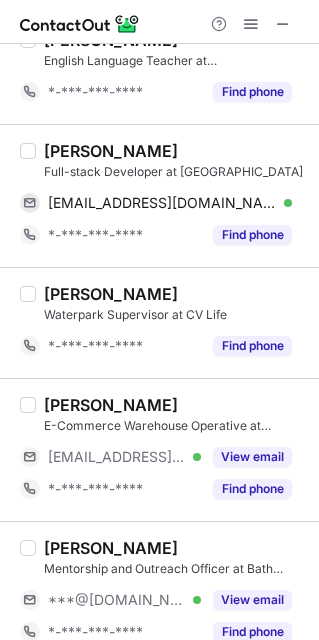 scroll, scrollTop: 685, scrollLeft: 0, axis: vertical 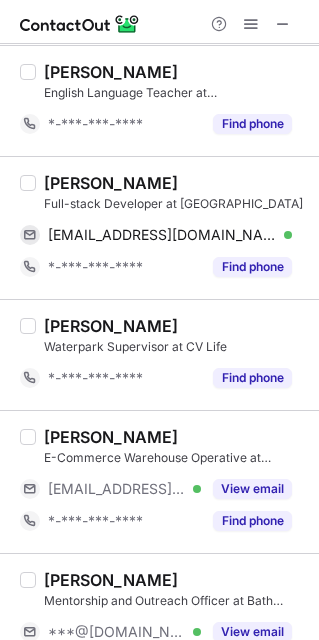 click on "Oli Wood" at bounding box center [111, 183] 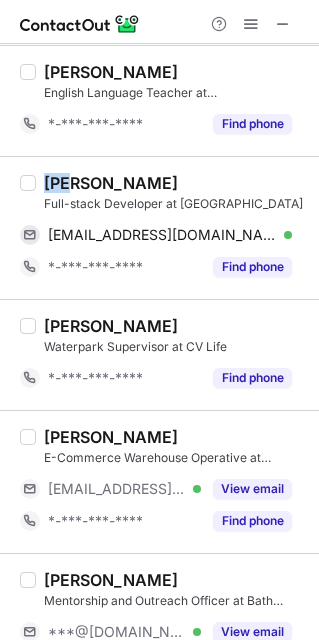 click on "Oli Wood" at bounding box center [111, 183] 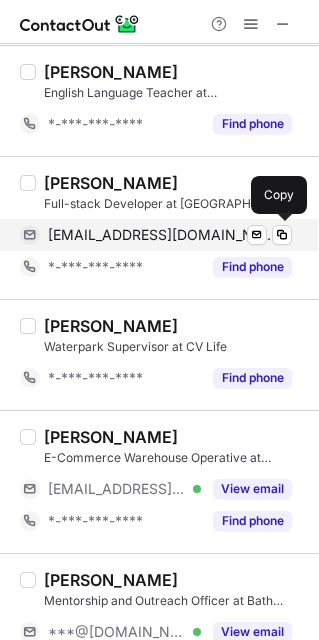 click on "olijwood@gmail.com" at bounding box center [162, 235] 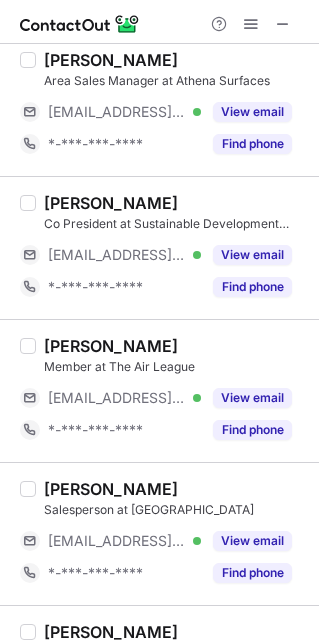 scroll, scrollTop: 0, scrollLeft: 0, axis: both 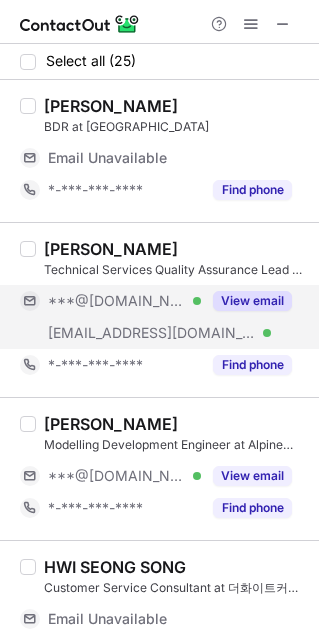 click on "View email" at bounding box center [252, 301] 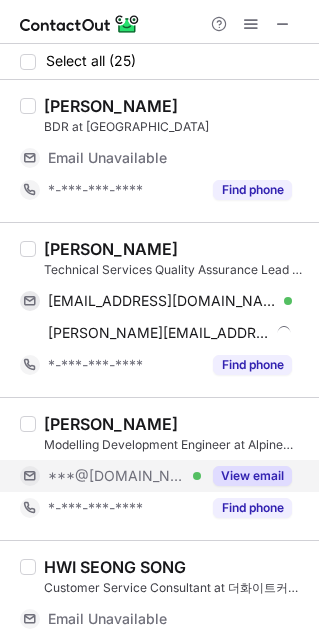 click on "View email" at bounding box center [252, 476] 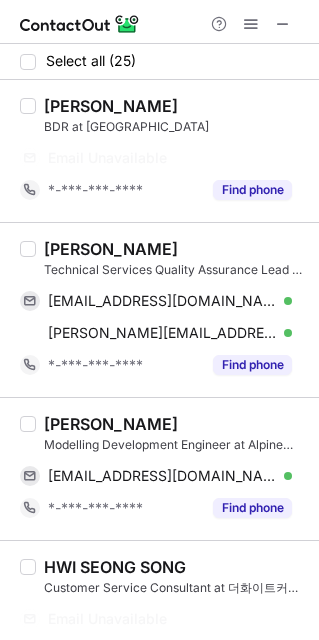 click on "Varad Yadav" at bounding box center (111, 249) 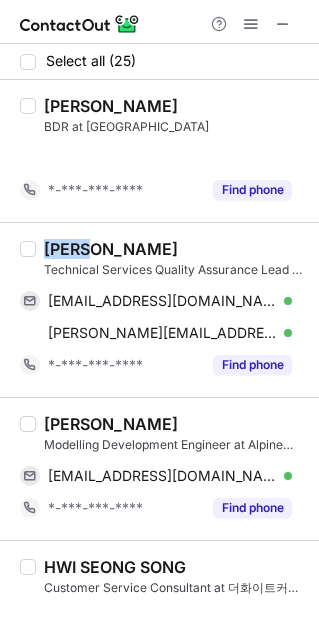 click on "Varad Yadav" at bounding box center [111, 249] 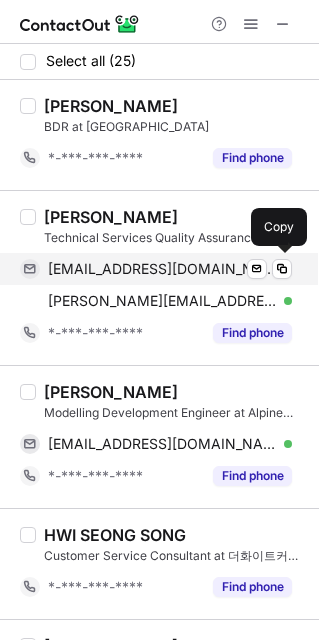 click on "yvarad6797@gmail.com Verified Send email Copy" at bounding box center [156, 269] 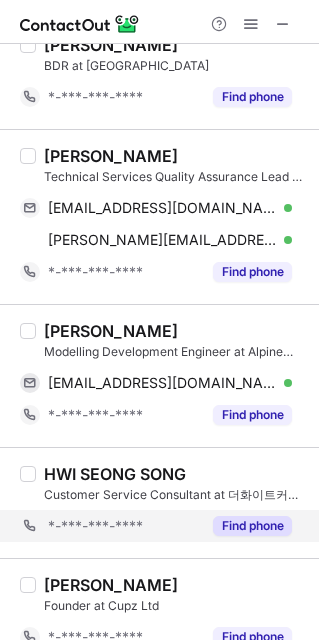 scroll, scrollTop: 55, scrollLeft: 0, axis: vertical 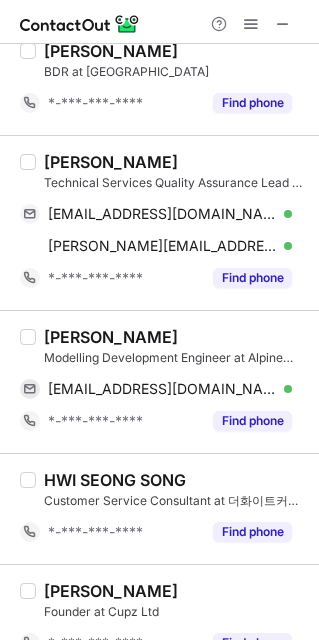 click on "Francesco Argentieri" at bounding box center [111, 337] 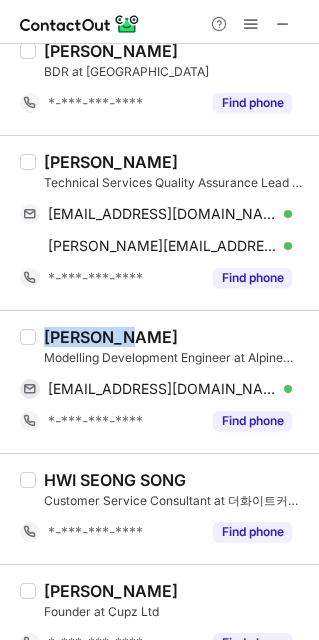 click on "Francesco Argentieri" at bounding box center (111, 337) 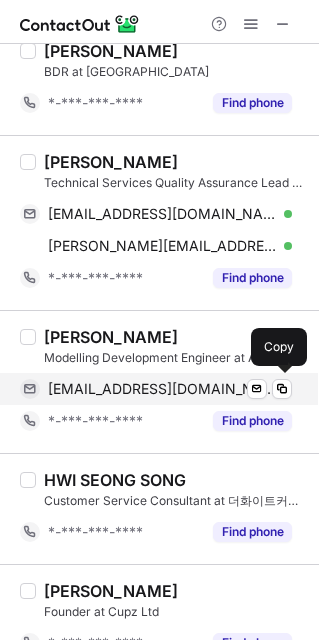 click on "francescoargentieri89@gmail.com" at bounding box center [162, 389] 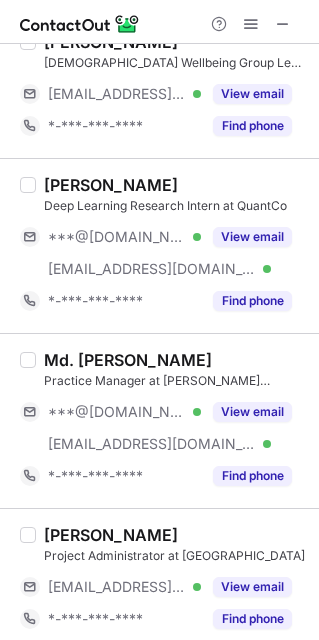 scroll, scrollTop: 1972, scrollLeft: 0, axis: vertical 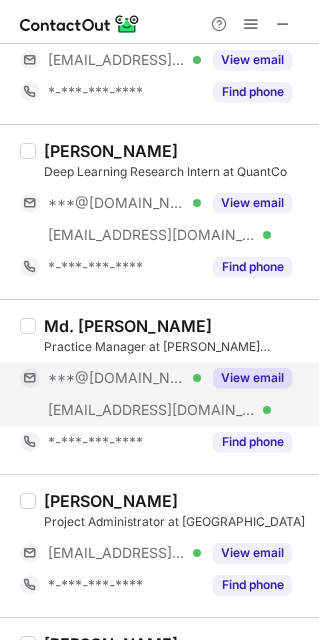 click on "View email" at bounding box center [252, 378] 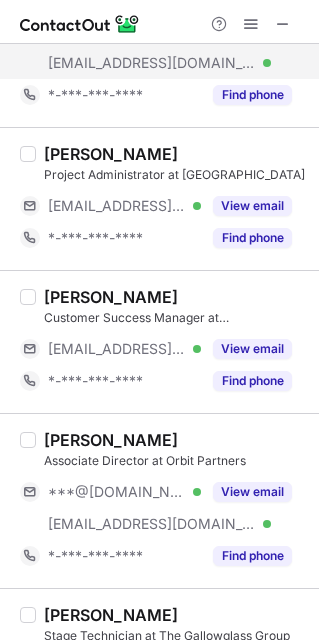 scroll, scrollTop: 2365, scrollLeft: 0, axis: vertical 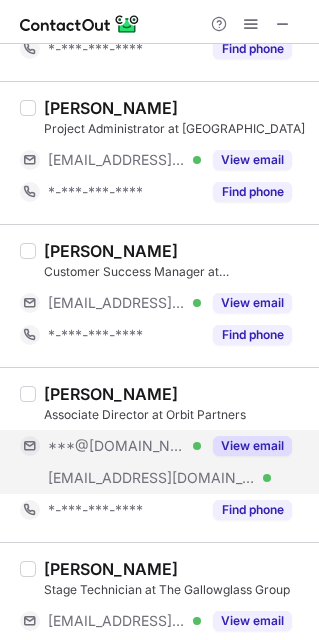 click on "View email" at bounding box center (252, 446) 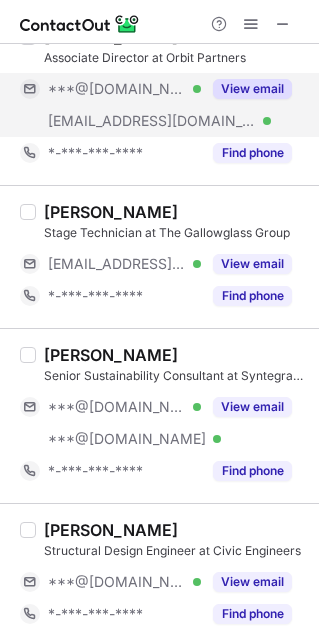 scroll, scrollTop: 2754, scrollLeft: 0, axis: vertical 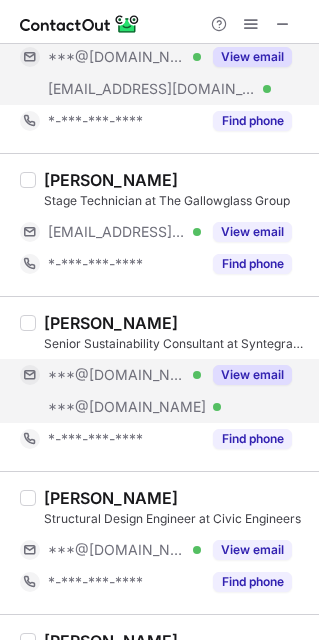 click on "View email" at bounding box center [252, 375] 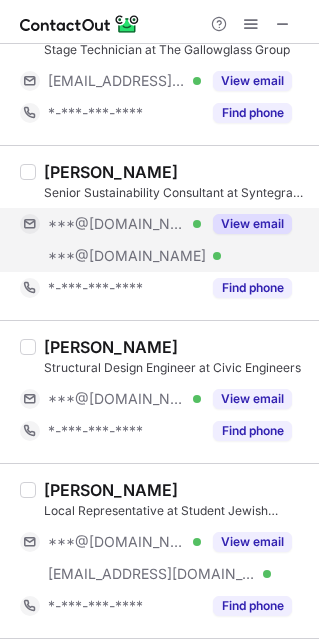 scroll, scrollTop: 2940, scrollLeft: 0, axis: vertical 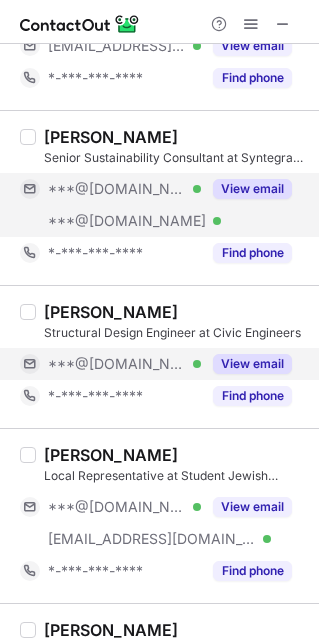 click on "View email" at bounding box center [252, 364] 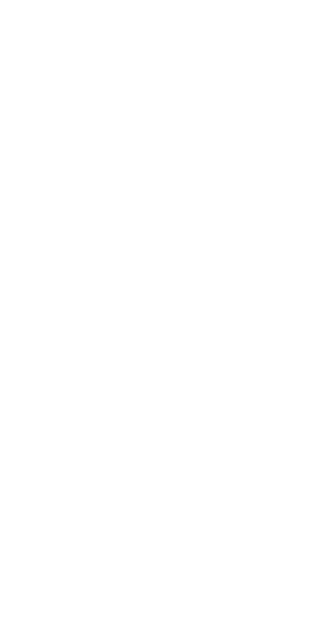 scroll, scrollTop: 0, scrollLeft: 0, axis: both 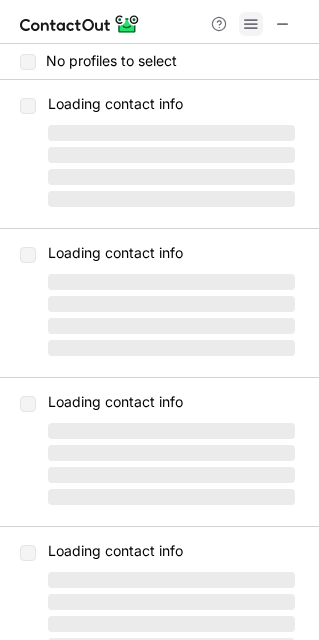 click at bounding box center [251, 24] 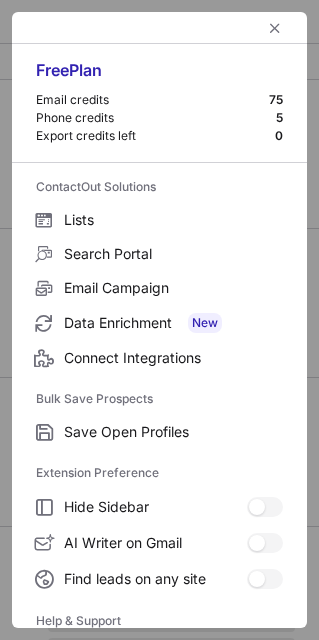 click at bounding box center (159, 28) 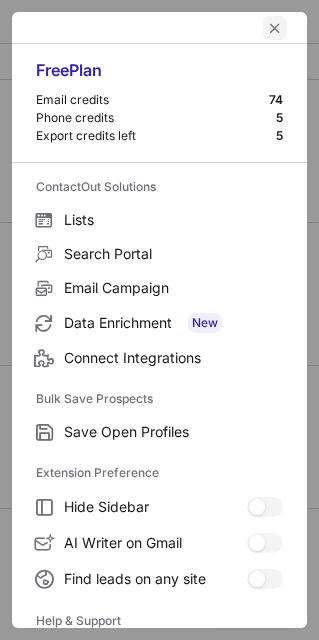 click at bounding box center [275, 28] 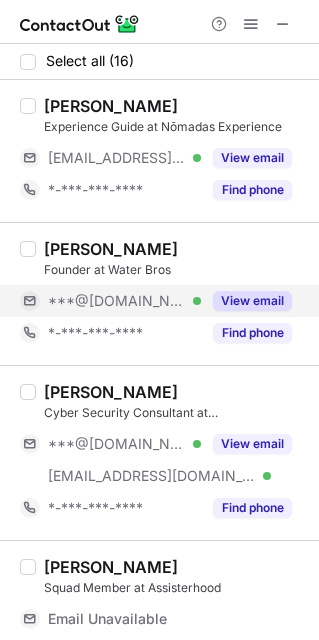 click on "View email" at bounding box center (252, 301) 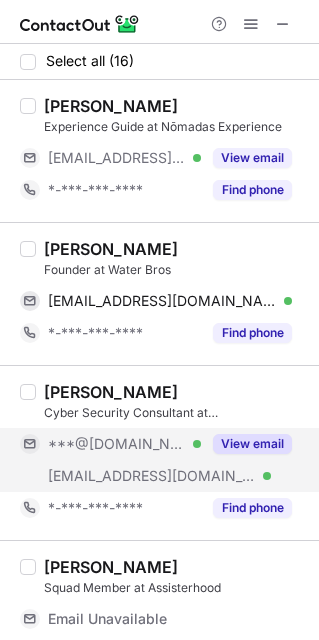 click on "View email" at bounding box center (252, 444) 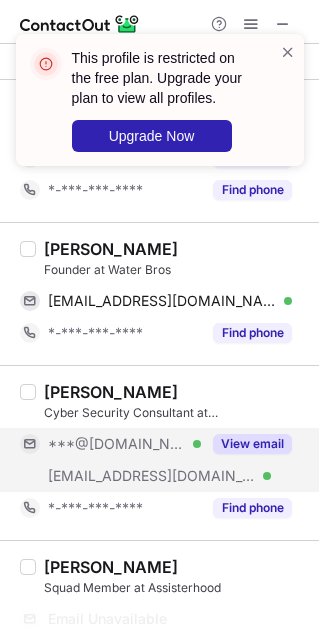 click on "[PERSON_NAME]" at bounding box center [111, 249] 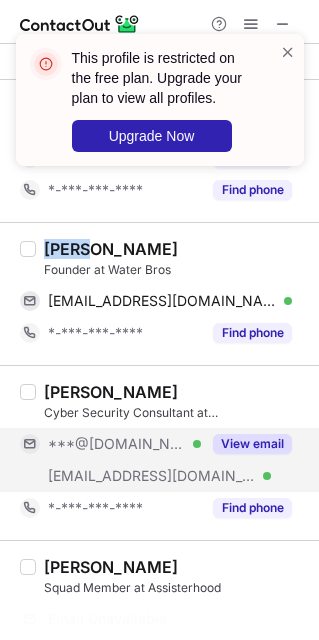 click on "[PERSON_NAME]" at bounding box center [111, 249] 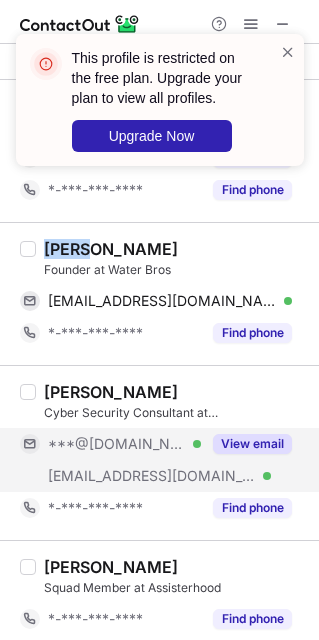 copy on "[PERSON_NAME]" 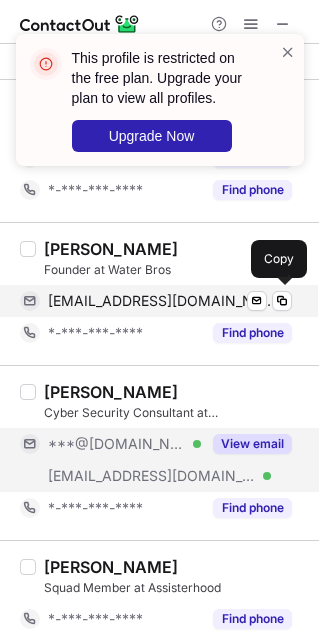 click on "[EMAIL_ADDRESS][DOMAIN_NAME] Verified Send email Copy" at bounding box center (156, 301) 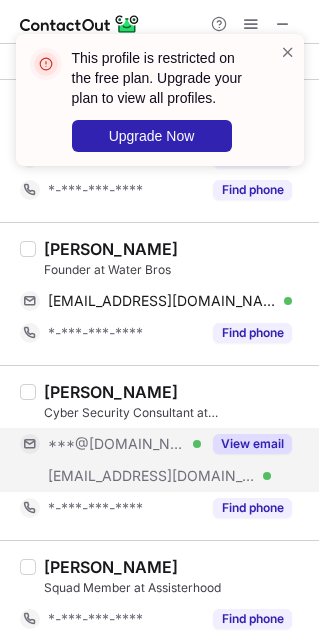 click on "View email" at bounding box center (252, 444) 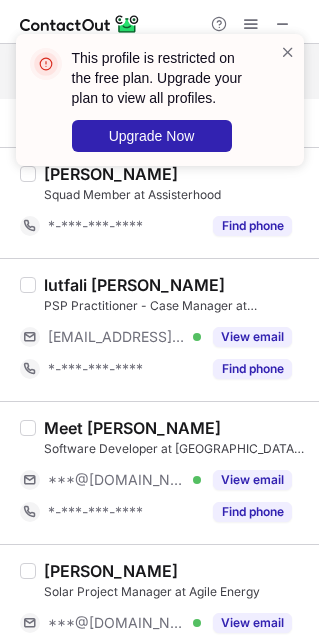 scroll, scrollTop: 439, scrollLeft: 0, axis: vertical 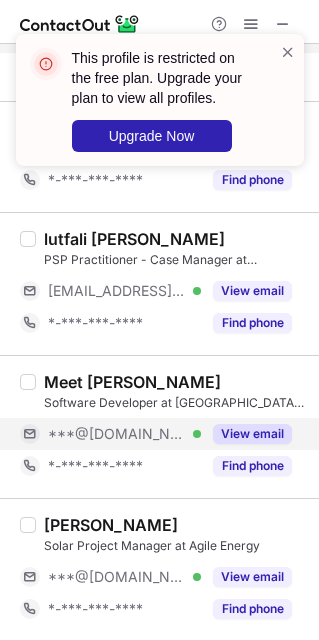 click on "View email" at bounding box center (252, 434) 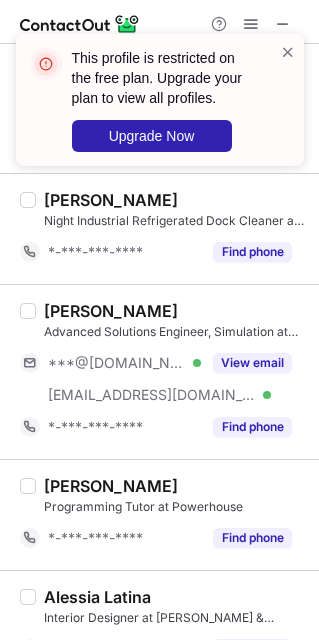 scroll, scrollTop: 921, scrollLeft: 0, axis: vertical 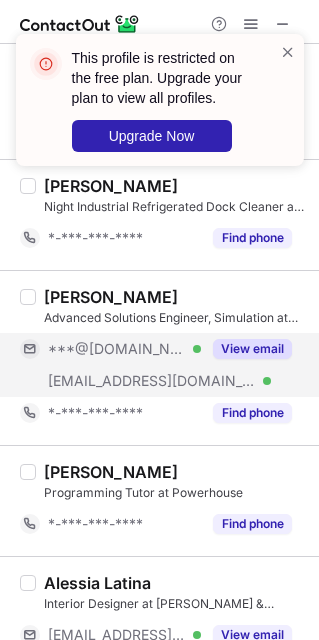 click on "View email" at bounding box center [252, 349] 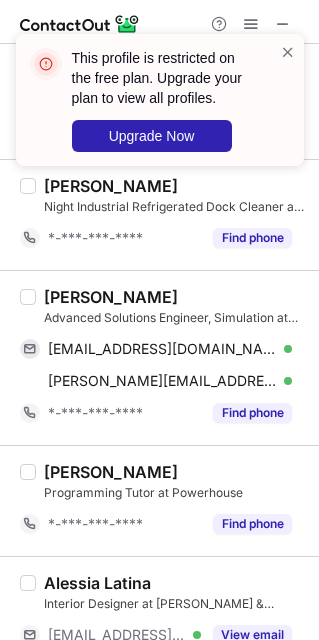click on "[PERSON_NAME] Advanced Solutions Engineer, Simulation at [GEOGRAPHIC_DATA] & [GEOGRAPHIC_DATA] [EMAIL_ADDRESS][DOMAIN_NAME] Verified Send email Copy [PERSON_NAME][EMAIL_ADDRESS][DOMAIN_NAME] Verified Send email Copy *-***-***-**** Find phone" at bounding box center (171, 358) 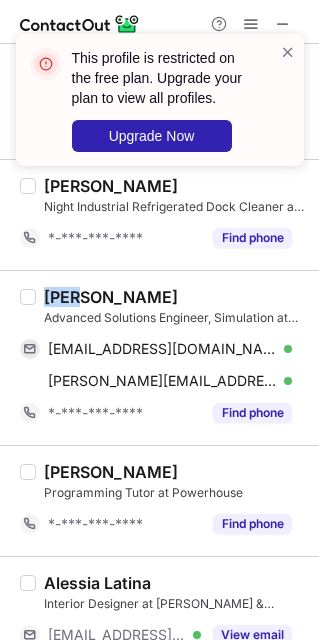 click on "[PERSON_NAME] Advanced Solutions Engineer, Simulation at [GEOGRAPHIC_DATA] & [GEOGRAPHIC_DATA] [EMAIL_ADDRESS][DOMAIN_NAME] Verified Send email Copy [PERSON_NAME][EMAIL_ADDRESS][DOMAIN_NAME] Verified Send email Copy *-***-***-**** Find phone" at bounding box center (171, 358) 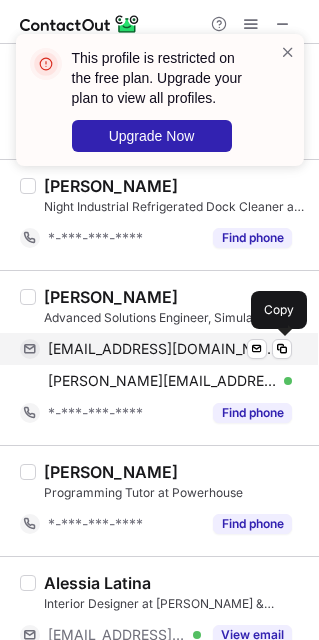 click on "[EMAIL_ADDRESS][DOMAIN_NAME]" at bounding box center [162, 349] 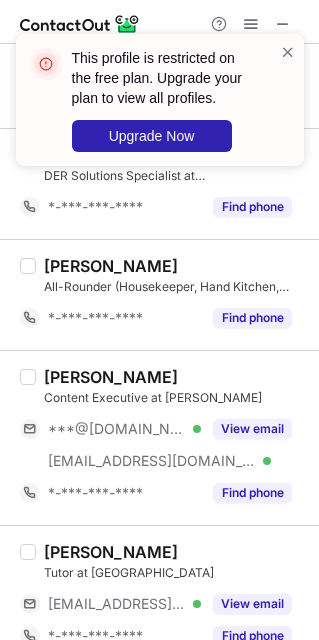 scroll, scrollTop: 1636, scrollLeft: 0, axis: vertical 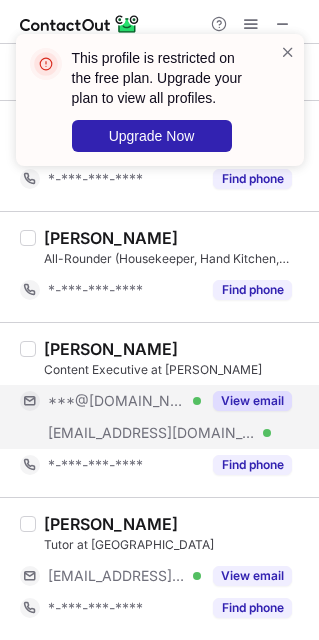 click on "View email" at bounding box center [252, 401] 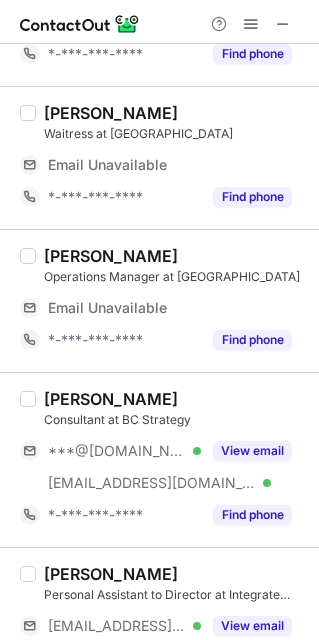 scroll, scrollTop: 465, scrollLeft: 0, axis: vertical 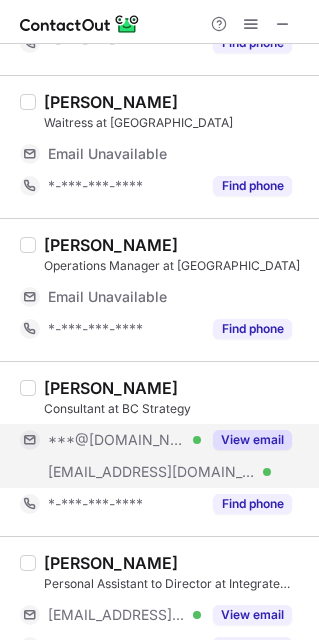 click on "View email" at bounding box center (252, 440) 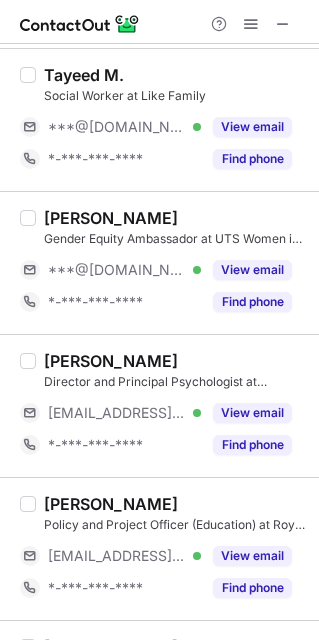 scroll, scrollTop: 0, scrollLeft: 0, axis: both 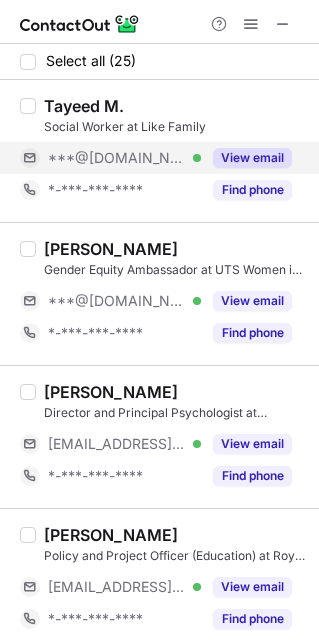 click on "View email" at bounding box center (252, 158) 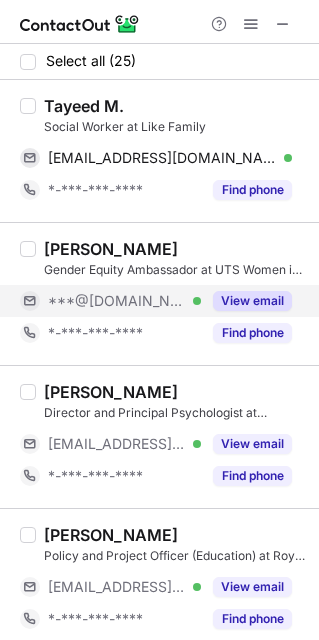 click on "View email" at bounding box center [246, 301] 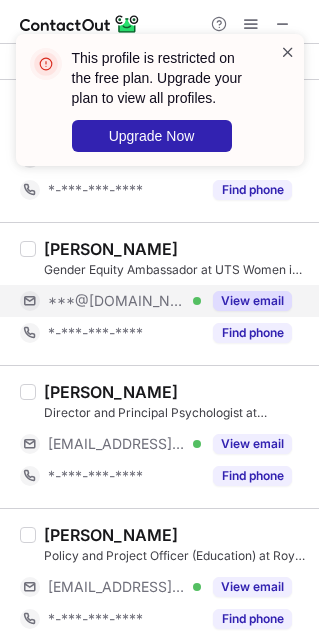 click at bounding box center (288, 52) 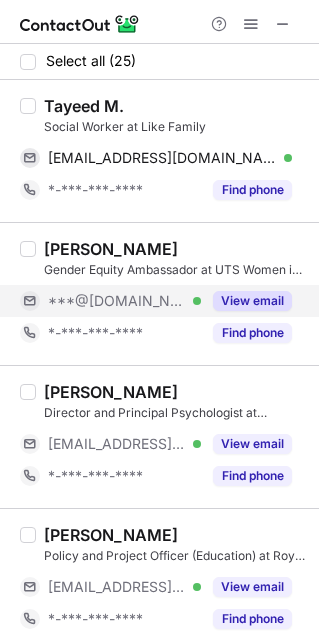 click on "Tayeed M." at bounding box center (84, 106) 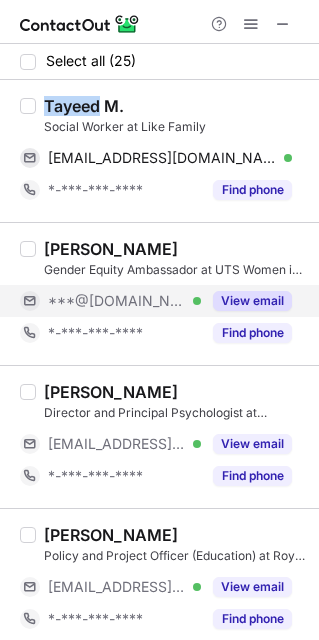 click on "Tayeed M." at bounding box center [84, 106] 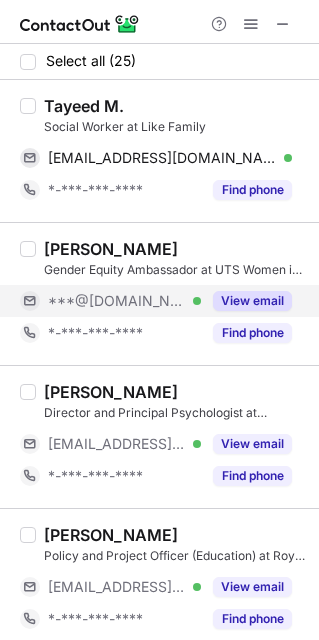 click on "Tayeed M. Social Worker at Like Family [EMAIL_ADDRESS][DOMAIN_NAME] Verified Send email Copy *-***-***-**** Find phone" at bounding box center [171, 151] 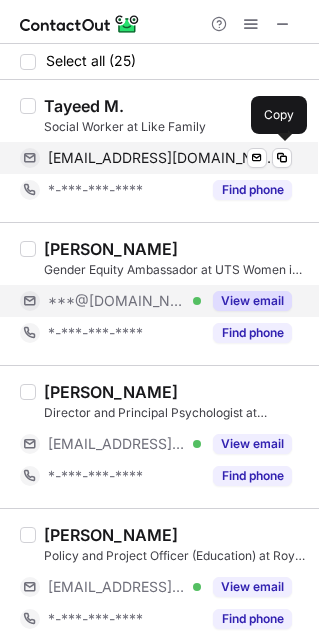 click on "[EMAIL_ADDRESS][DOMAIN_NAME]" at bounding box center (162, 158) 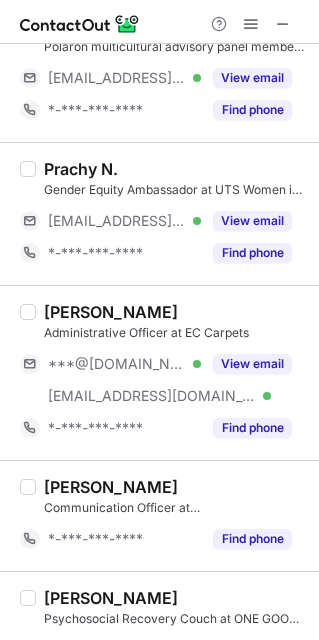 scroll, scrollTop: 960, scrollLeft: 0, axis: vertical 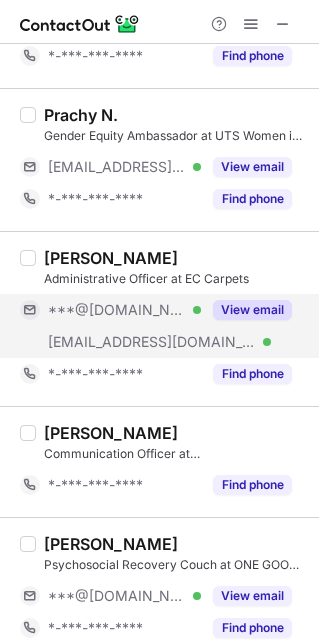 click on "View email" at bounding box center (252, 310) 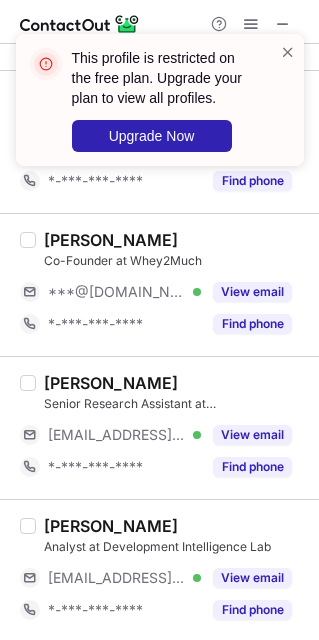 scroll, scrollTop: 1414, scrollLeft: 0, axis: vertical 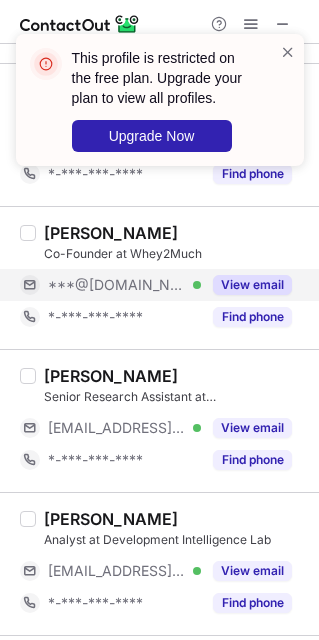 click on "View email" at bounding box center (252, 285) 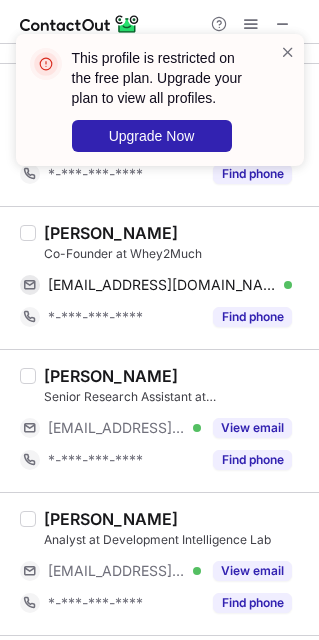 click on "[PERSON_NAME]" at bounding box center [111, 233] 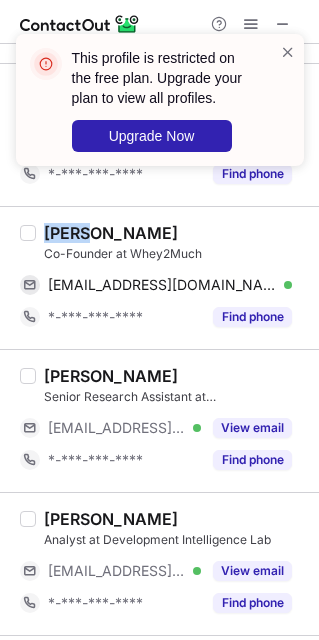 click on "[PERSON_NAME]" at bounding box center [111, 233] 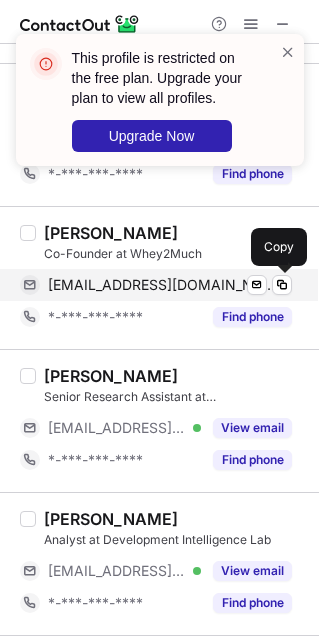 click on "[EMAIL_ADDRESS][DOMAIN_NAME]" at bounding box center [162, 285] 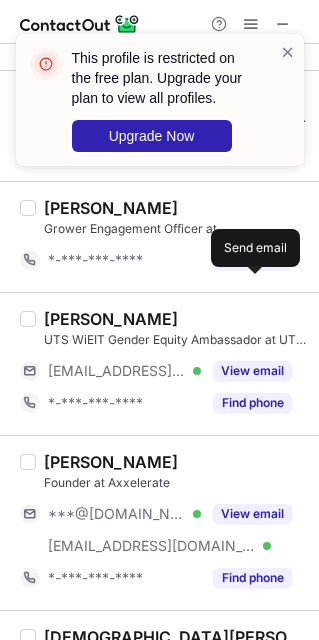 scroll, scrollTop: 2383, scrollLeft: 0, axis: vertical 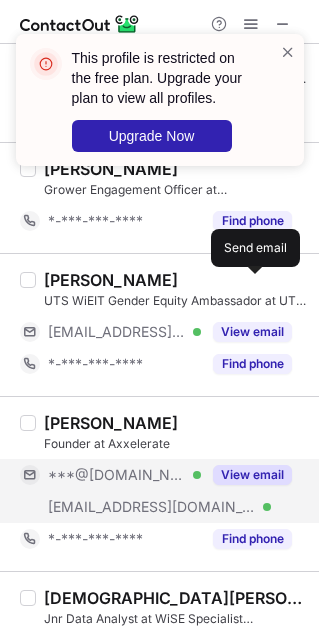 click on "View email" at bounding box center [252, 475] 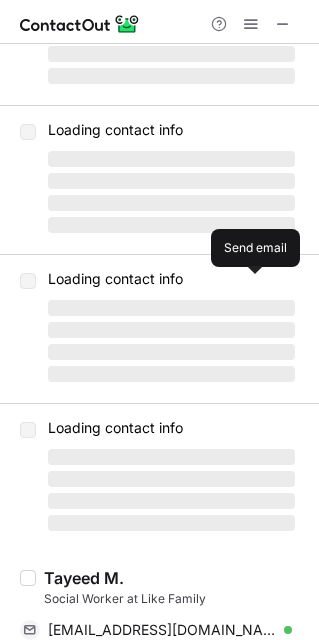 scroll, scrollTop: 0, scrollLeft: 0, axis: both 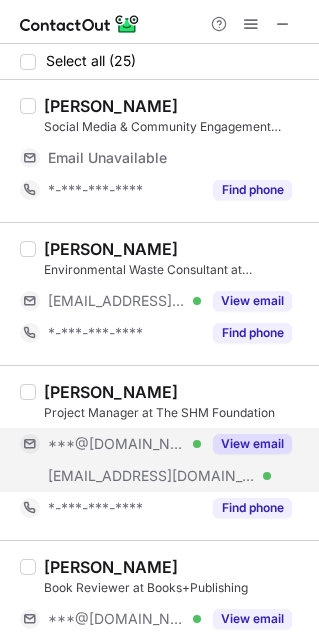 click on "View email" at bounding box center (252, 444) 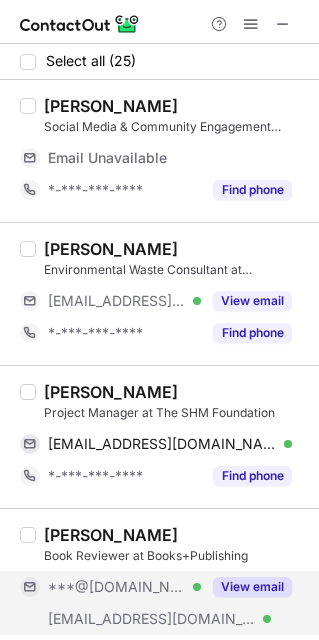 click on "View email" at bounding box center (252, 587) 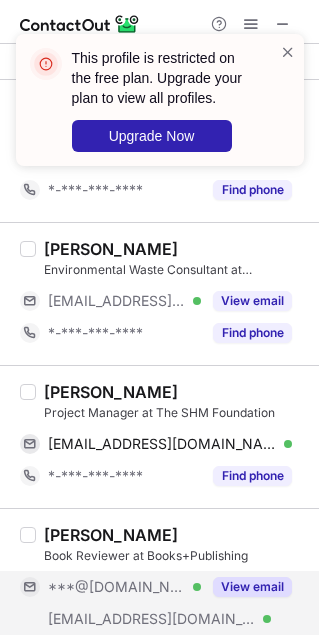 click on "[PERSON_NAME]" at bounding box center [111, 392] 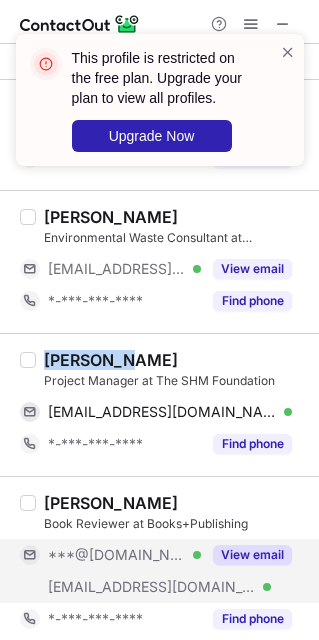click on "[PERSON_NAME] Project Manager at The SHM Foundation" at bounding box center (175, 370) 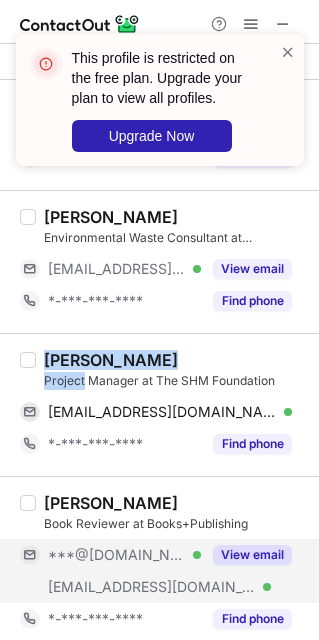copy on "[PERSON_NAME] Project" 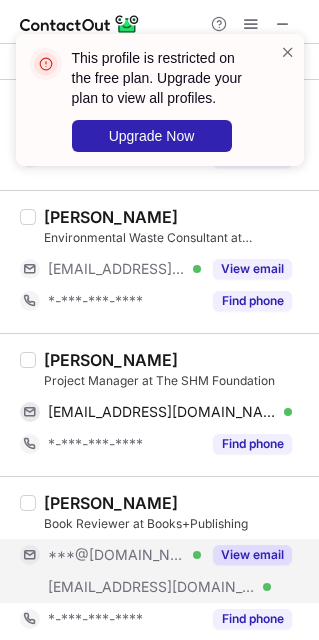 click on "[PERSON_NAME]" at bounding box center [111, 360] 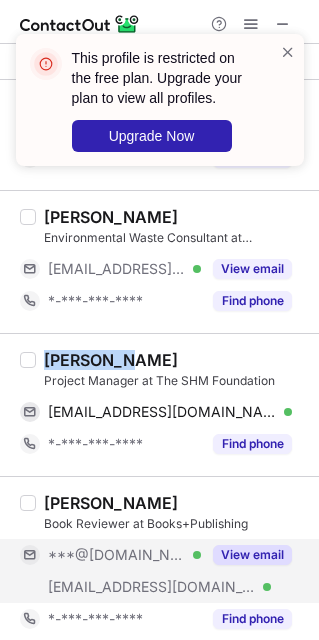 click on "[PERSON_NAME]" at bounding box center [111, 360] 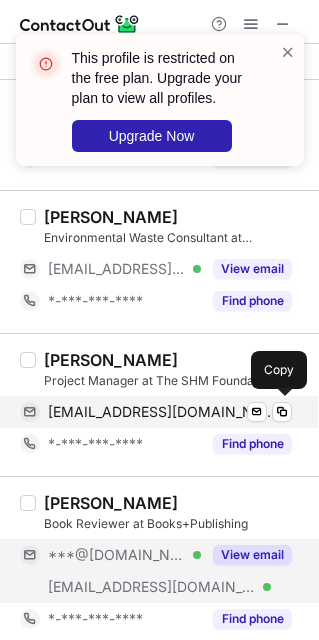 click on "[EMAIL_ADDRESS][DOMAIN_NAME]" at bounding box center [162, 412] 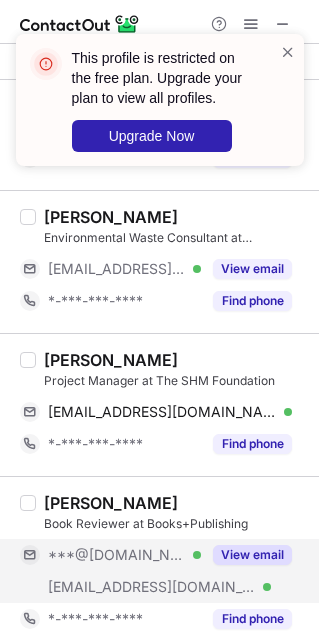 click on "View email" at bounding box center (252, 555) 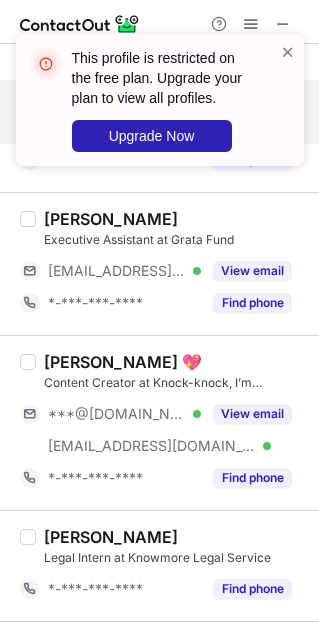 scroll, scrollTop: 481, scrollLeft: 0, axis: vertical 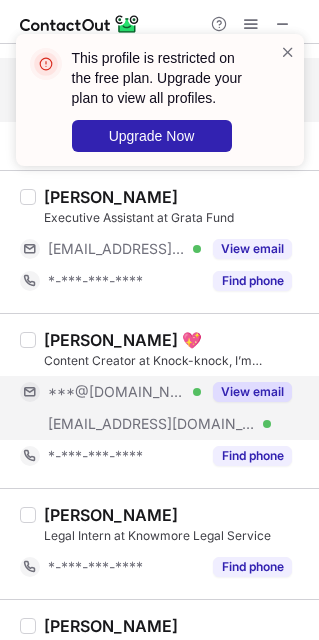 click on "View email" at bounding box center (252, 392) 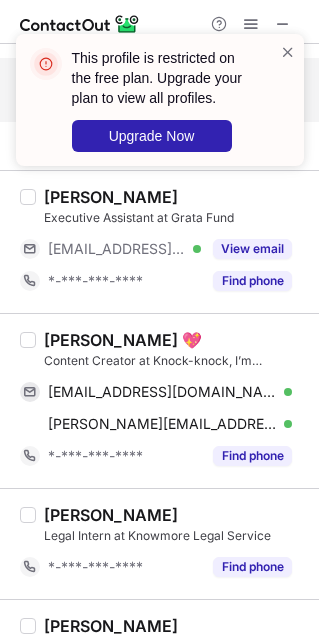 click on "[PERSON_NAME] 💖" at bounding box center [123, 340] 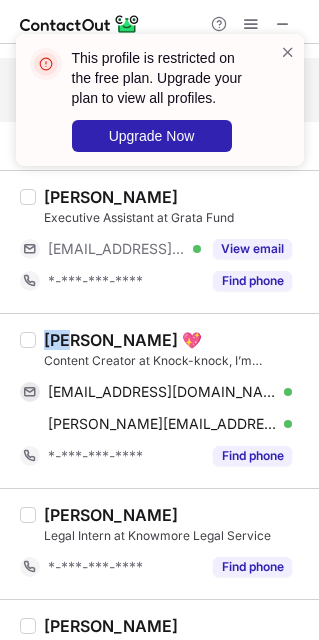 click on "[PERSON_NAME] 💖" at bounding box center [123, 340] 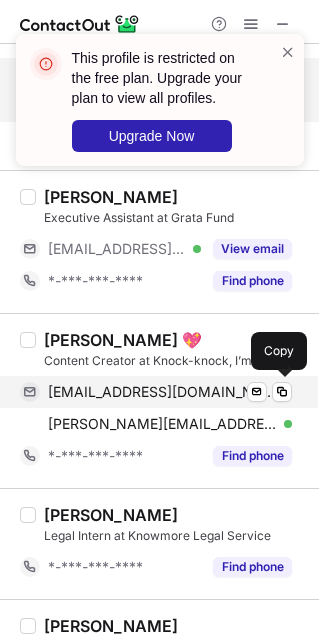 click on "[EMAIL_ADDRESS][DOMAIN_NAME]" at bounding box center [162, 392] 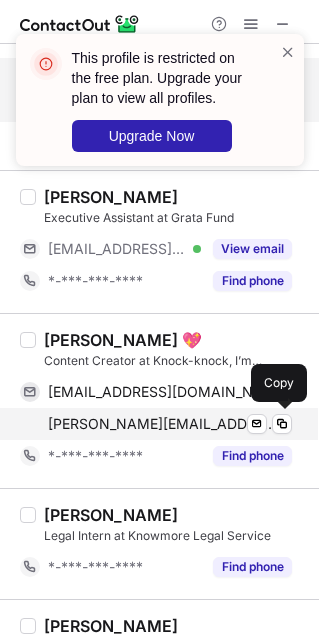 click on "[PERSON_NAME][EMAIL_ADDRESS][PERSON_NAME][DOMAIN_NAME]" at bounding box center (162, 424) 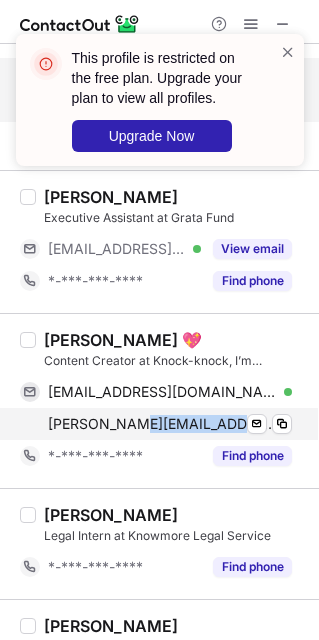 drag, startPoint x: 135, startPoint y: 420, endPoint x: 223, endPoint y: 425, distance: 88.14193 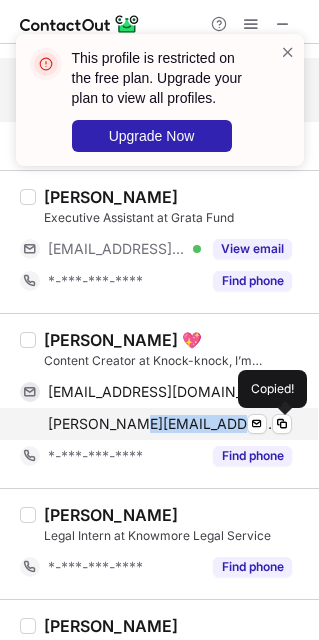 copy on "@[DOMAIN_NAME]" 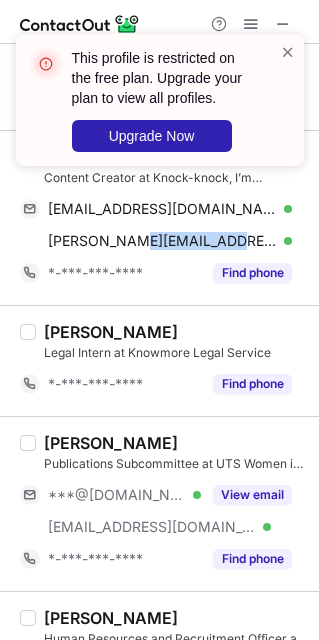 scroll, scrollTop: 706, scrollLeft: 0, axis: vertical 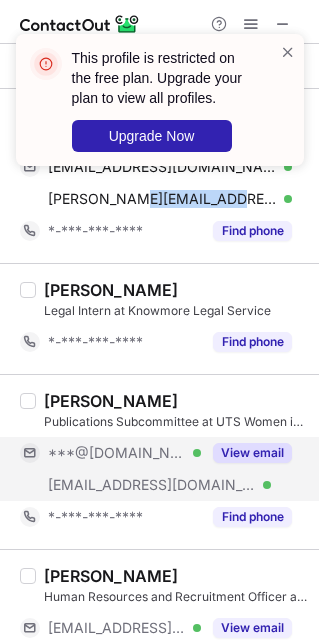 click on "View email" at bounding box center (252, 453) 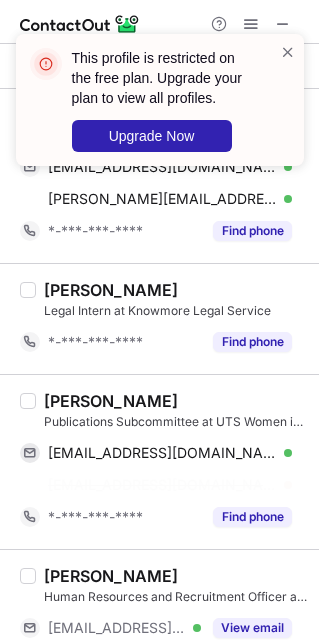 click on "[PERSON_NAME] Publications Subcommittee at UTS Women in Business [EMAIL_ADDRESS][DOMAIN_NAME] Verified Send email Copy [EMAIL_ADDRESS][DOMAIN_NAME] *-***-***-**** Find phone" at bounding box center [159, 461] 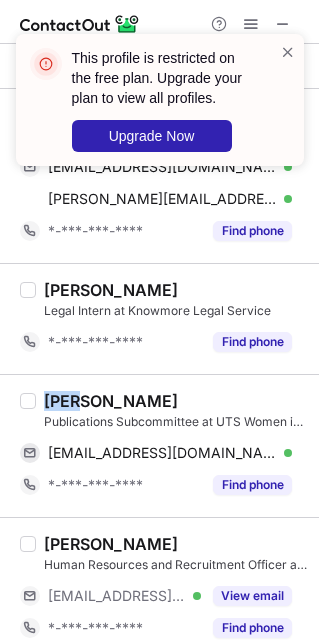 click on "[PERSON_NAME] Publications Subcommittee at [GEOGRAPHIC_DATA] Women in Business [EMAIL_ADDRESS][DOMAIN_NAME] Verified Send email Copy *-***-***-**** Find phone" at bounding box center (159, 445) 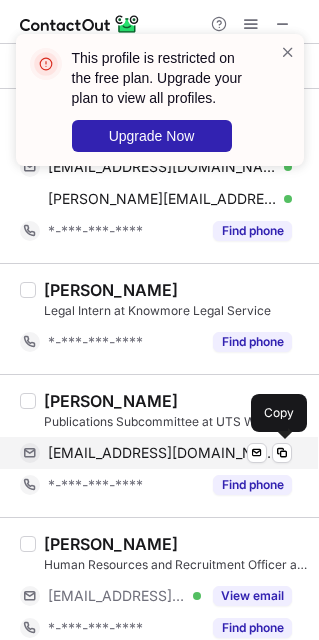 click on "[EMAIL_ADDRESS][DOMAIN_NAME]" at bounding box center (162, 453) 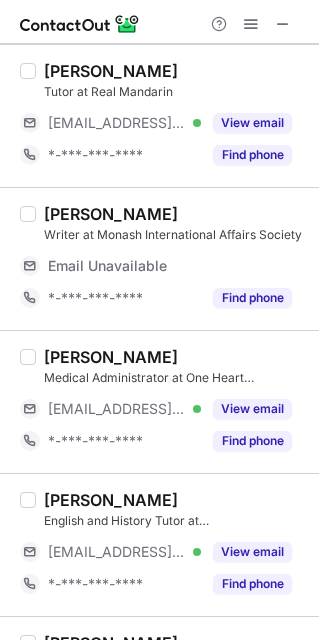 scroll, scrollTop: 0, scrollLeft: 0, axis: both 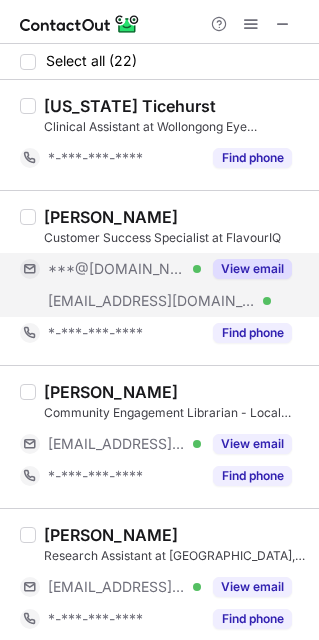 click on "View email" at bounding box center (252, 269) 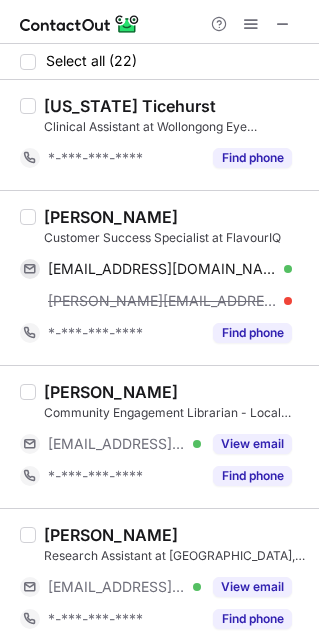 click on "[PERSON_NAME]" at bounding box center (111, 217) 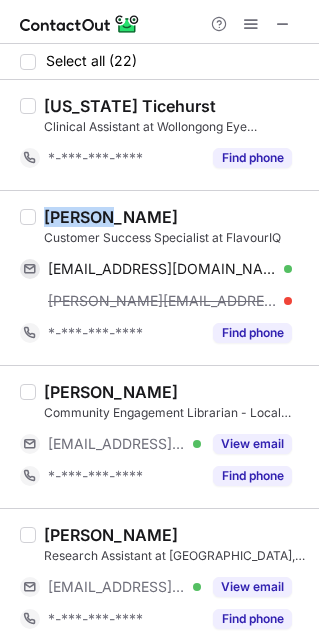 click on "[PERSON_NAME]" at bounding box center (111, 217) 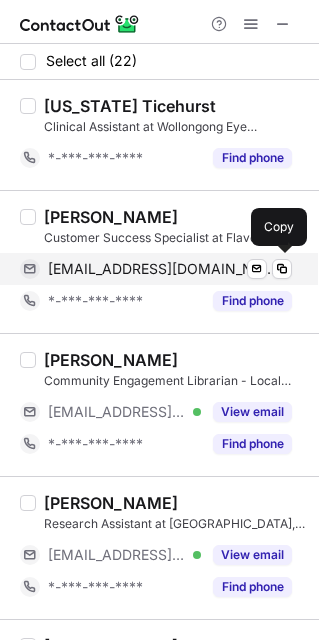 click on "[EMAIL_ADDRESS][DOMAIN_NAME] Verified Send email Copy" at bounding box center [156, 269] 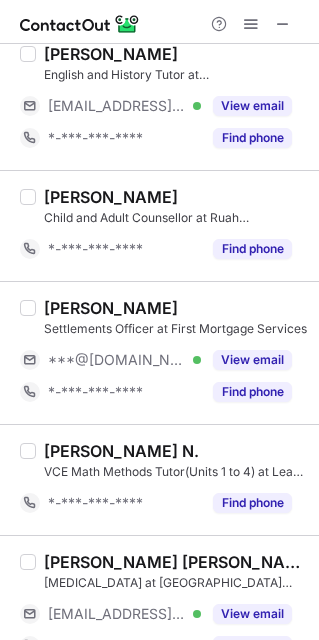 scroll, scrollTop: 1434, scrollLeft: 0, axis: vertical 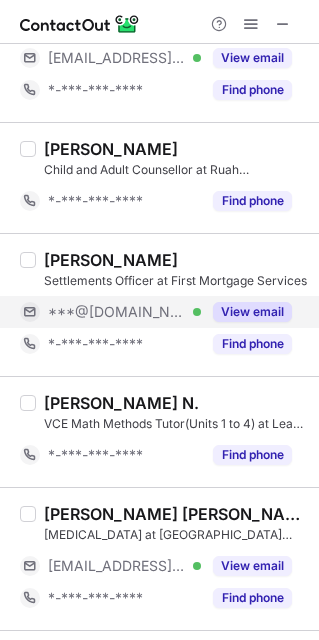 click on "View email" at bounding box center [252, 312] 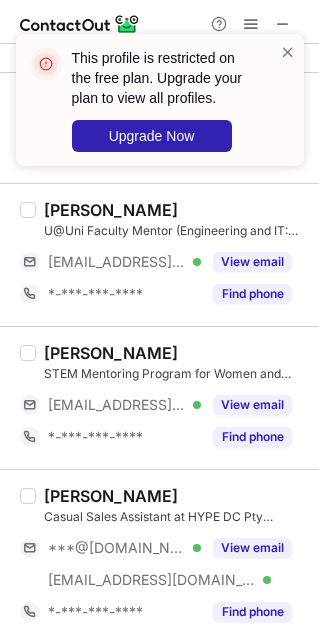 scroll, scrollTop: 2433, scrollLeft: 0, axis: vertical 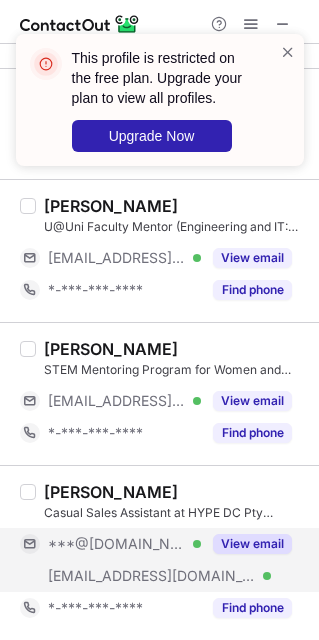 click on "View email" at bounding box center (252, 544) 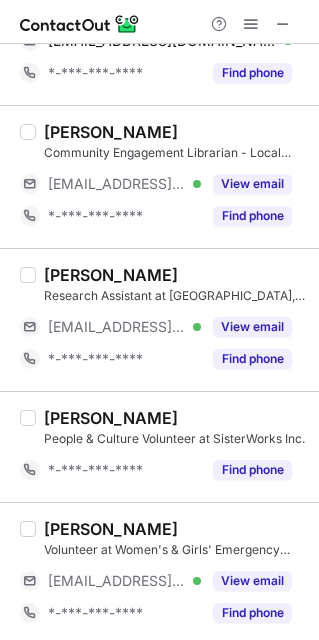 scroll, scrollTop: 0, scrollLeft: 0, axis: both 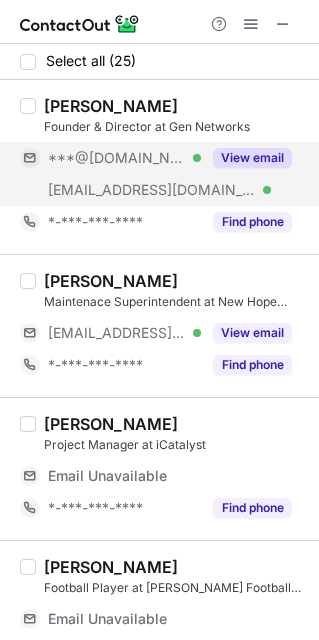 click on "View email" at bounding box center (252, 158) 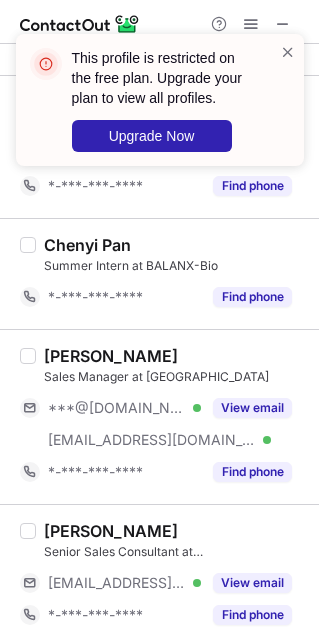 scroll, scrollTop: 2028, scrollLeft: 0, axis: vertical 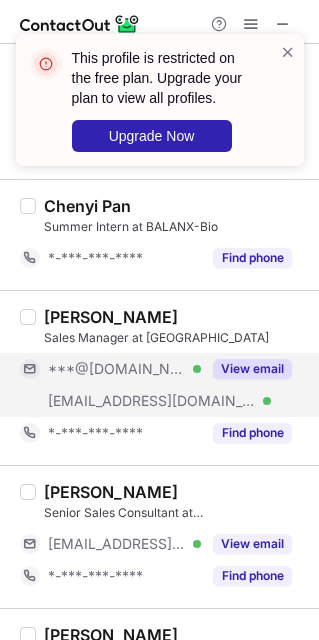click on "View email" at bounding box center (252, 369) 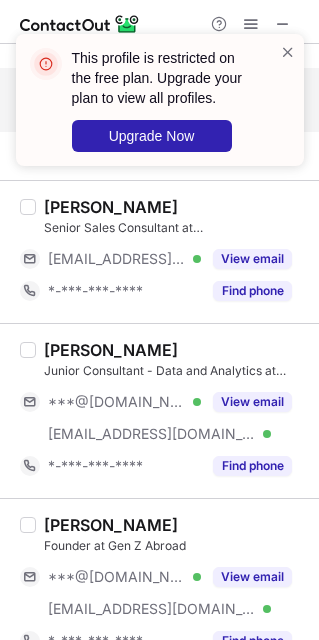scroll, scrollTop: 2433, scrollLeft: 0, axis: vertical 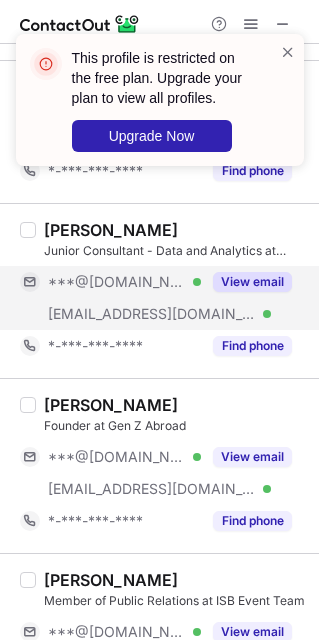 click on "View email" at bounding box center [252, 282] 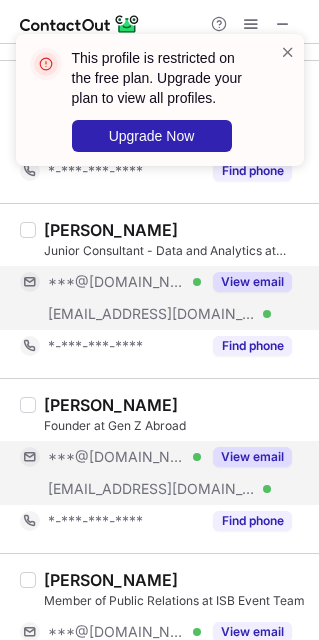 click on "View email" at bounding box center [246, 457] 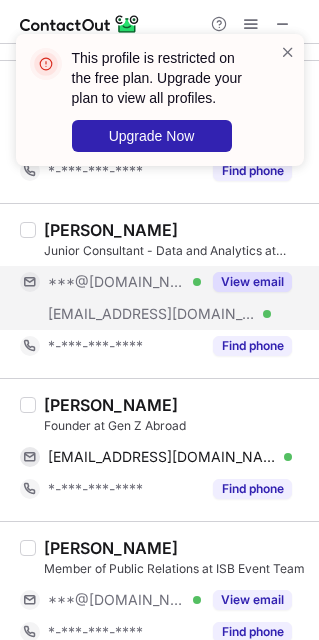 click on "[PERSON_NAME]" at bounding box center (111, 405) 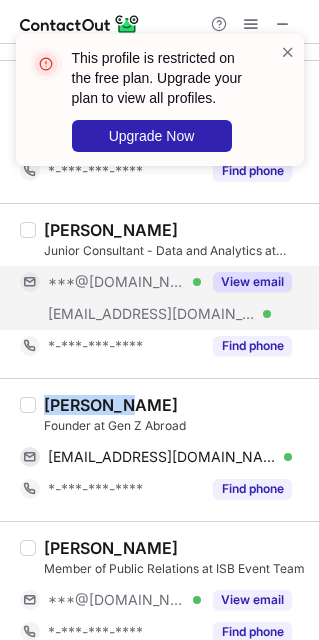 click on "[PERSON_NAME]" at bounding box center (111, 405) 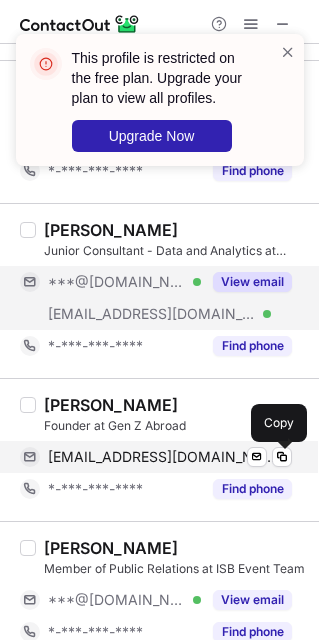 click on "[EMAIL_ADDRESS][DOMAIN_NAME]" at bounding box center [162, 457] 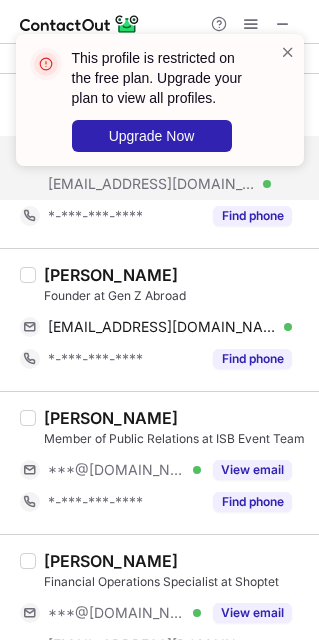 scroll, scrollTop: 2655, scrollLeft: 0, axis: vertical 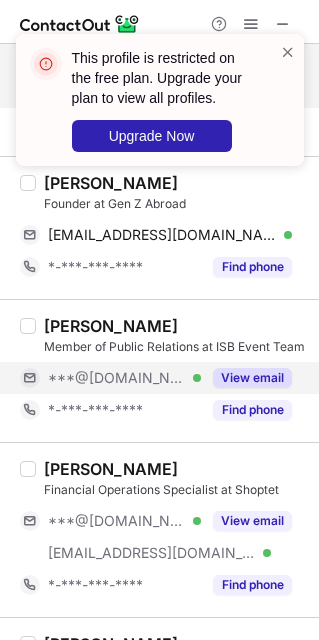 click on "View email" at bounding box center (252, 378) 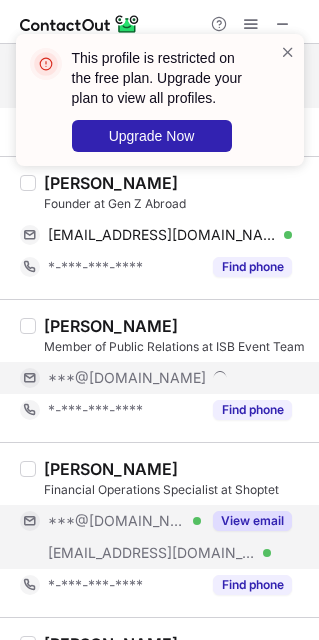 click on "View email" at bounding box center (252, 521) 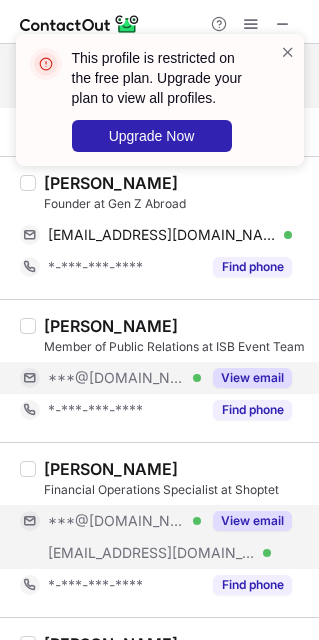 click on "View email" at bounding box center [252, 521] 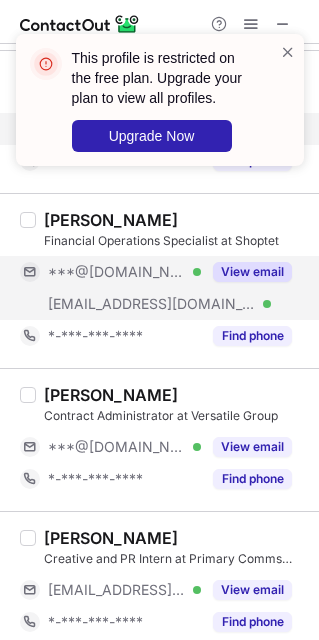 scroll, scrollTop: 2928, scrollLeft: 0, axis: vertical 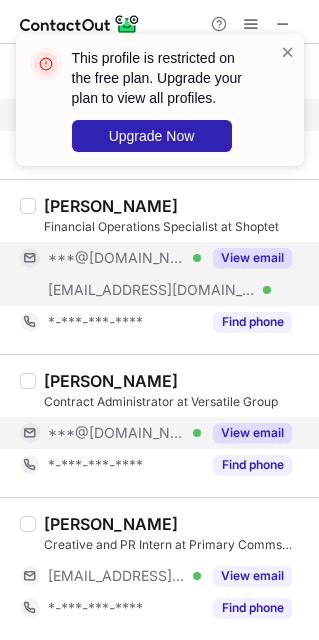 click on "View email" at bounding box center (252, 433) 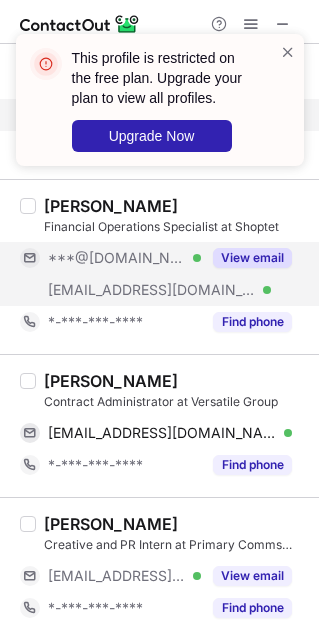 click on "[PERSON_NAME]" at bounding box center (111, 381) 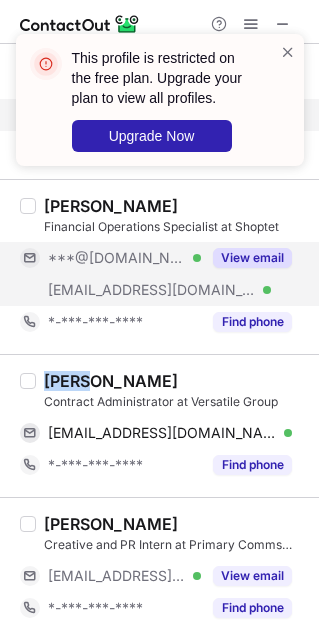 click on "[PERSON_NAME]" at bounding box center (111, 381) 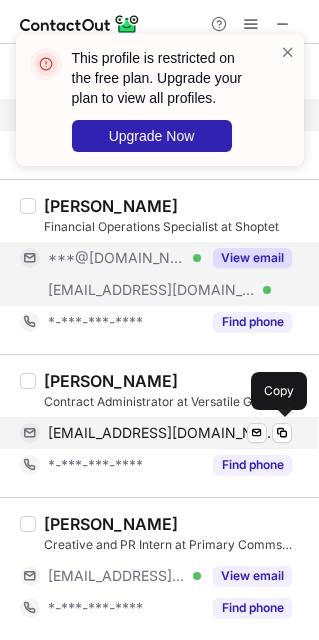 click on "[EMAIL_ADDRESS][DOMAIN_NAME]" at bounding box center [162, 433] 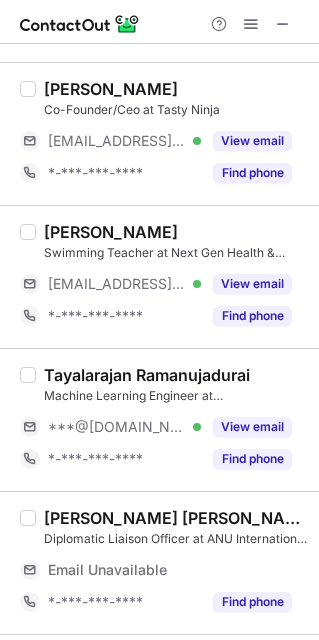 scroll, scrollTop: 259, scrollLeft: 0, axis: vertical 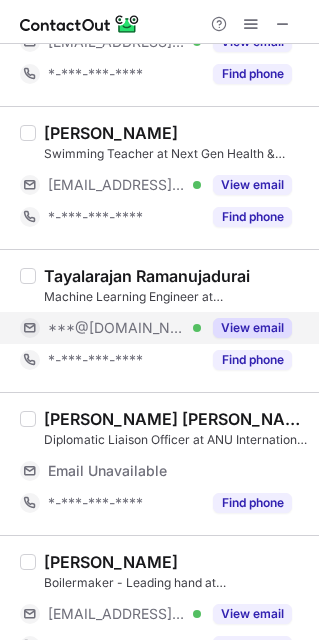 click on "View email" at bounding box center [252, 328] 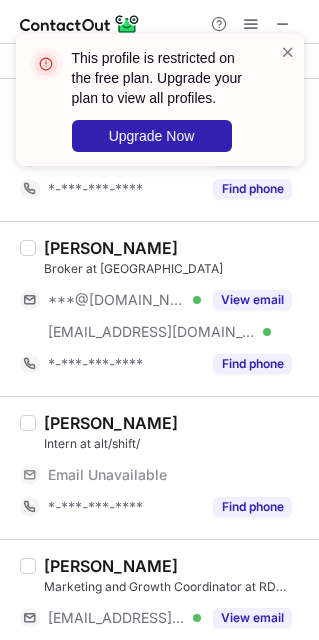 scroll, scrollTop: 876, scrollLeft: 0, axis: vertical 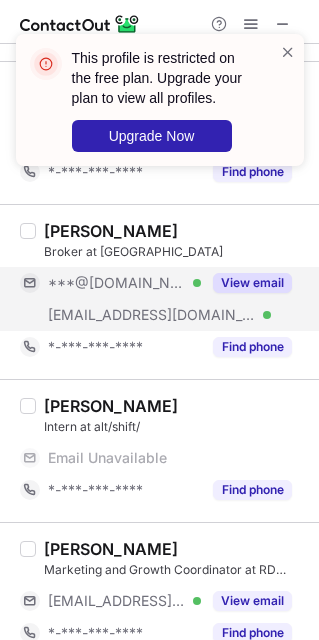 click on "View email" at bounding box center (252, 283) 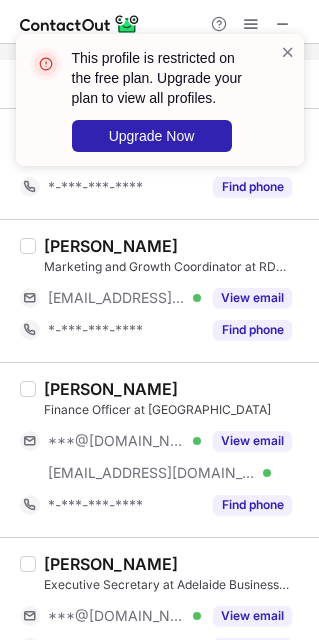scroll, scrollTop: 1089, scrollLeft: 0, axis: vertical 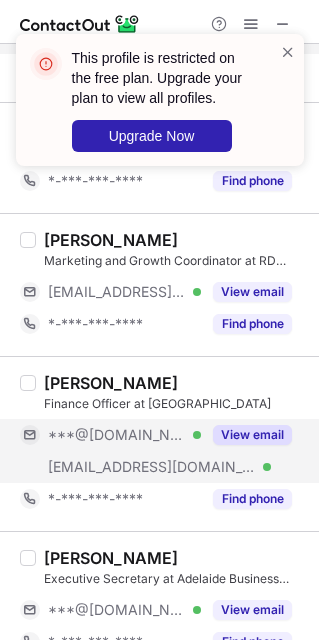 click on "View email" at bounding box center [252, 435] 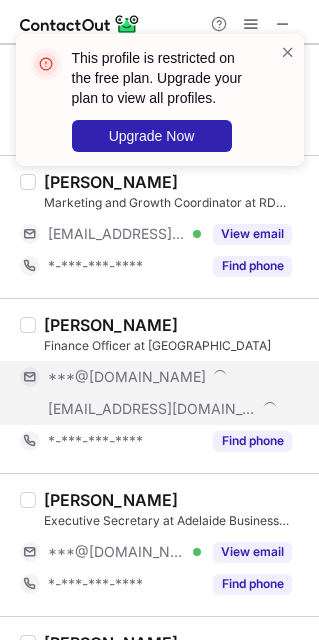 scroll, scrollTop: 1180, scrollLeft: 0, axis: vertical 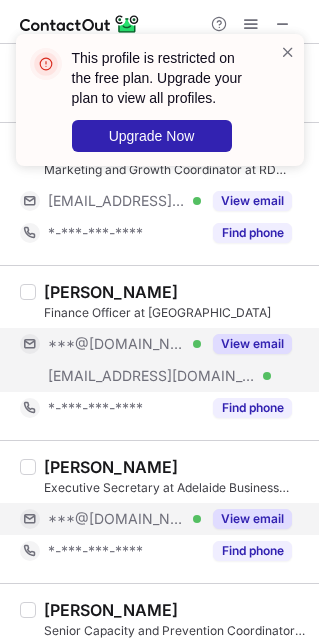 click on "View email" at bounding box center [252, 519] 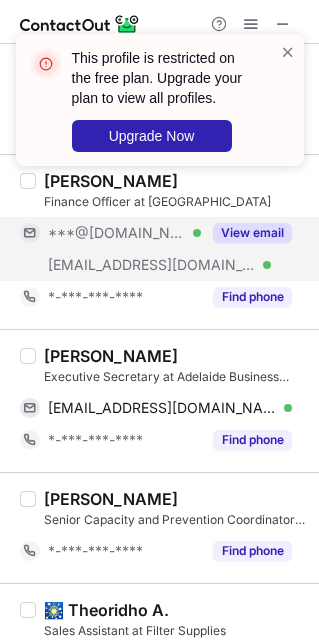 scroll, scrollTop: 1321, scrollLeft: 0, axis: vertical 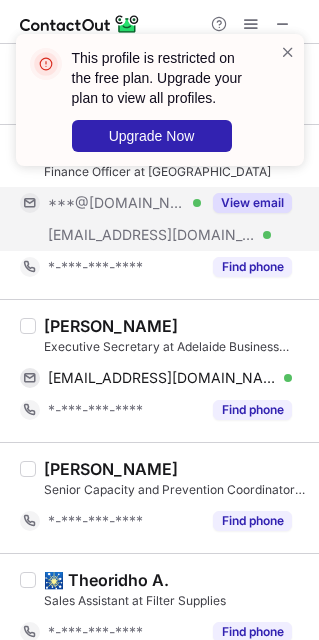 click on "[PERSON_NAME]" at bounding box center [111, 326] 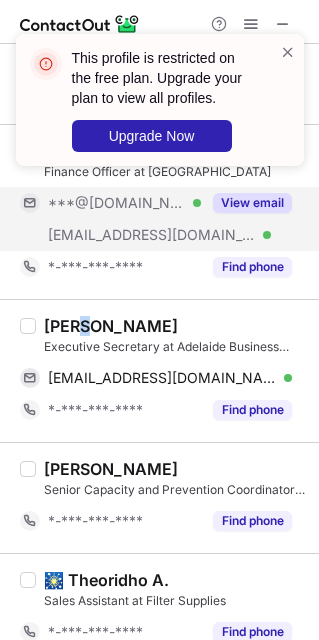 click on "[PERSON_NAME]" at bounding box center (111, 326) 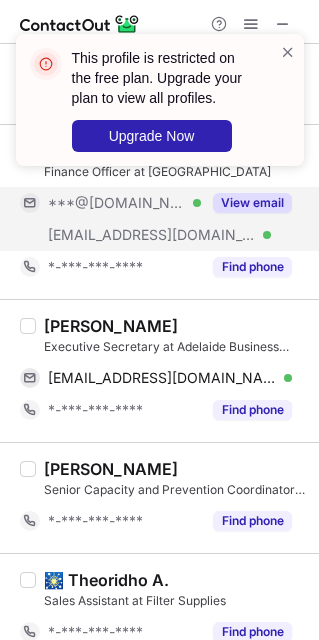 click on "[PERSON_NAME]" at bounding box center [111, 326] 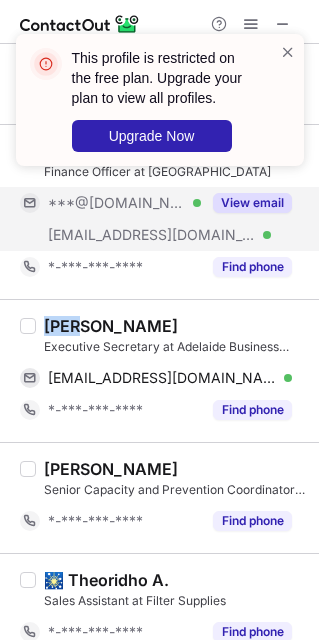 click on "[PERSON_NAME]" at bounding box center (111, 326) 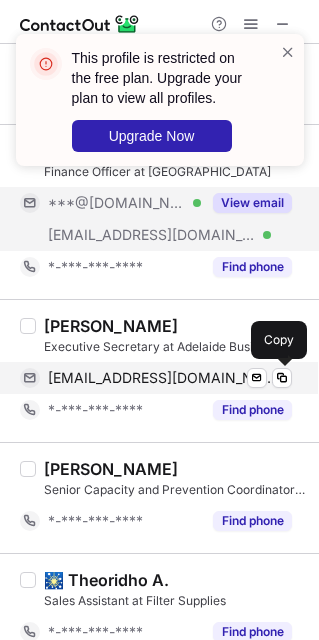click on "[EMAIL_ADDRESS][DOMAIN_NAME]" at bounding box center [162, 378] 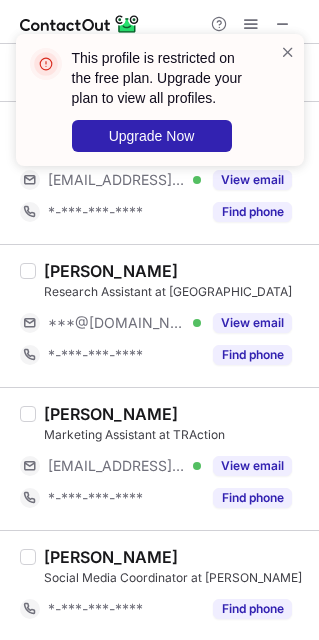 scroll, scrollTop: 1900, scrollLeft: 0, axis: vertical 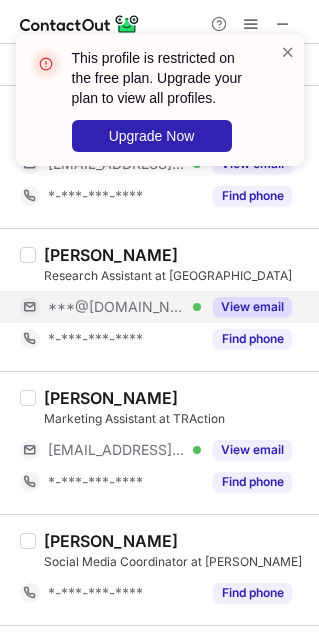 click on "View email" at bounding box center (252, 307) 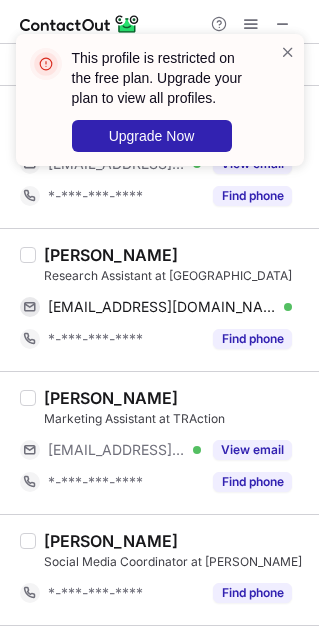 click on "[PERSON_NAME]" at bounding box center [111, 255] 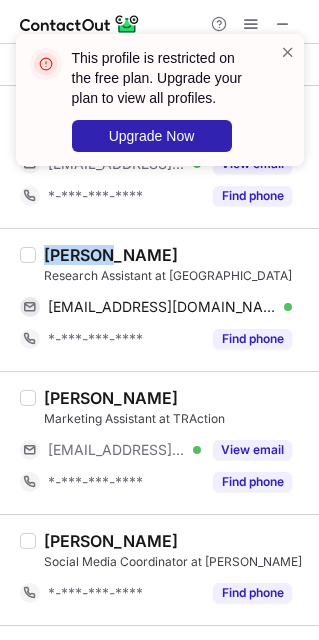 click on "[PERSON_NAME]" at bounding box center (111, 255) 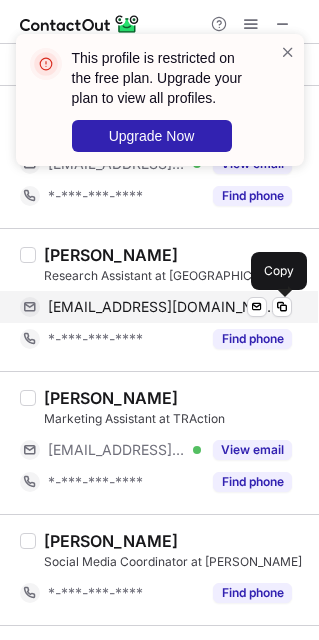 click on "[EMAIL_ADDRESS][DOMAIN_NAME]" at bounding box center [162, 307] 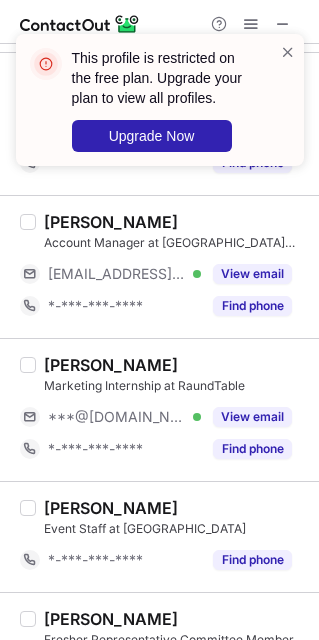 scroll, scrollTop: 2832, scrollLeft: 0, axis: vertical 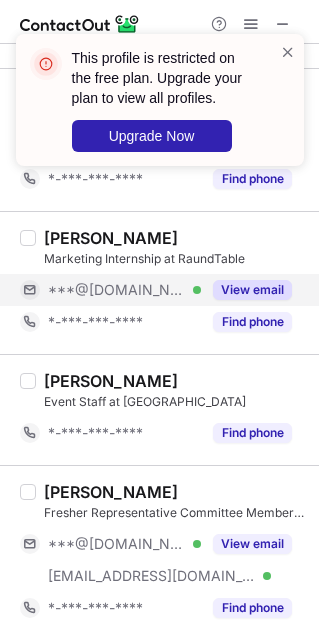 click on "View email" at bounding box center (252, 290) 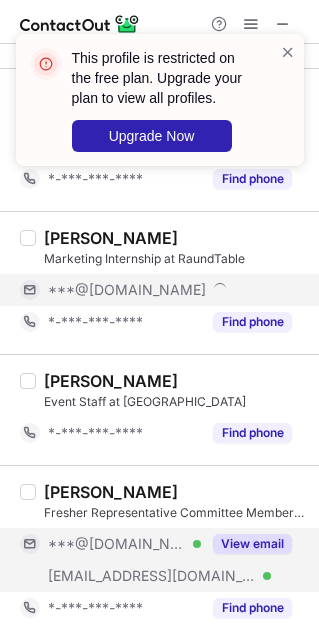 click on "View email" at bounding box center (252, 544) 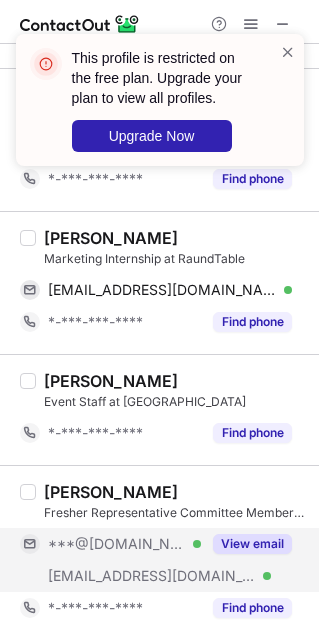 click on "[PERSON_NAME]" at bounding box center [111, 238] 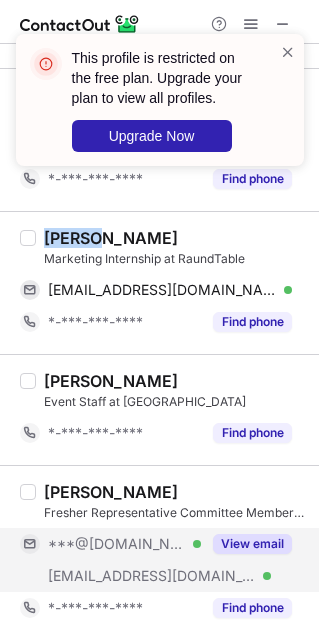 click on "[PERSON_NAME]" at bounding box center [111, 238] 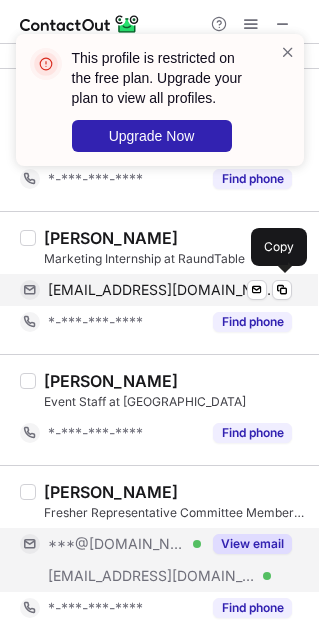 click on "[EMAIL_ADDRESS][DOMAIN_NAME]" at bounding box center [162, 290] 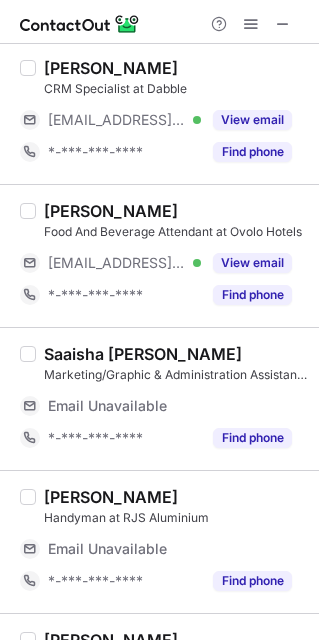 scroll, scrollTop: 0, scrollLeft: 0, axis: both 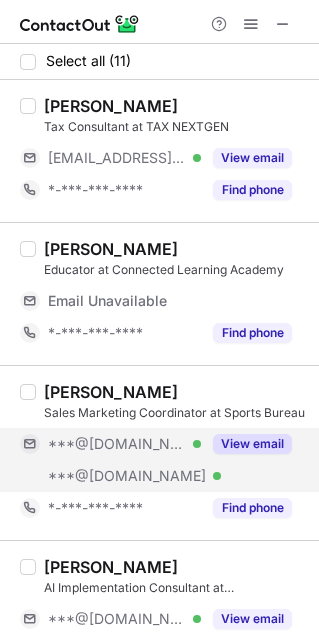 click on "View email" at bounding box center [252, 444] 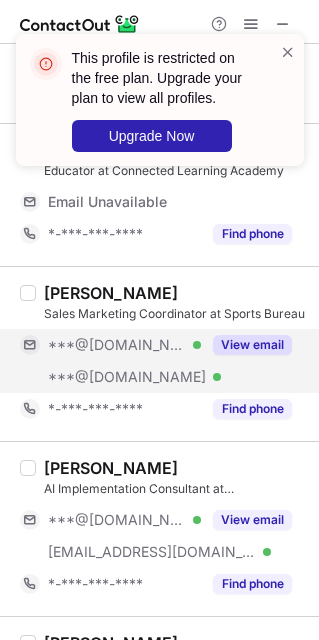 scroll, scrollTop: 181, scrollLeft: 0, axis: vertical 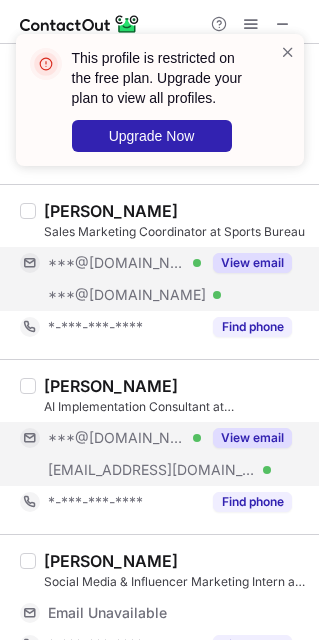 click on "View email" at bounding box center [252, 438] 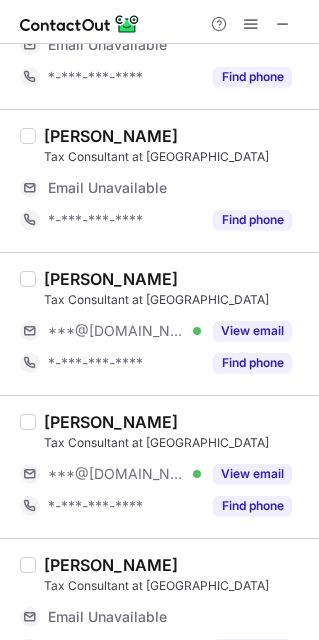 scroll, scrollTop: 0, scrollLeft: 0, axis: both 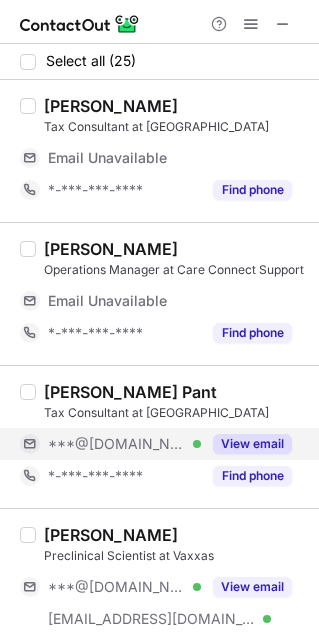 click on "View email" at bounding box center [252, 444] 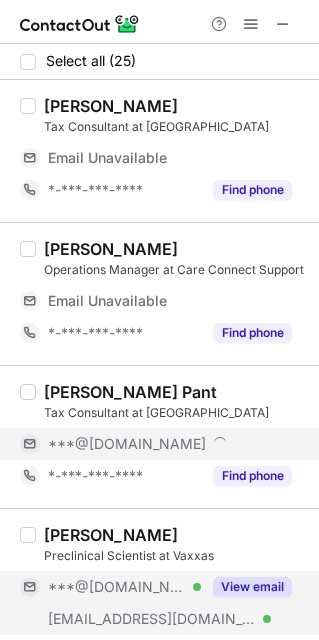 click on "View email" at bounding box center (252, 587) 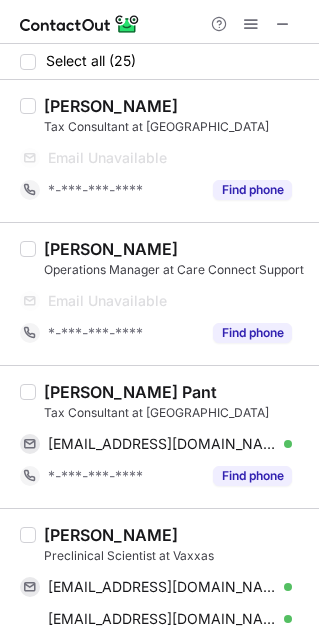 click on "[PERSON_NAME] Pant" at bounding box center (130, 392) 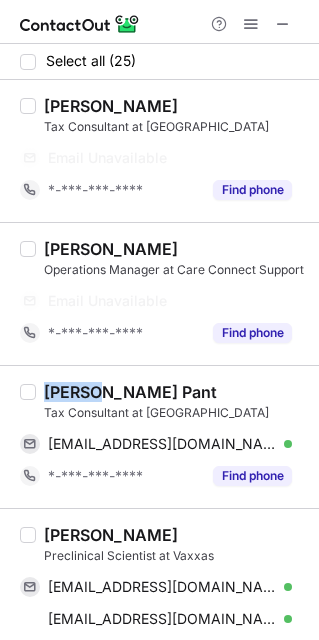 click on "[PERSON_NAME] Pant" at bounding box center [130, 392] 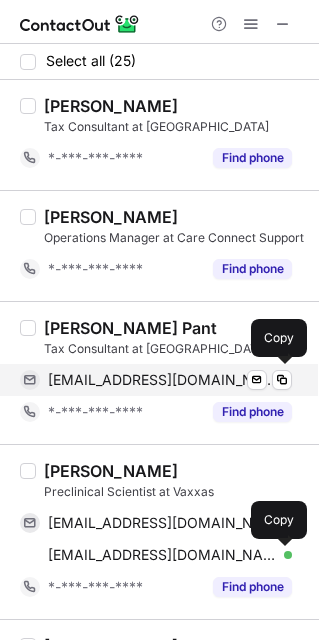 click on "[EMAIL_ADDRESS][DOMAIN_NAME]" at bounding box center (162, 380) 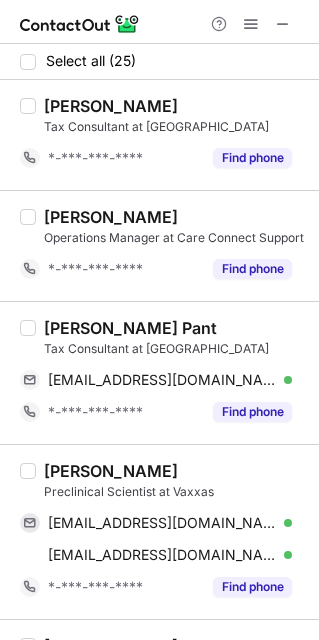 click on "[PERSON_NAME]" at bounding box center (111, 471) 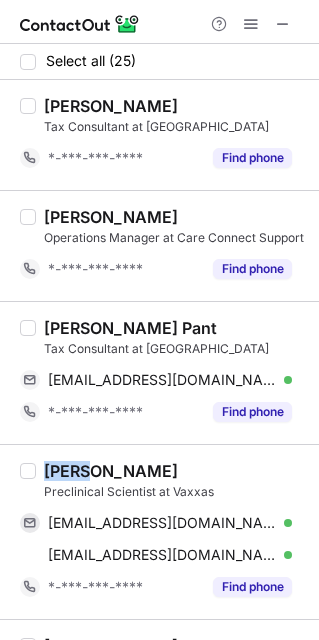 click on "[PERSON_NAME]" at bounding box center (111, 471) 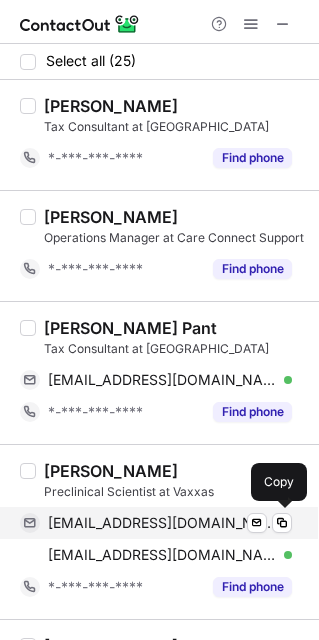 click on "[EMAIL_ADDRESS][DOMAIN_NAME]" at bounding box center [162, 523] 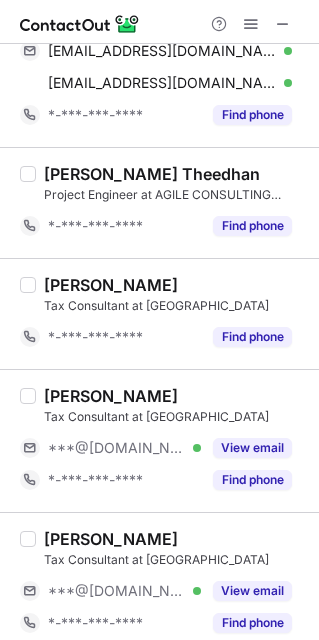 scroll, scrollTop: 526, scrollLeft: 0, axis: vertical 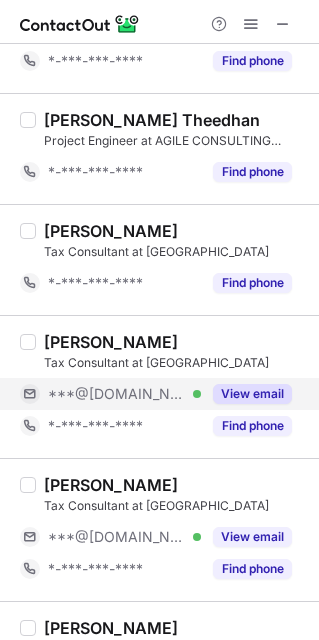 click on "View email" at bounding box center (252, 394) 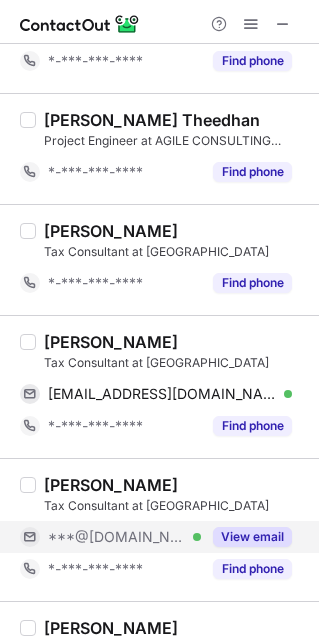 click on "View email" at bounding box center (252, 537) 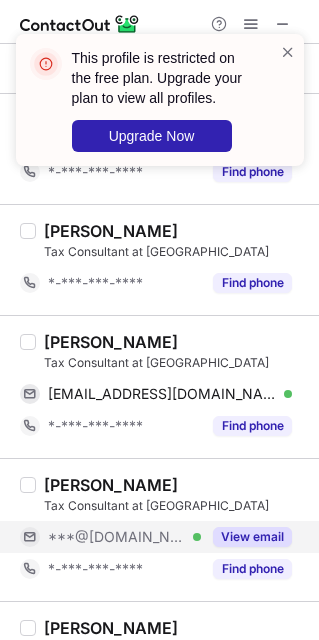 click on "[PERSON_NAME]" at bounding box center [111, 342] 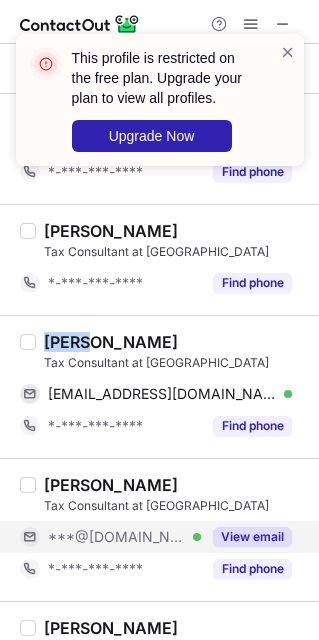 click on "[PERSON_NAME]" at bounding box center (111, 342) 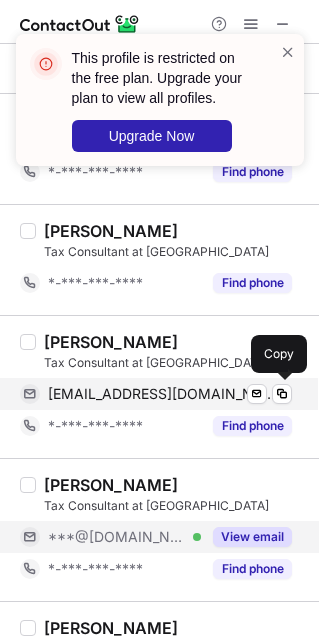 click on "[EMAIL_ADDRESS][DOMAIN_NAME]" at bounding box center (162, 394) 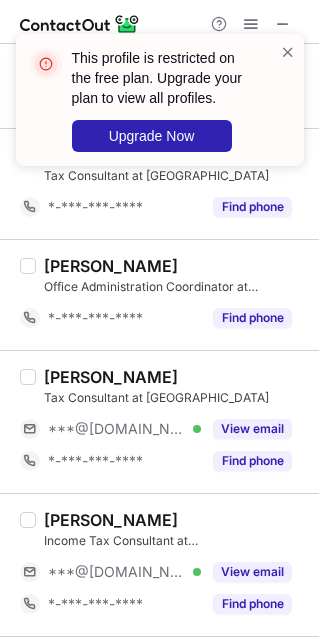scroll, scrollTop: 1119, scrollLeft: 0, axis: vertical 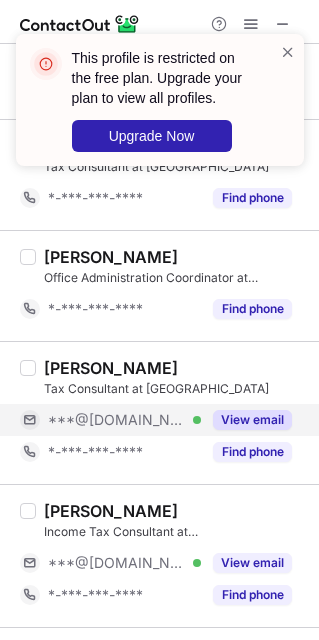 click on "View email" at bounding box center (252, 420) 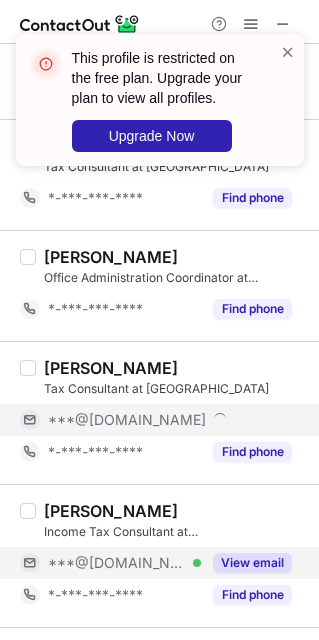 click on "View email" at bounding box center (252, 563) 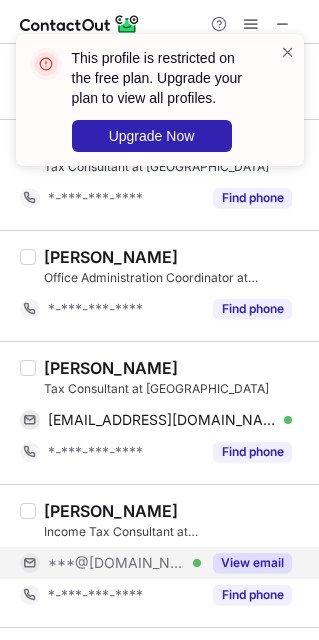 click on "[PERSON_NAME]" at bounding box center (111, 368) 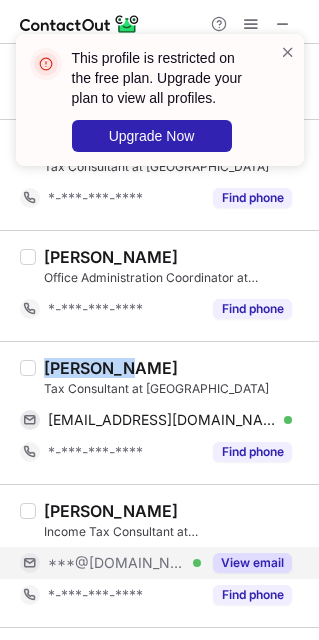 click on "[PERSON_NAME]" at bounding box center (111, 368) 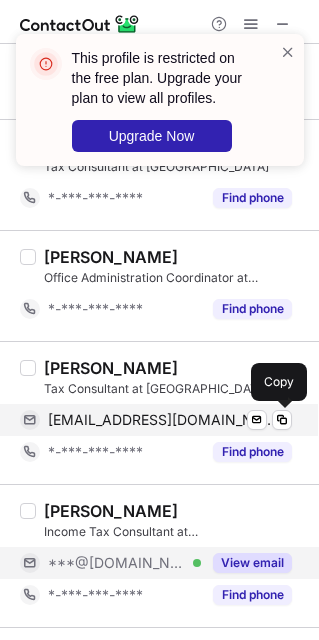 click on "[EMAIL_ADDRESS][DOMAIN_NAME]" at bounding box center (162, 420) 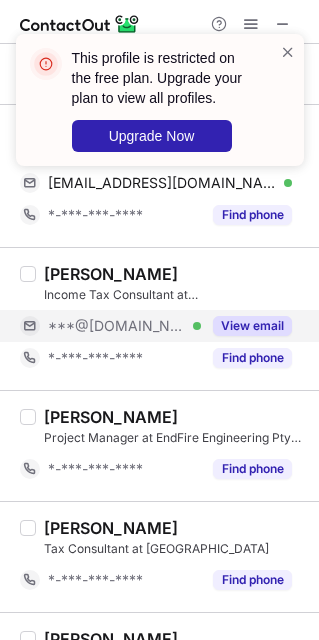 scroll, scrollTop: 1357, scrollLeft: 0, axis: vertical 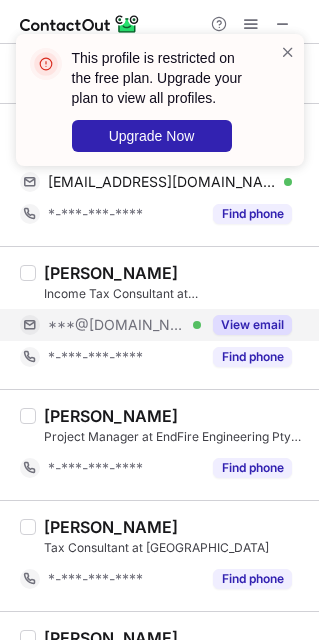 click on "View email" at bounding box center (252, 325) 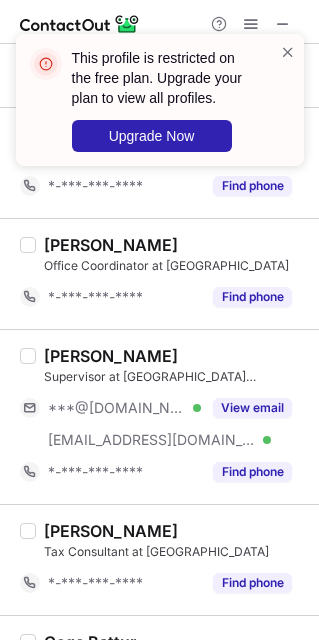 scroll, scrollTop: 2014, scrollLeft: 0, axis: vertical 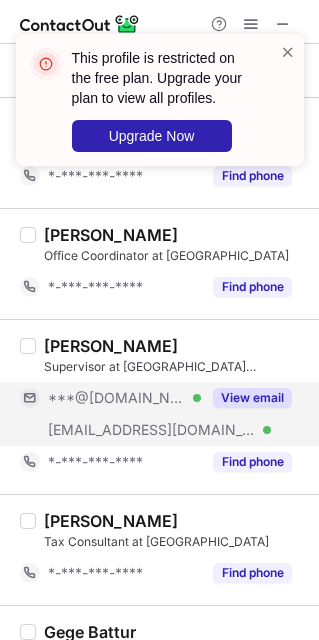 click on "View email" at bounding box center [252, 398] 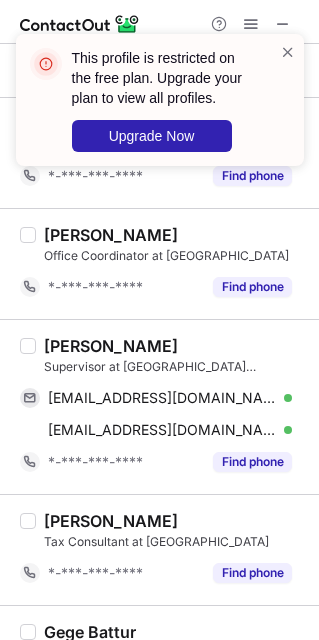 click on "[PERSON_NAME]" at bounding box center (111, 346) 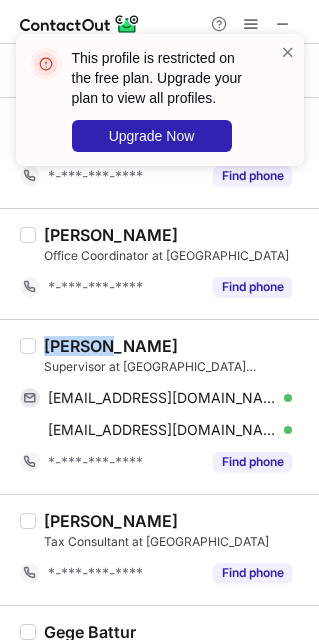 click on "[PERSON_NAME]" at bounding box center [111, 346] 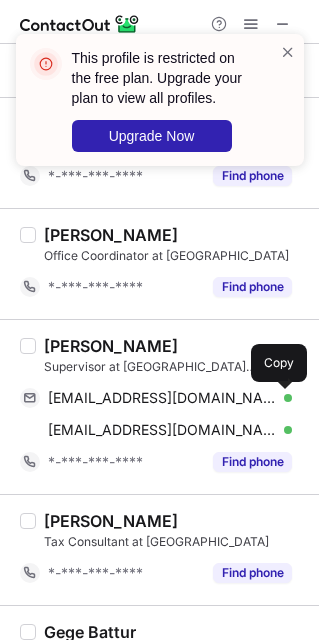 drag, startPoint x: 88, startPoint y: 408, endPoint x: 370, endPoint y: 622, distance: 354.00565 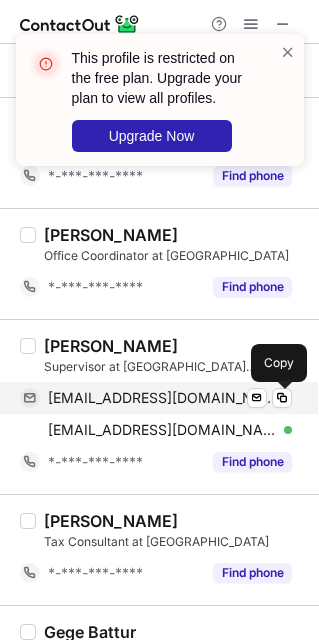 click on "[EMAIL_ADDRESS][DOMAIN_NAME]" at bounding box center (162, 398) 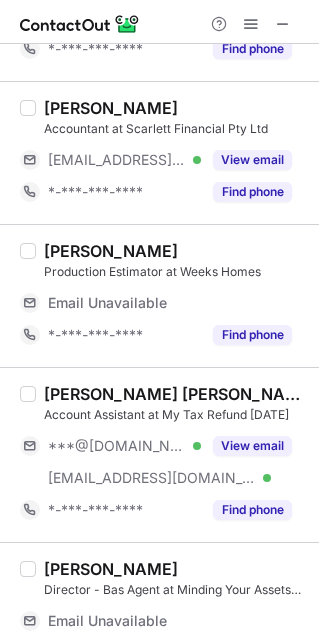 scroll, scrollTop: 783, scrollLeft: 0, axis: vertical 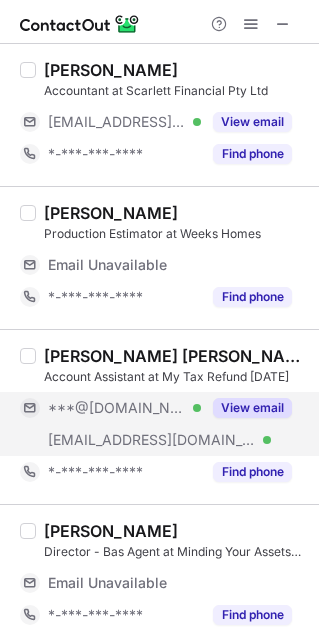 click on "View email" at bounding box center (252, 408) 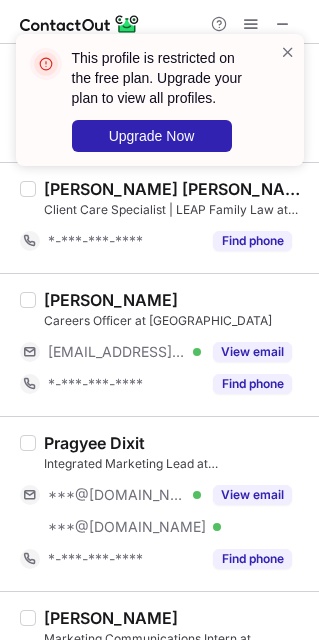 scroll, scrollTop: 2034, scrollLeft: 0, axis: vertical 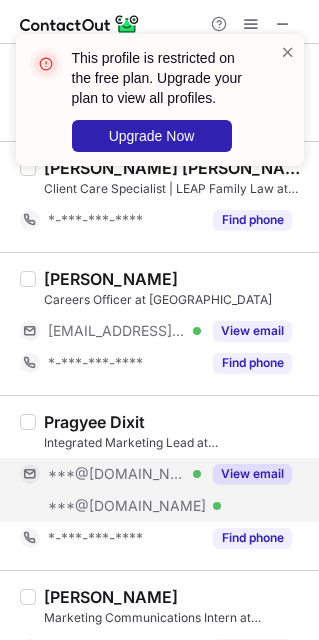 click on "View email" at bounding box center [252, 474] 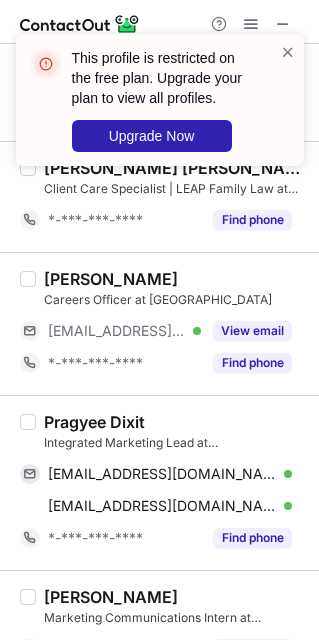 click on "Pragyee Dixit" at bounding box center [94, 422] 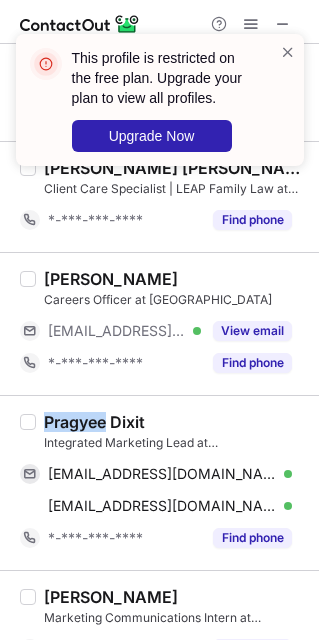 click on "Pragyee Dixit" at bounding box center [94, 422] 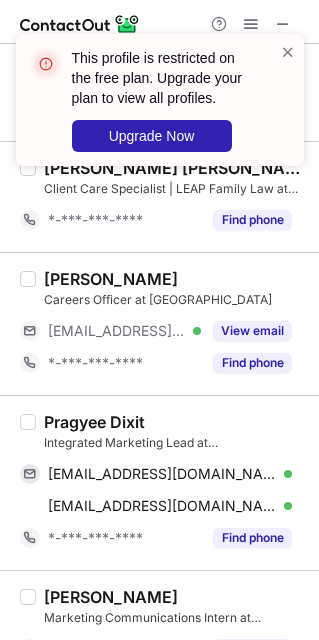 click on "Pragyee Dixit Integrated Marketing Lead at [GEOGRAPHIC_DATA] [EMAIL_ADDRESS][DOMAIN_NAME] Verified Send email Copy [EMAIL_ADDRESS][DOMAIN_NAME] Verified Send email Copy *-***-***-**** Find phone" at bounding box center [171, 483] 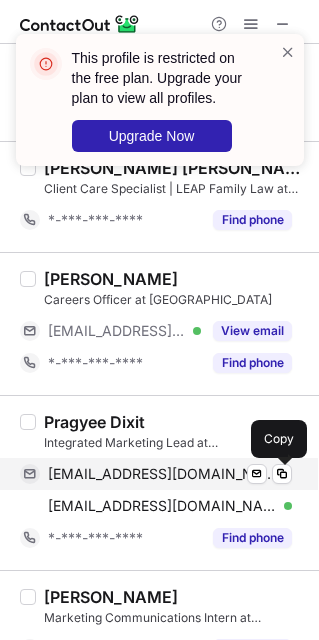 click on "[EMAIL_ADDRESS][DOMAIN_NAME]" at bounding box center (162, 474) 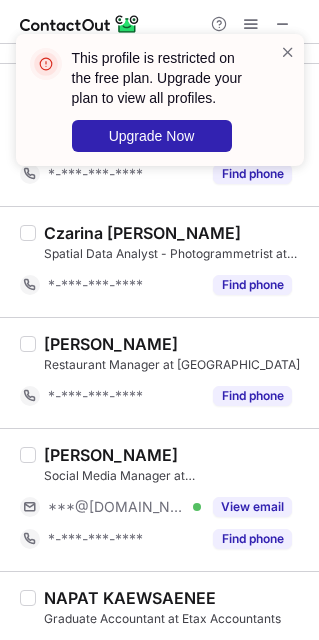 scroll, scrollTop: 2703, scrollLeft: 0, axis: vertical 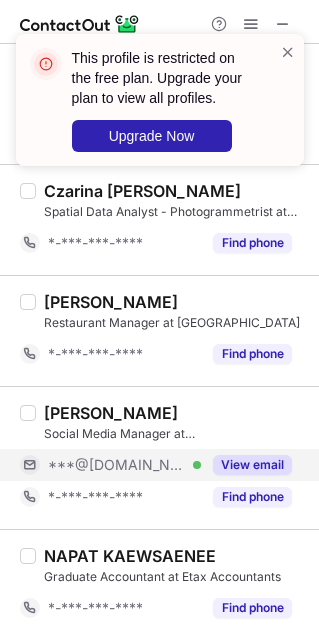 click on "View email" at bounding box center [252, 465] 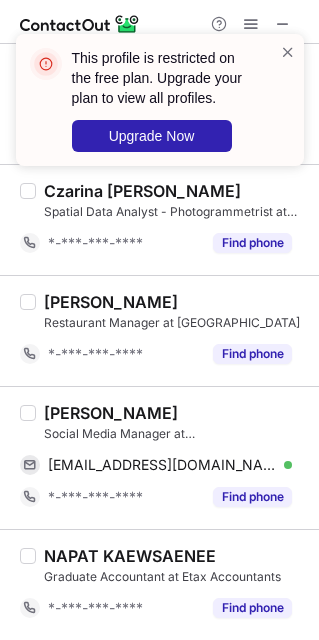 click on "[PERSON_NAME]" at bounding box center (111, 413) 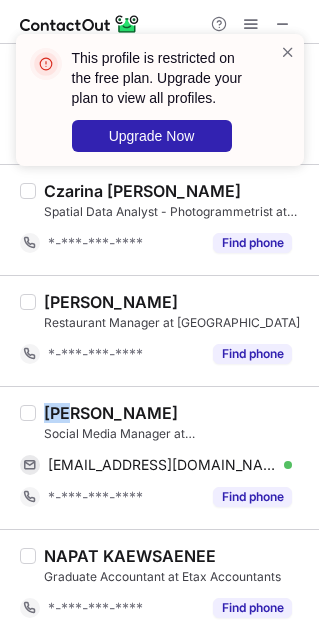 click on "[PERSON_NAME]" at bounding box center [111, 413] 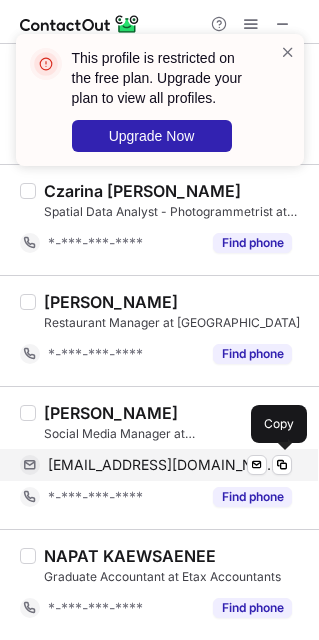 click on "[EMAIL_ADDRESS][DOMAIN_NAME]" at bounding box center (162, 465) 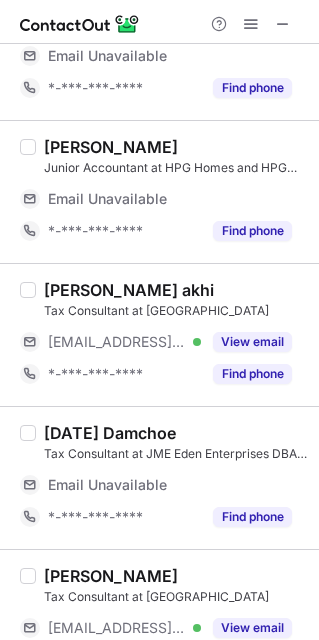 scroll, scrollTop: 0, scrollLeft: 0, axis: both 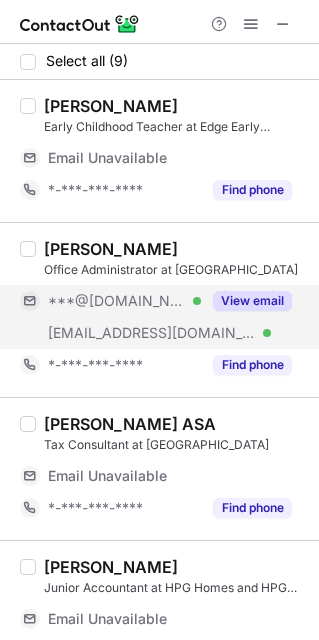 click on "View email" at bounding box center [252, 301] 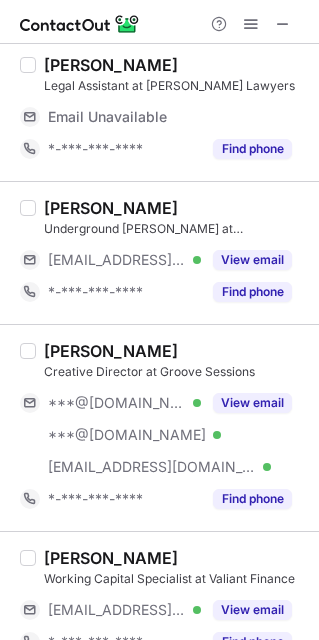 scroll, scrollTop: 814, scrollLeft: 0, axis: vertical 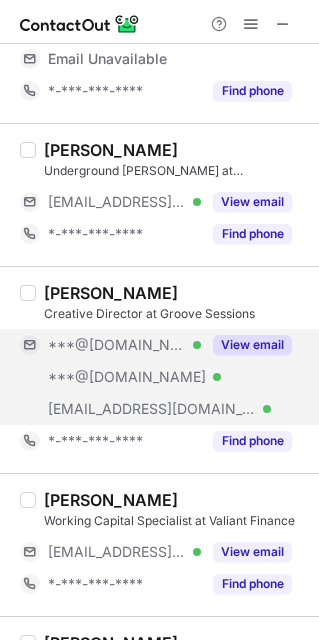 click on "View email" at bounding box center [252, 345] 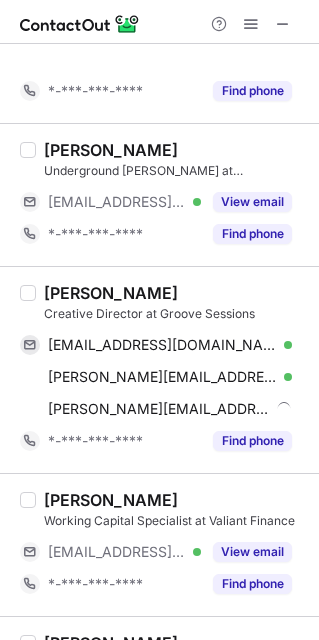 scroll, scrollTop: 718, scrollLeft: 0, axis: vertical 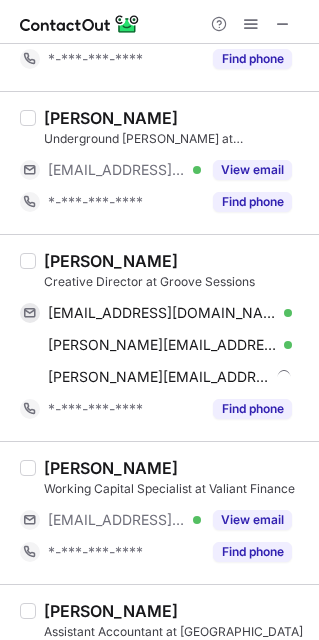 click on "[PERSON_NAME]" at bounding box center (111, 261) 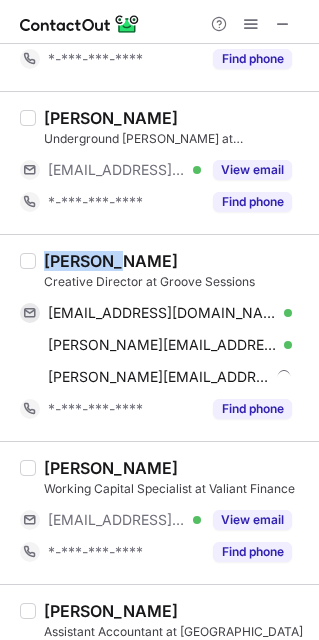 click on "[PERSON_NAME]" at bounding box center [111, 261] 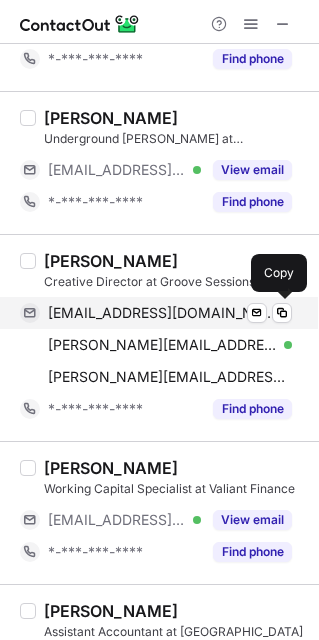 click on "[EMAIL_ADDRESS][DOMAIN_NAME] Verified Send email Copy" at bounding box center (156, 313) 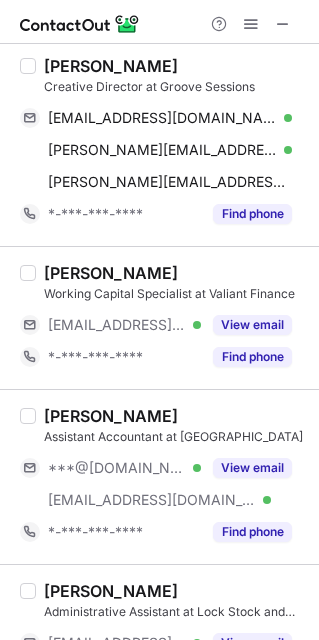 scroll, scrollTop: 984, scrollLeft: 0, axis: vertical 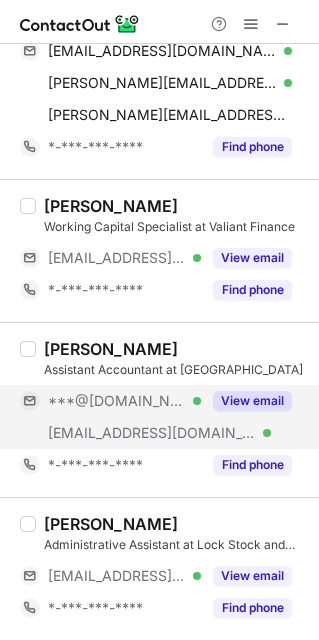 click on "View email" at bounding box center (252, 401) 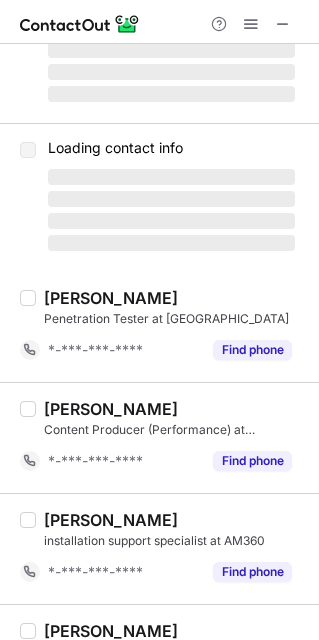 scroll, scrollTop: 0, scrollLeft: 0, axis: both 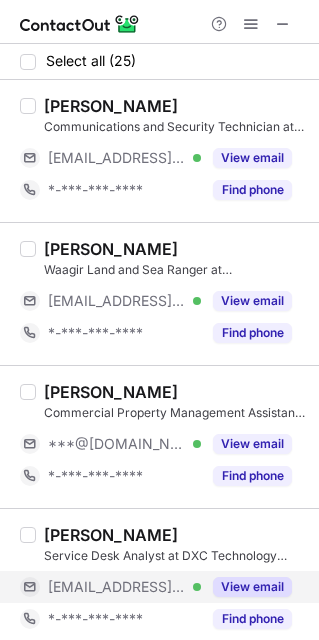 click on "View email" at bounding box center [246, 587] 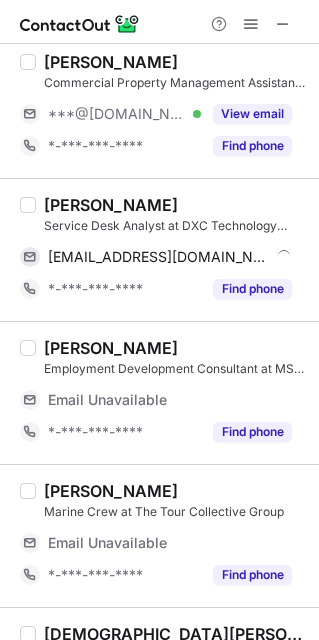 scroll, scrollTop: 328, scrollLeft: 0, axis: vertical 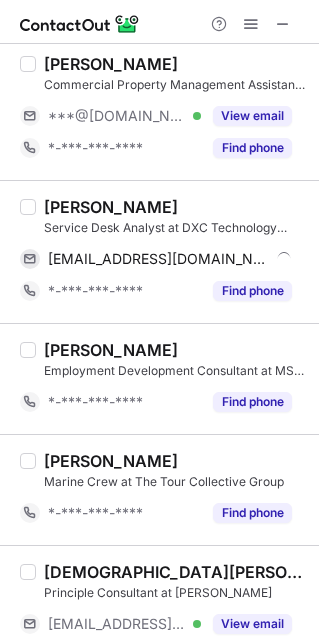click on "[PERSON_NAME]" at bounding box center [111, 207] 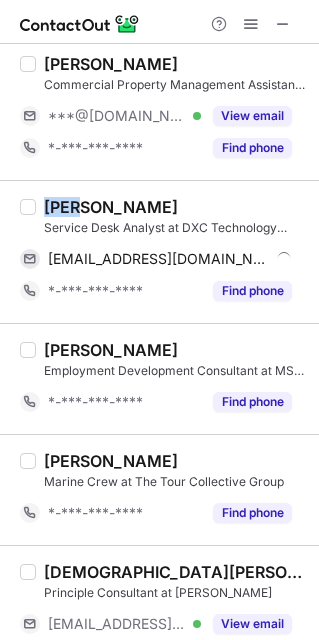 click on "[PERSON_NAME]" at bounding box center [111, 207] 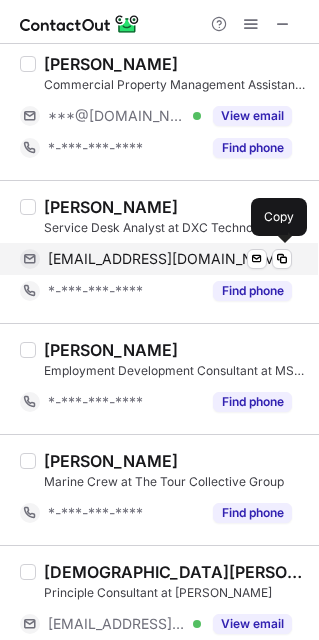 click on "[EMAIL_ADDRESS][DOMAIN_NAME]" at bounding box center [168, 259] 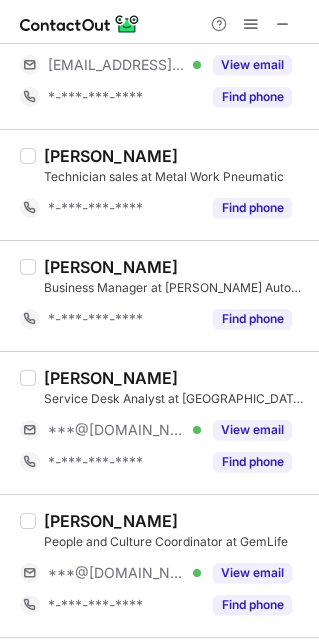 scroll, scrollTop: 1062, scrollLeft: 0, axis: vertical 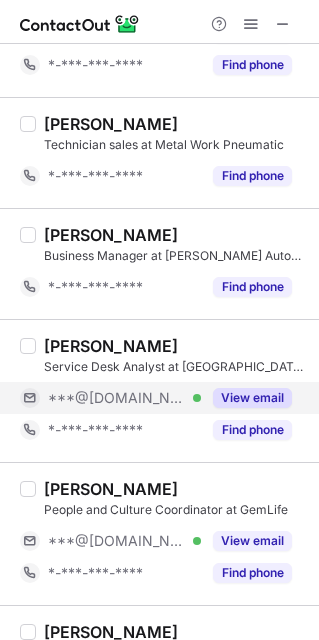 click on "View email" at bounding box center [252, 398] 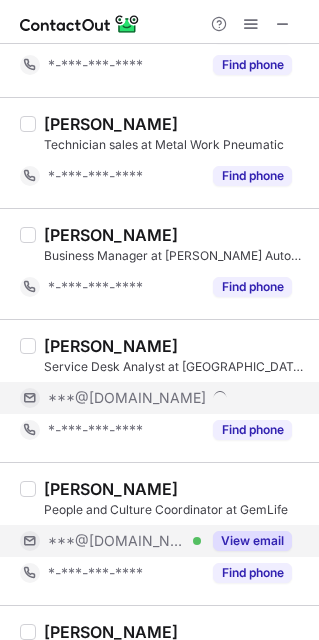 click on "View email" at bounding box center [252, 541] 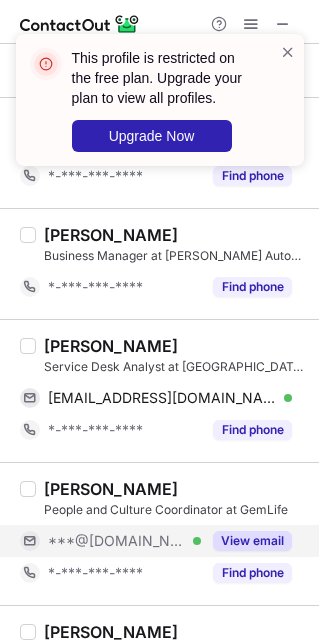 click on "[PERSON_NAME]" at bounding box center [111, 346] 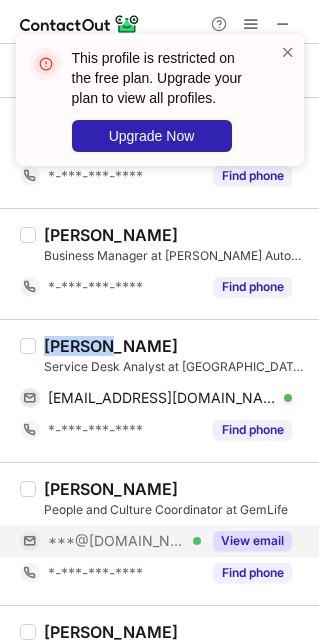 click on "[PERSON_NAME]" at bounding box center (111, 346) 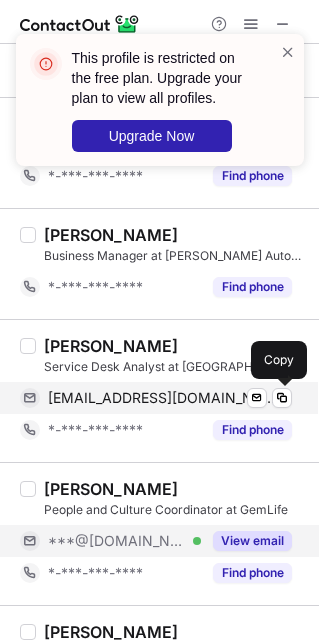 click on "[EMAIL_ADDRESS][DOMAIN_NAME]" at bounding box center (162, 398) 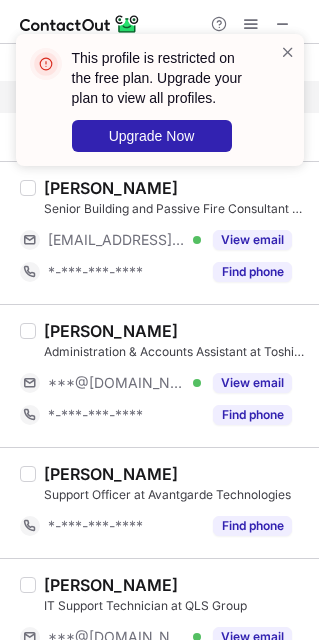 scroll, scrollTop: 1509, scrollLeft: 0, axis: vertical 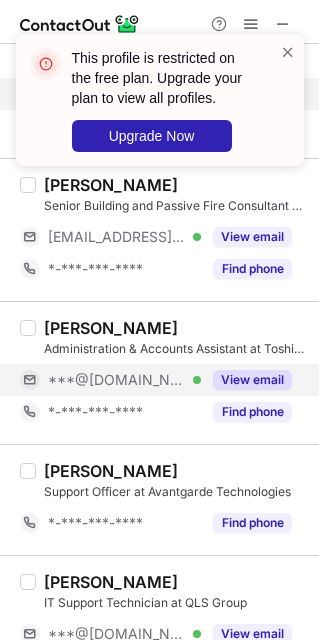 click on "View email" at bounding box center (252, 380) 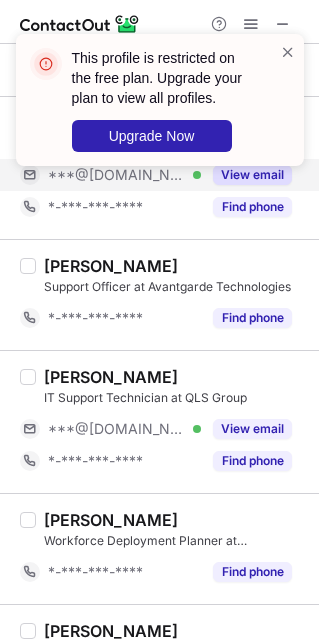 scroll, scrollTop: 1717, scrollLeft: 0, axis: vertical 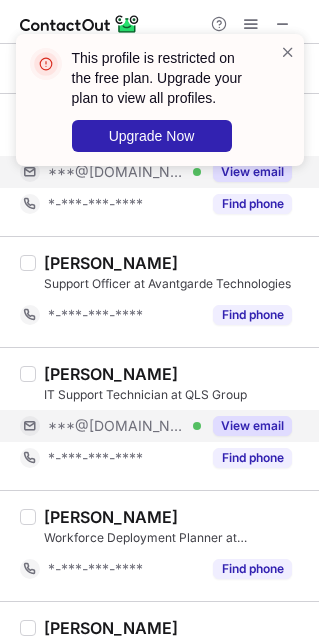 click on "View email" at bounding box center (252, 426) 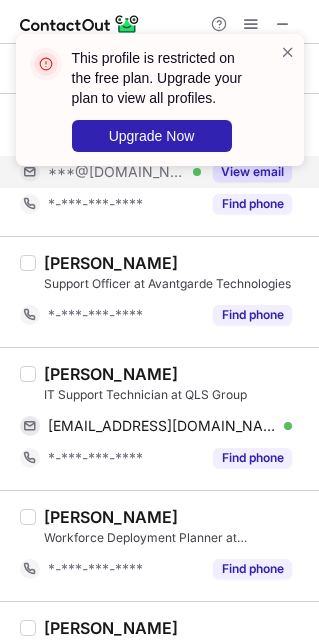 click on "[PERSON_NAME]" at bounding box center (111, 374) 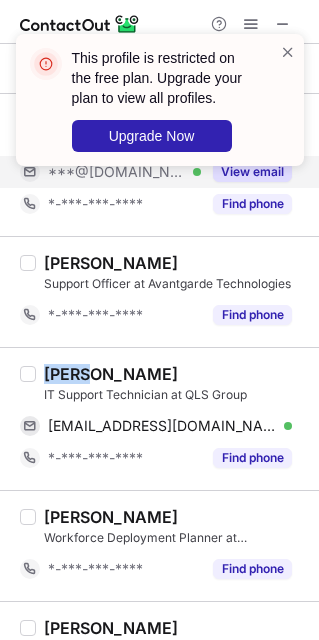 click on "[PERSON_NAME]" at bounding box center [111, 374] 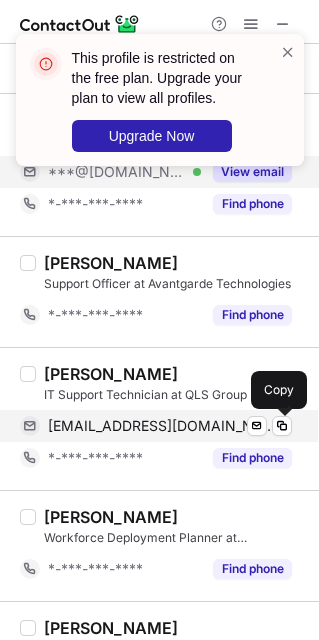 click on "[EMAIL_ADDRESS][DOMAIN_NAME]" at bounding box center (162, 426) 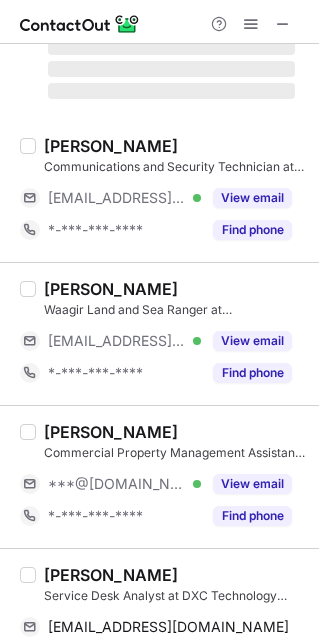 scroll, scrollTop: 0, scrollLeft: 0, axis: both 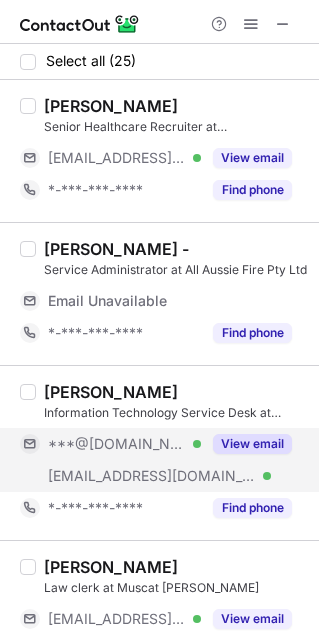 click on "View email" at bounding box center (252, 444) 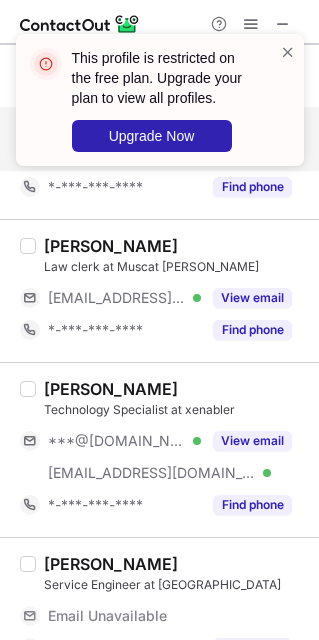 scroll, scrollTop: 330, scrollLeft: 0, axis: vertical 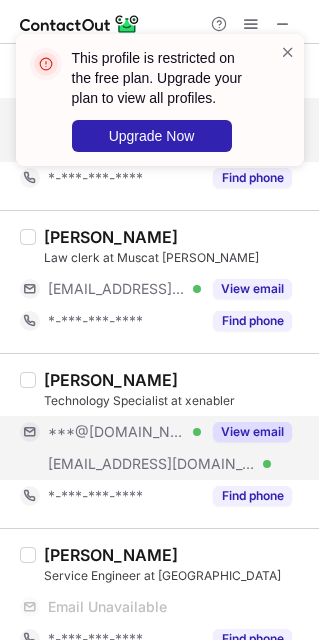 click on "View email" at bounding box center (252, 432) 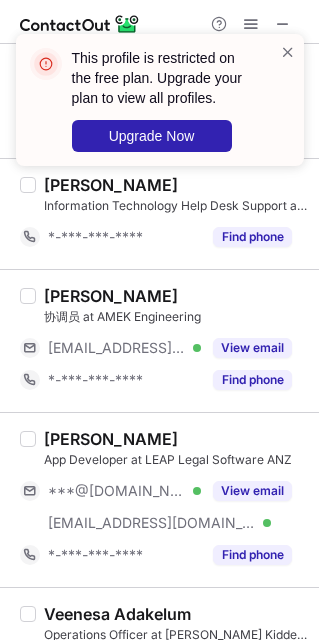scroll, scrollTop: 2005, scrollLeft: 0, axis: vertical 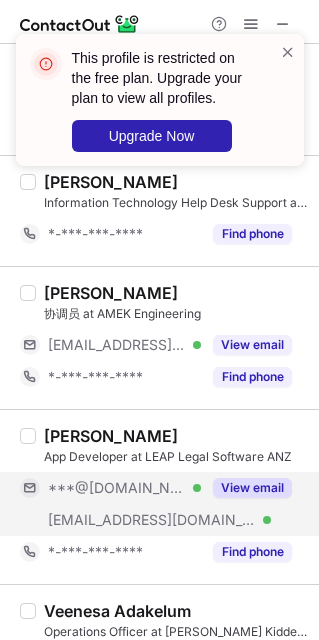 click on "View email" at bounding box center (252, 488) 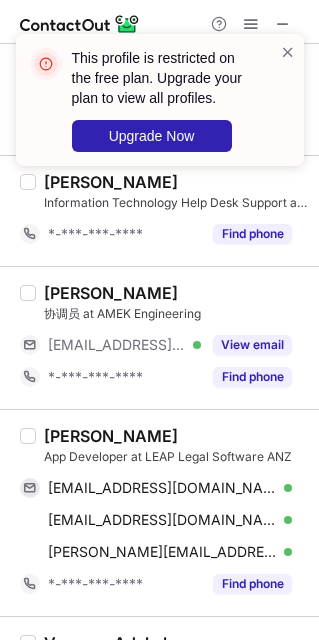 click on "[PERSON_NAME]" at bounding box center (111, 436) 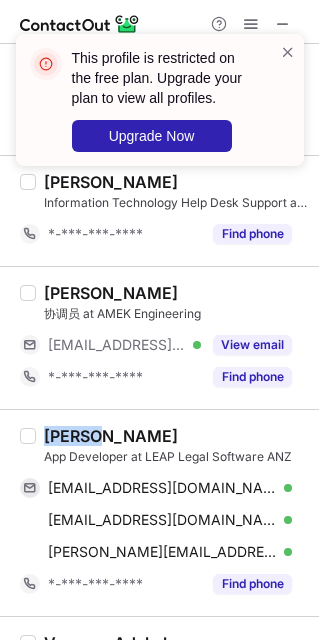 click on "[PERSON_NAME]" at bounding box center (111, 436) 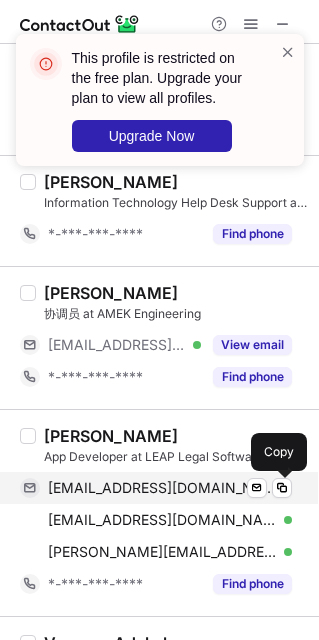 click on "[EMAIL_ADDRESS][DOMAIN_NAME]" at bounding box center [162, 488] 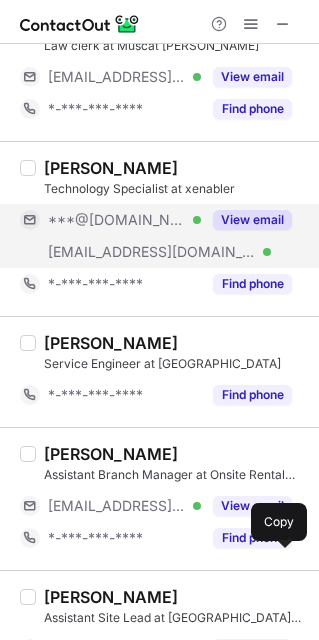 scroll, scrollTop: 0, scrollLeft: 0, axis: both 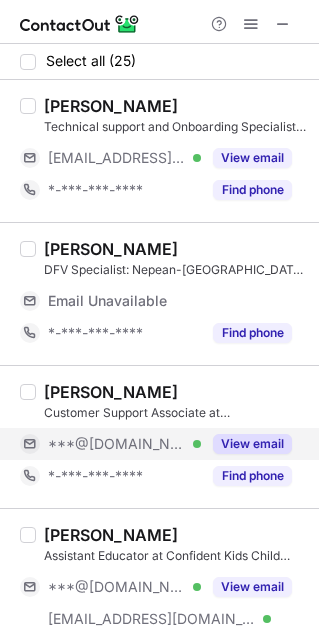 click on "View email" at bounding box center (252, 444) 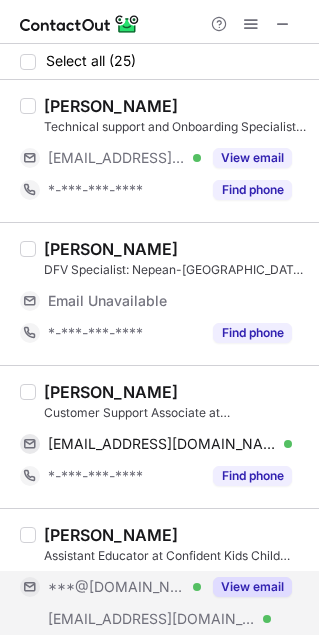 click on "View email" at bounding box center (252, 587) 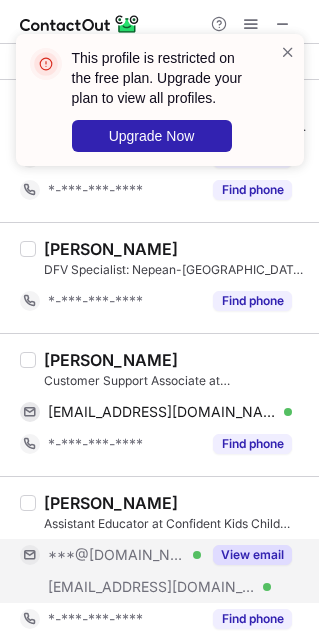click on "[PERSON_NAME]" at bounding box center (111, 360) 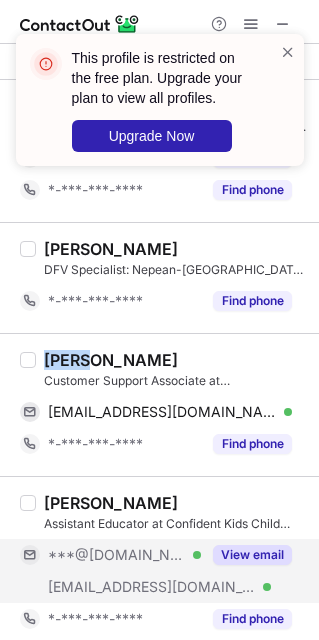 click on "[PERSON_NAME]" at bounding box center (111, 360) 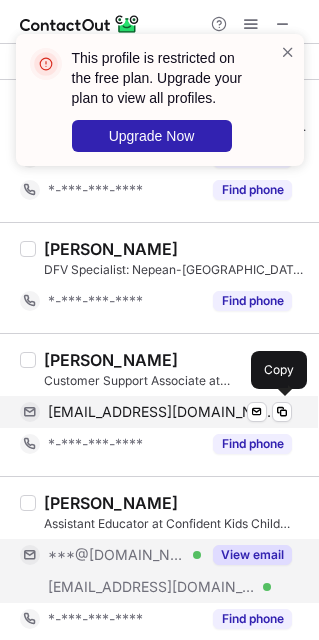 click on "[EMAIL_ADDRESS][DOMAIN_NAME]" at bounding box center (162, 412) 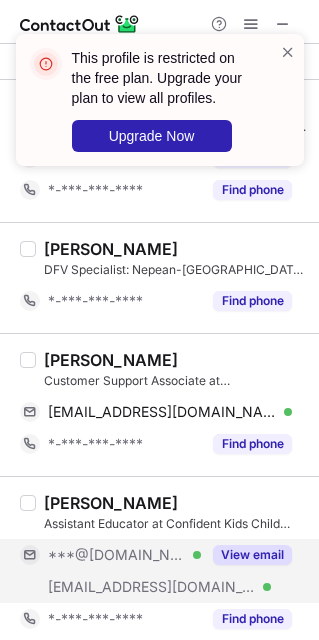 click on "View email" at bounding box center [252, 555] 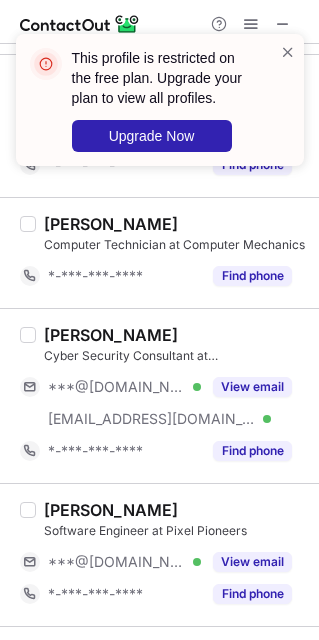 scroll, scrollTop: 1330, scrollLeft: 0, axis: vertical 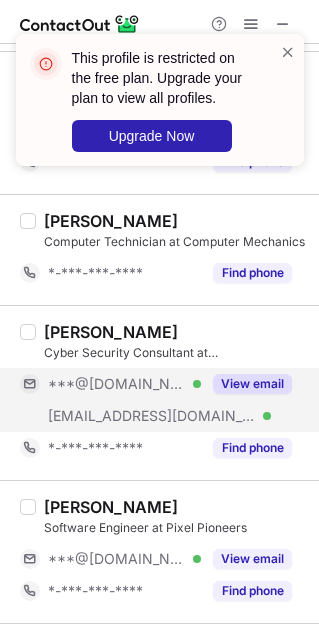click on "View email" at bounding box center [252, 384] 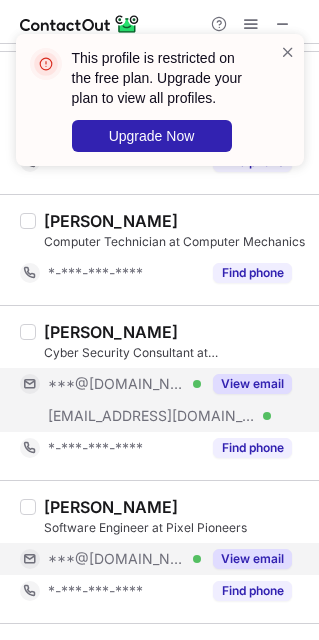 click on "View email" at bounding box center [252, 559] 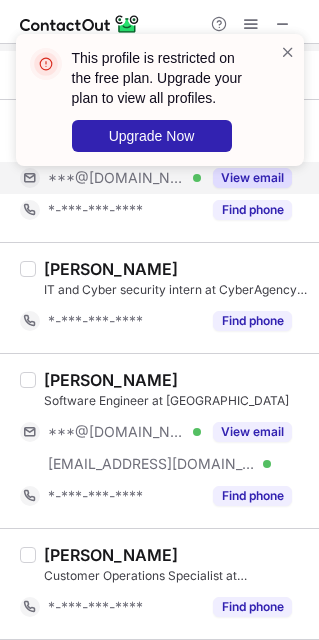 scroll, scrollTop: 1719, scrollLeft: 0, axis: vertical 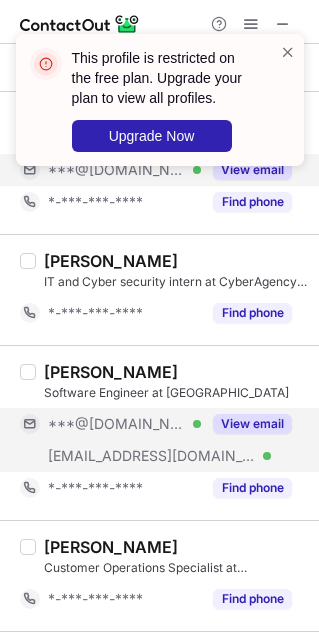 click on "View email" at bounding box center [252, 424] 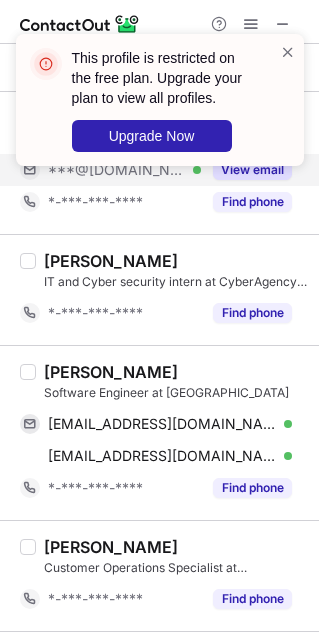 click on "[PERSON_NAME]" at bounding box center [111, 372] 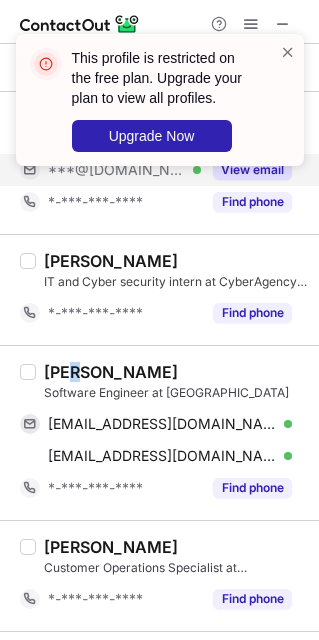 click on "[PERSON_NAME]" at bounding box center [111, 372] 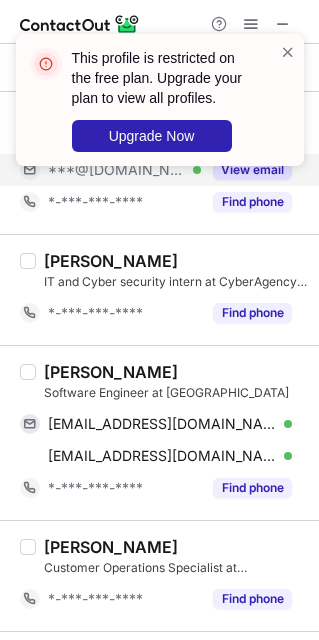 click on "[PERSON_NAME]" at bounding box center (111, 372) 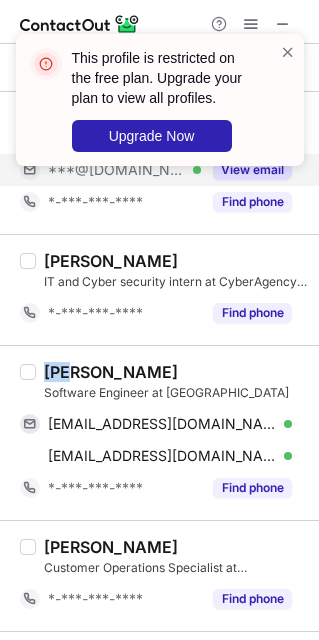 click on "[PERSON_NAME]" at bounding box center [111, 372] 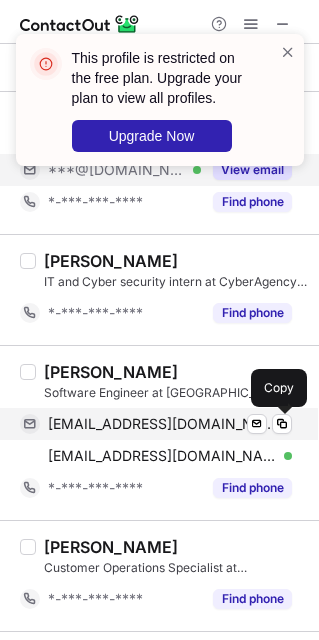 click on "[EMAIL_ADDRESS][DOMAIN_NAME]" at bounding box center [162, 424] 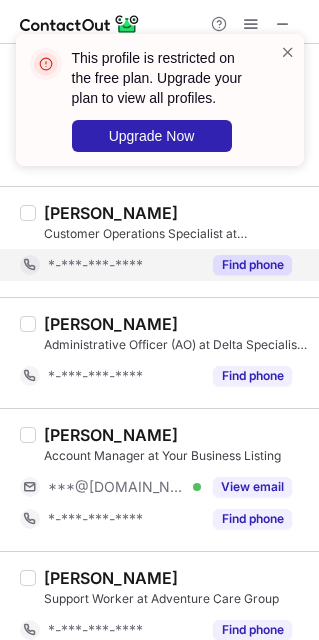 scroll, scrollTop: 2134, scrollLeft: 0, axis: vertical 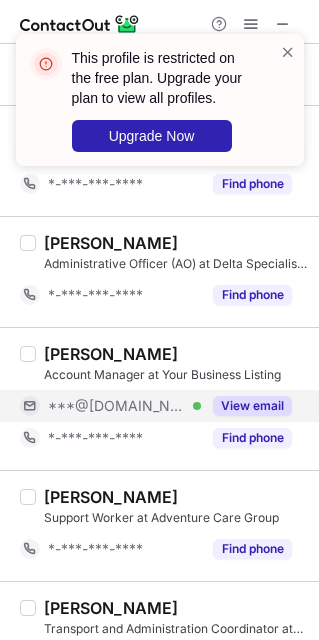 click on "View email" at bounding box center (252, 406) 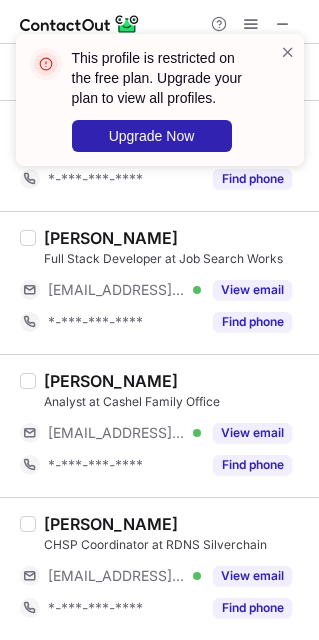 scroll, scrollTop: 2767, scrollLeft: 0, axis: vertical 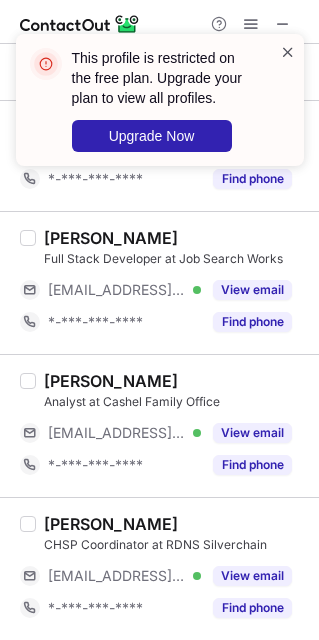 click at bounding box center (288, 52) 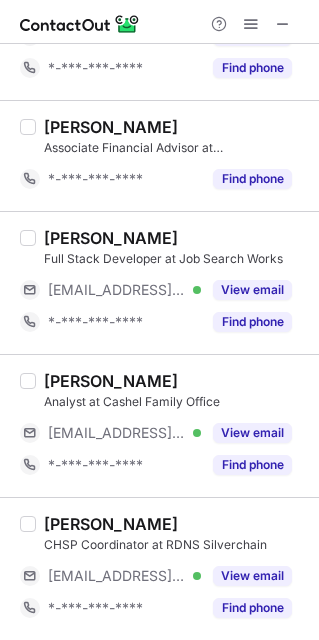 click at bounding box center (251, 24) 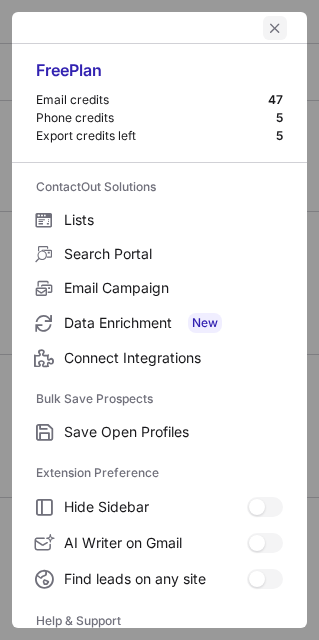 click at bounding box center (275, 28) 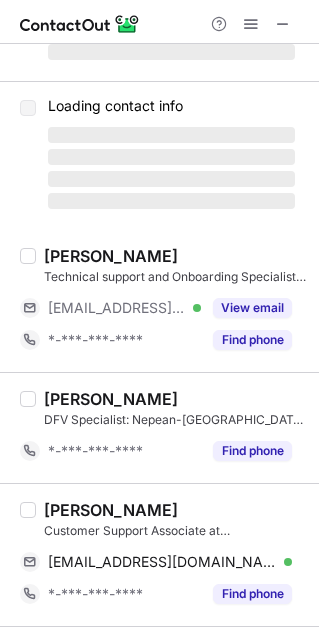 scroll, scrollTop: 0, scrollLeft: 0, axis: both 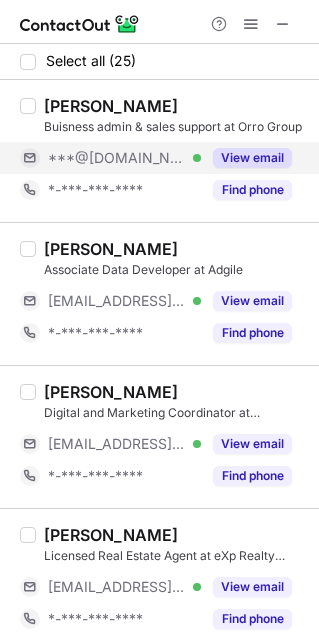 click on "View email" at bounding box center [252, 158] 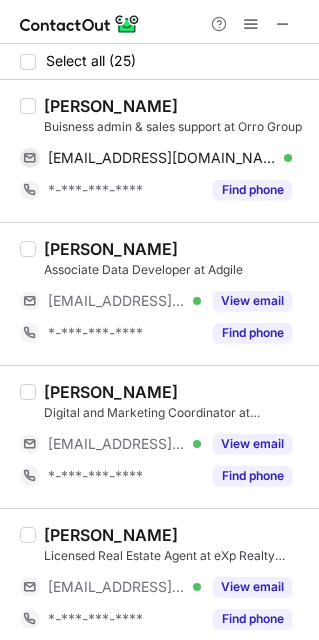 click on "[PERSON_NAME]" at bounding box center (111, 106) 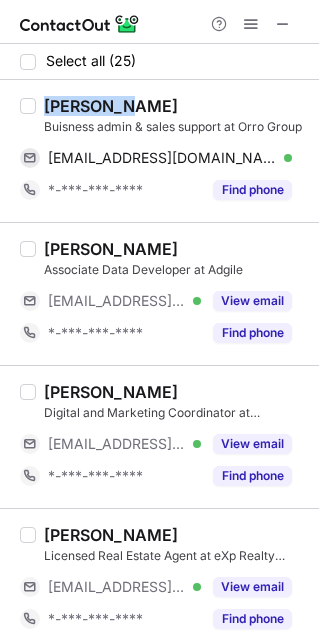 click on "[PERSON_NAME]" at bounding box center (111, 106) 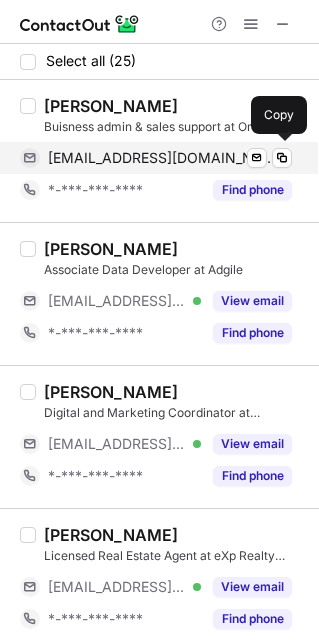 click on "[EMAIL_ADDRESS][DOMAIN_NAME] Verified Send email Copy" at bounding box center [156, 158] 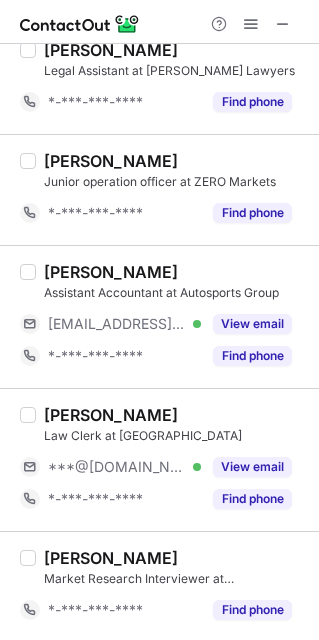 scroll, scrollTop: 804, scrollLeft: 0, axis: vertical 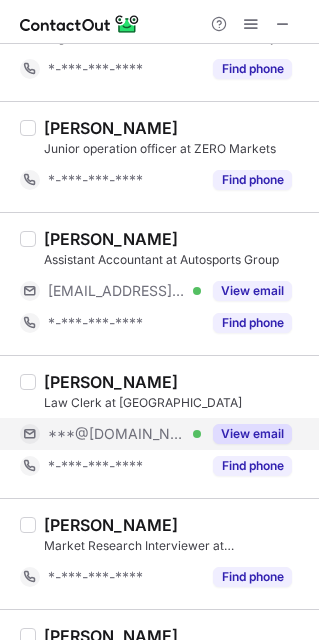 click on "View email" at bounding box center (252, 434) 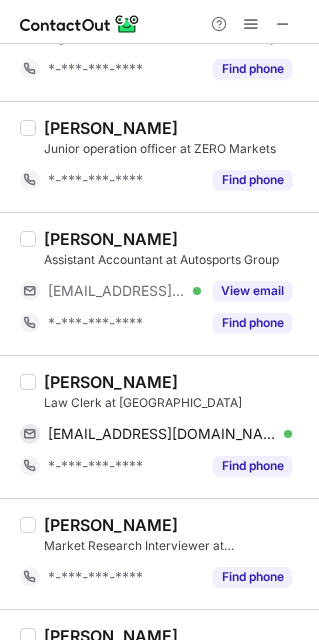 click on "[PERSON_NAME]" at bounding box center [111, 382] 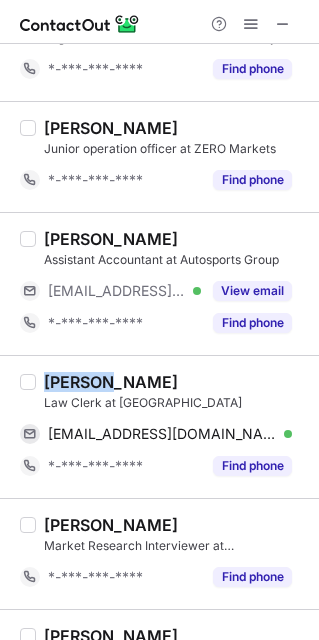 click on "[PERSON_NAME]" at bounding box center [111, 382] 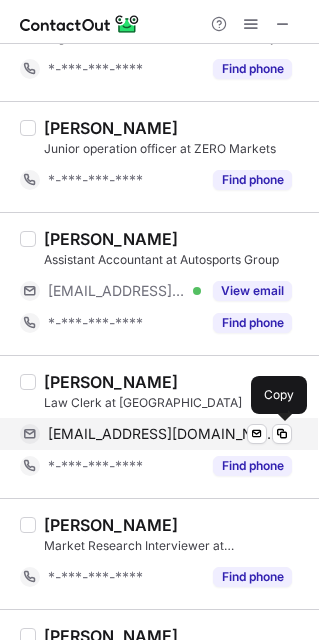 click on "[EMAIL_ADDRESS][DOMAIN_NAME]" at bounding box center [162, 434] 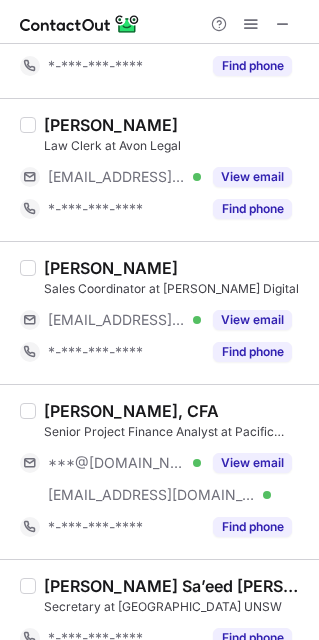 scroll, scrollTop: 1608, scrollLeft: 0, axis: vertical 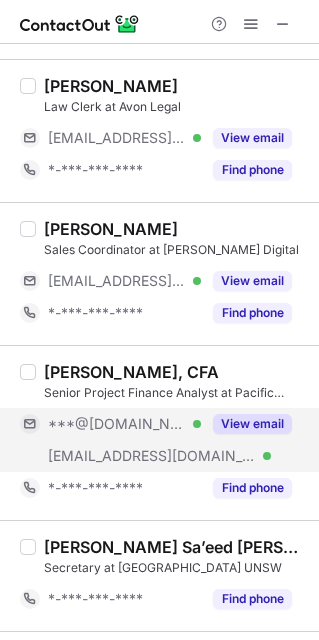 click on "View email" at bounding box center [252, 424] 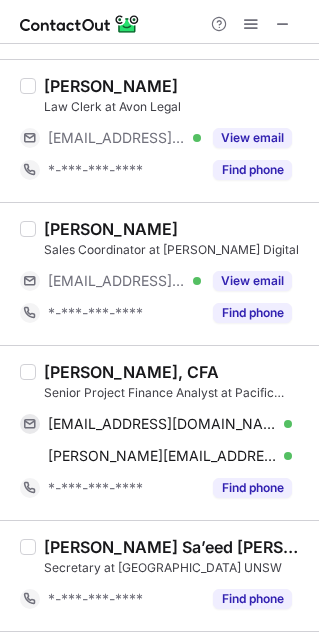 click on "[PERSON_NAME], CFA" at bounding box center [131, 372] 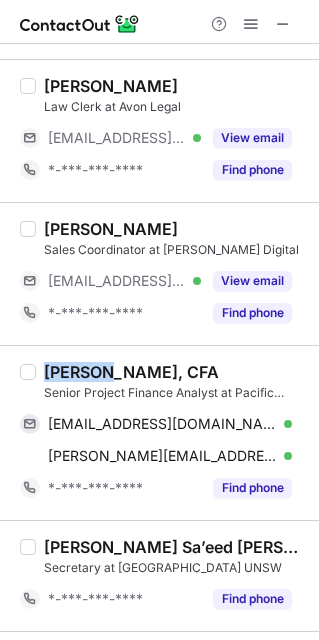 click on "[PERSON_NAME], CFA" at bounding box center [131, 372] 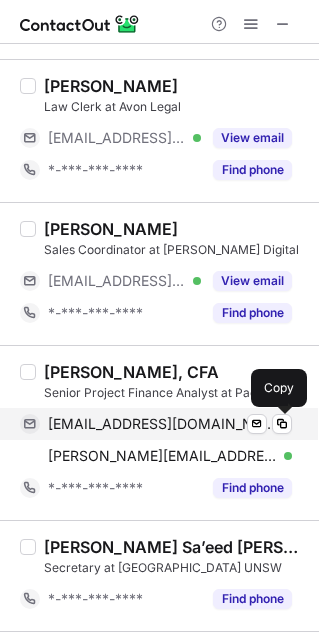 click on "[EMAIL_ADDRESS][DOMAIN_NAME]" at bounding box center (162, 424) 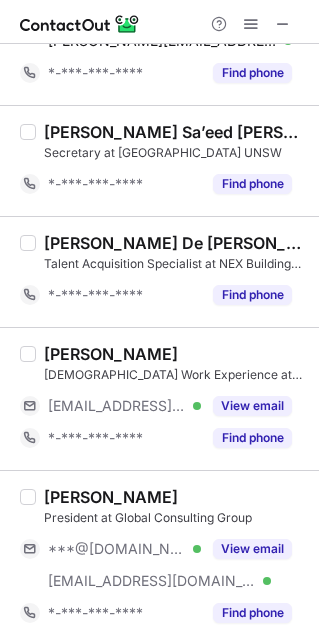 scroll, scrollTop: 2092, scrollLeft: 0, axis: vertical 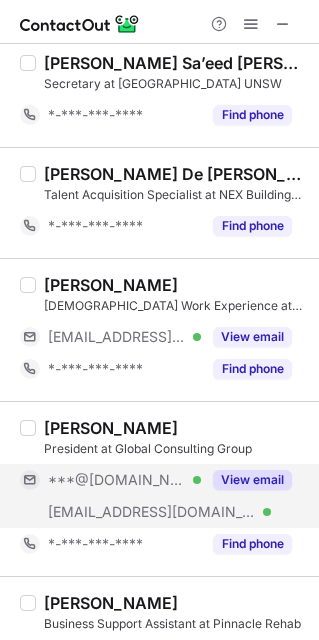 click on "View email" at bounding box center [252, 480] 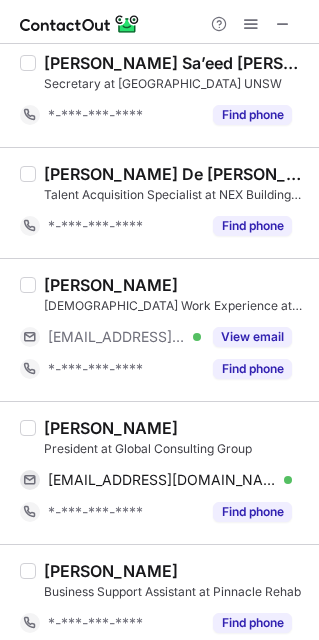 click on "[PERSON_NAME]" at bounding box center (111, 428) 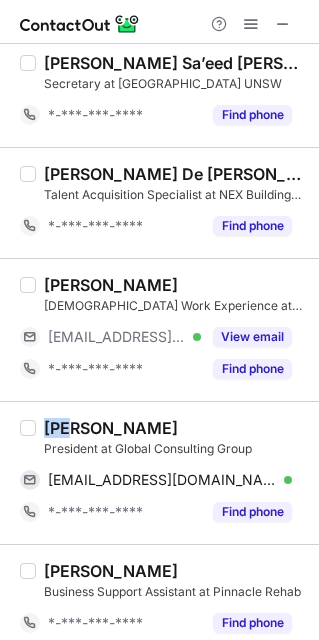 click on "[PERSON_NAME]" at bounding box center (111, 428) 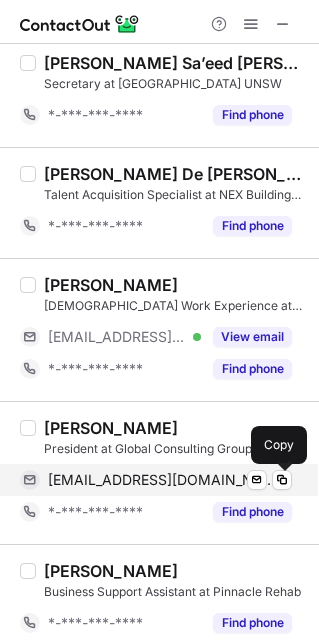 click on "[EMAIL_ADDRESS][DOMAIN_NAME]" at bounding box center (162, 480) 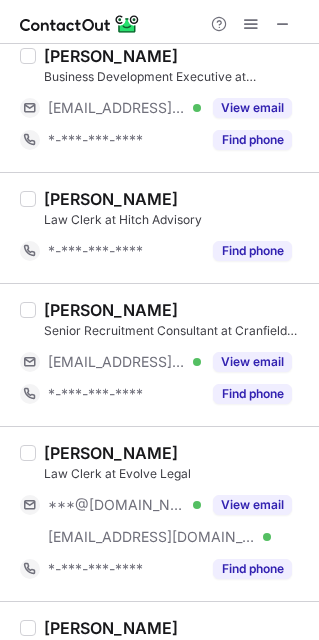 scroll, scrollTop: 2832, scrollLeft: 0, axis: vertical 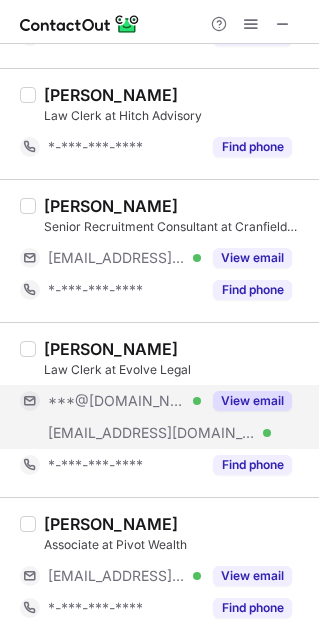 click on "View email" at bounding box center (252, 401) 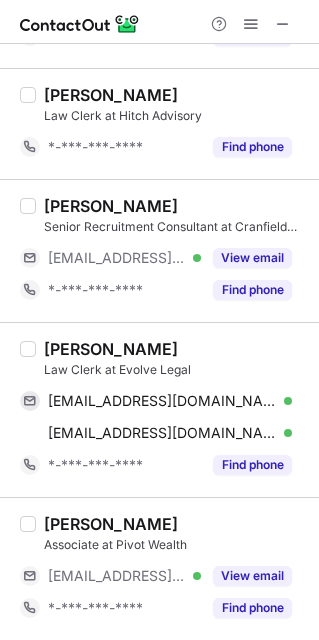 click on "[PERSON_NAME]" at bounding box center [111, 349] 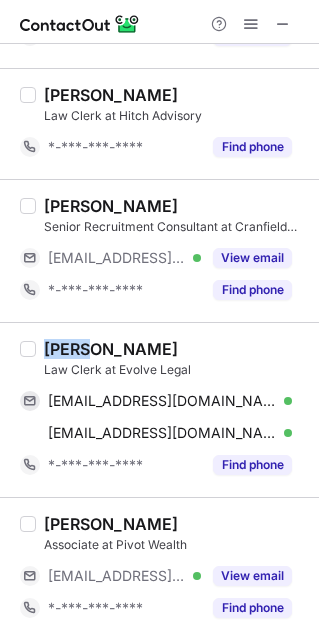 click on "[PERSON_NAME]" at bounding box center [111, 349] 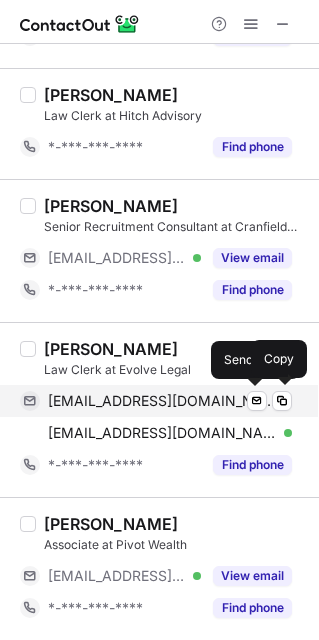 click on "[EMAIL_ADDRESS][DOMAIN_NAME]" at bounding box center [162, 401] 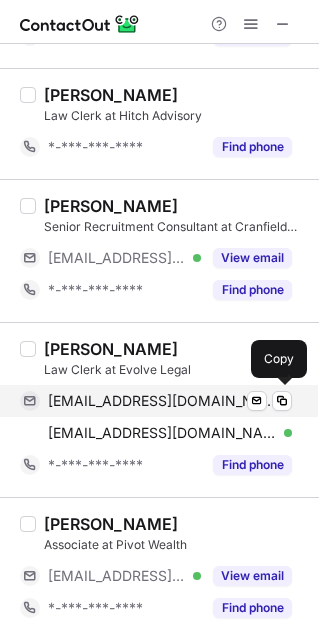 click on "[EMAIL_ADDRESS][DOMAIN_NAME] Verified Send email Copy" at bounding box center [156, 401] 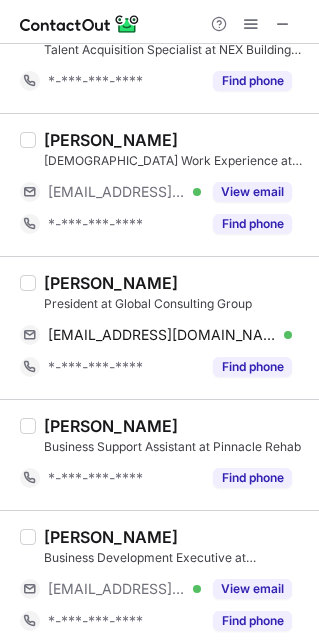 scroll, scrollTop: 3436, scrollLeft: 0, axis: vertical 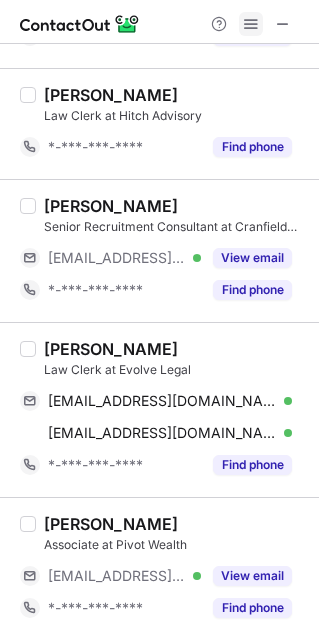 click at bounding box center (251, 24) 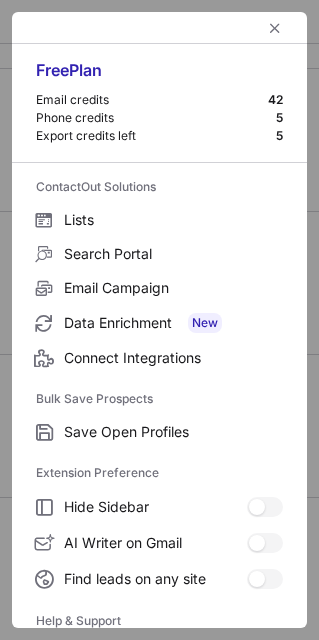 scroll, scrollTop: 3055, scrollLeft: 0, axis: vertical 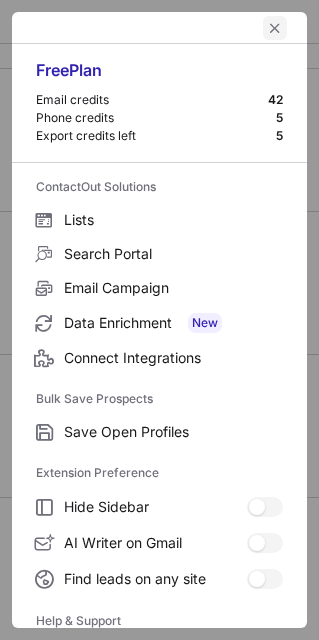 click at bounding box center (275, 28) 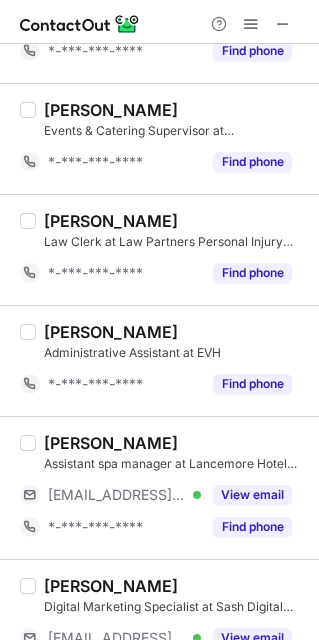 scroll, scrollTop: 2703, scrollLeft: 0, axis: vertical 